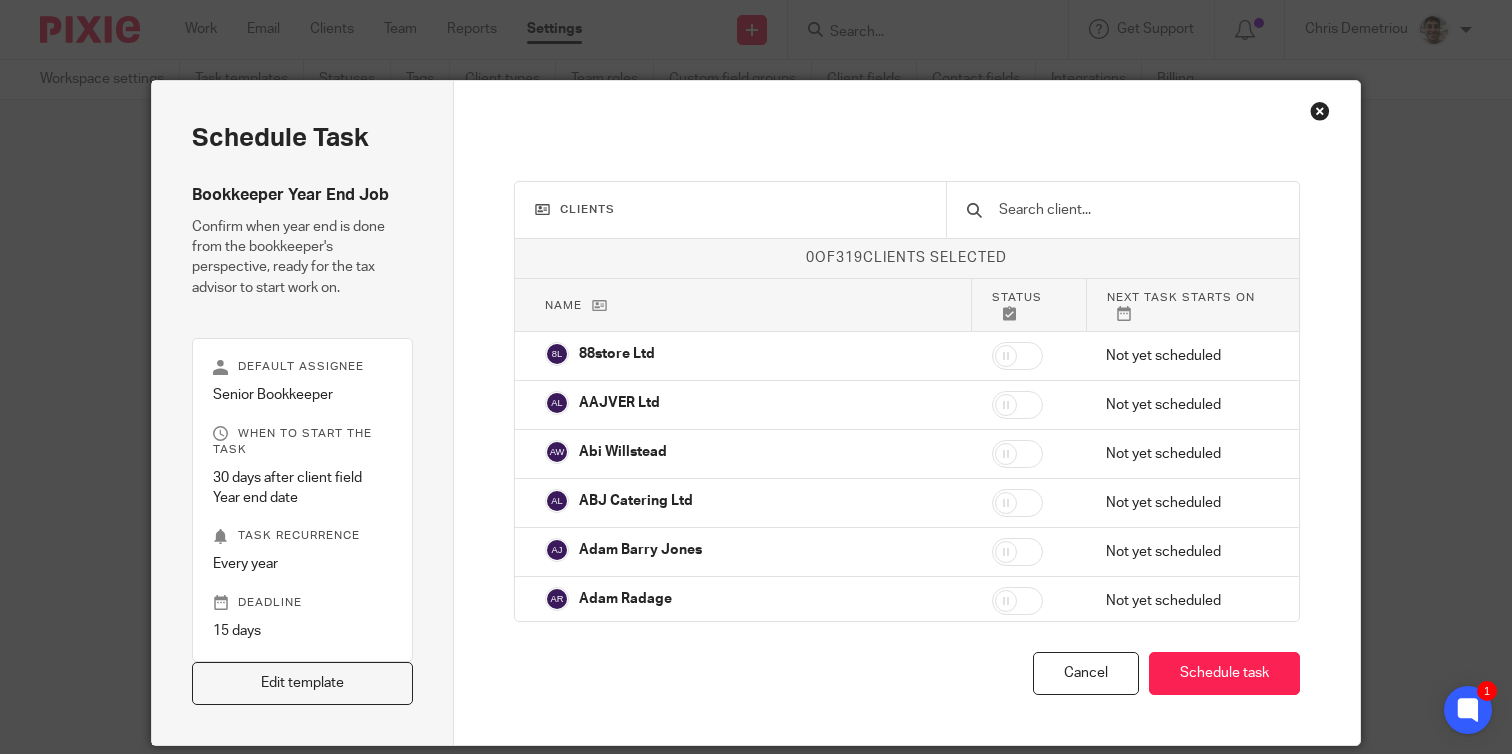scroll, scrollTop: 0, scrollLeft: 0, axis: both 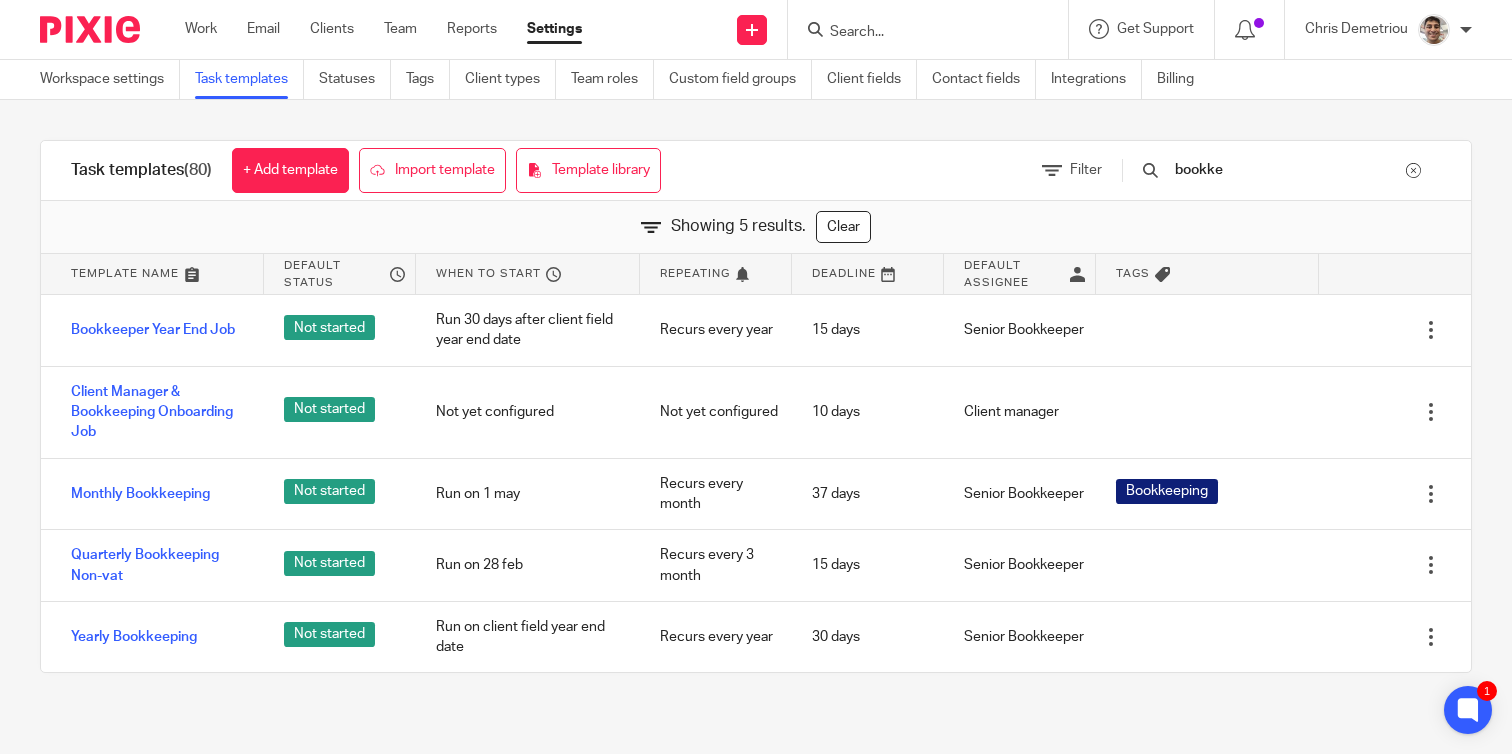 click at bounding box center [918, 33] 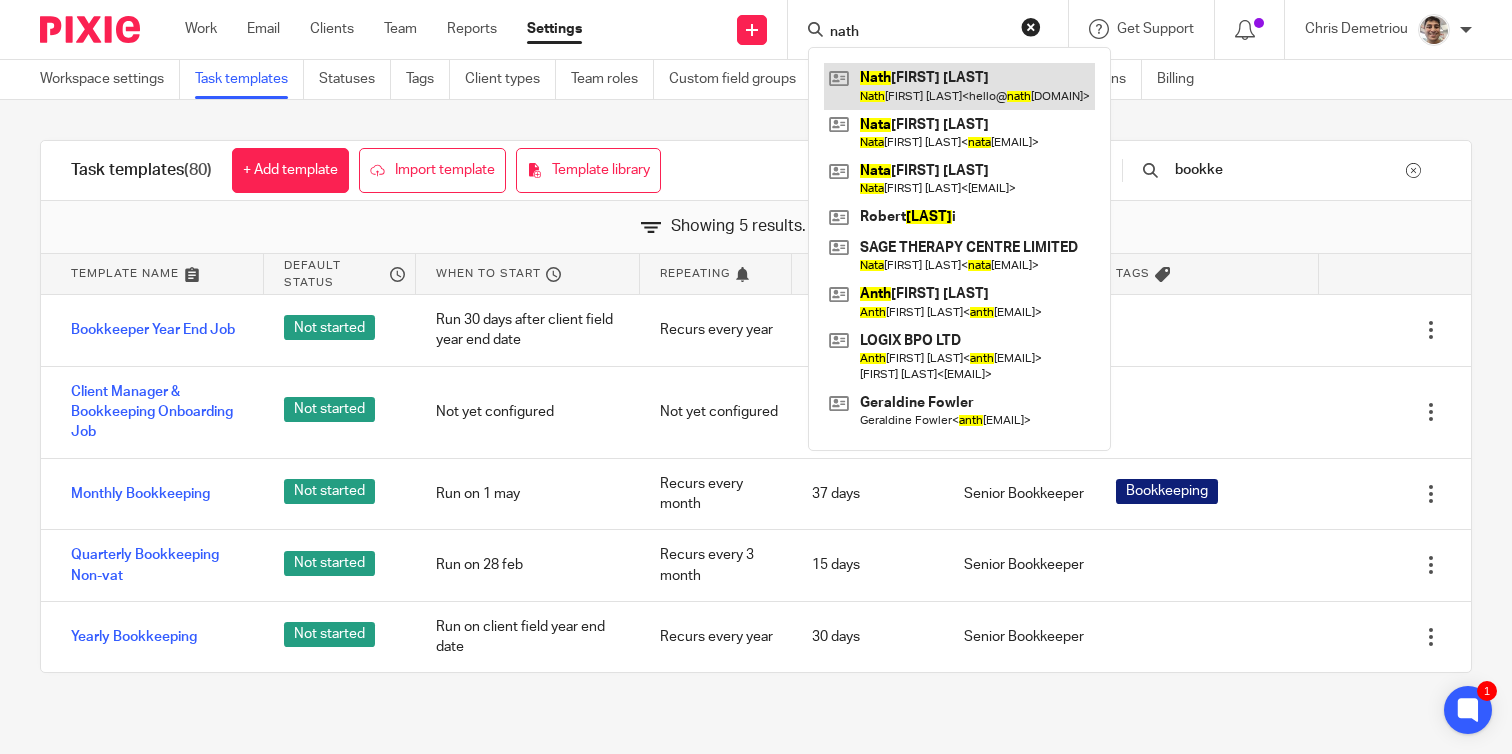 type on "nath" 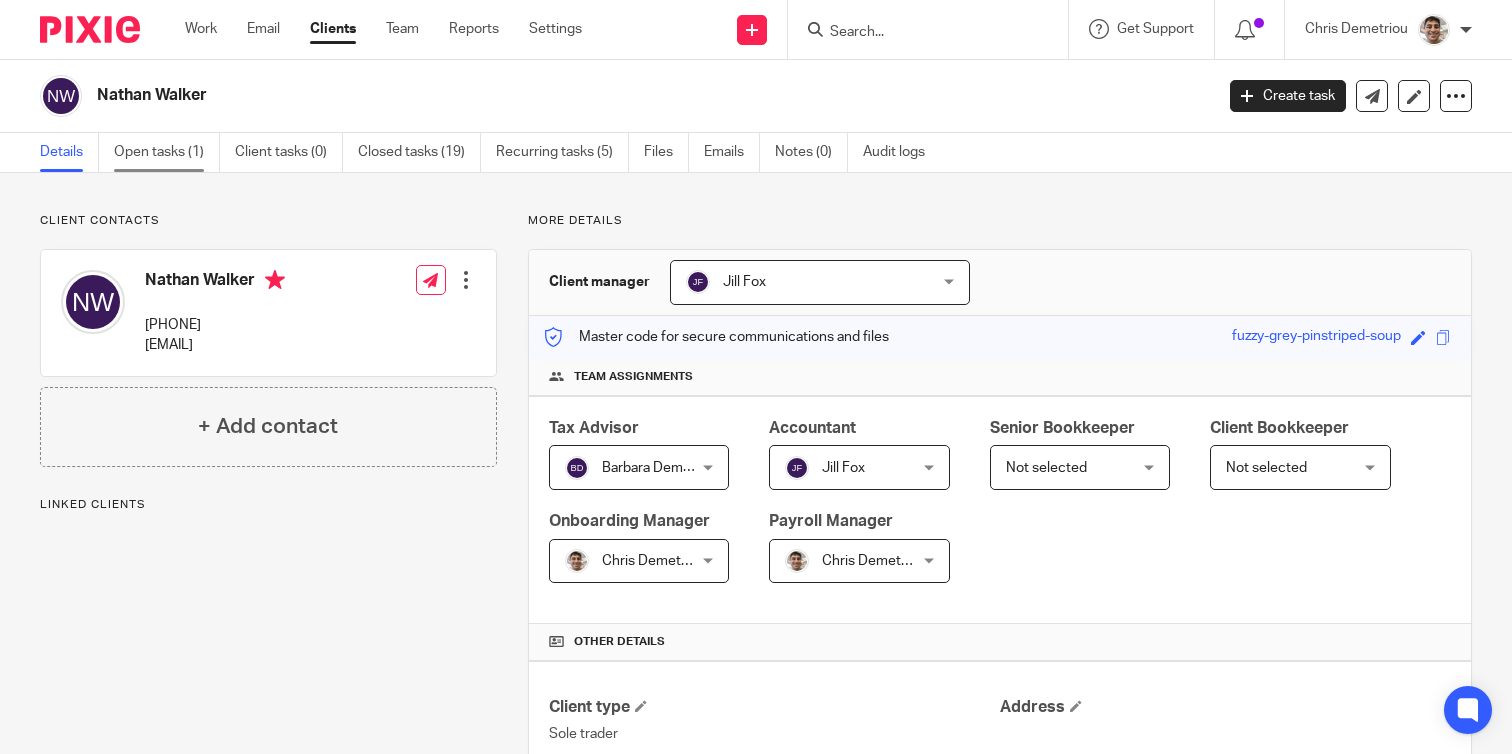 scroll, scrollTop: 0, scrollLeft: 0, axis: both 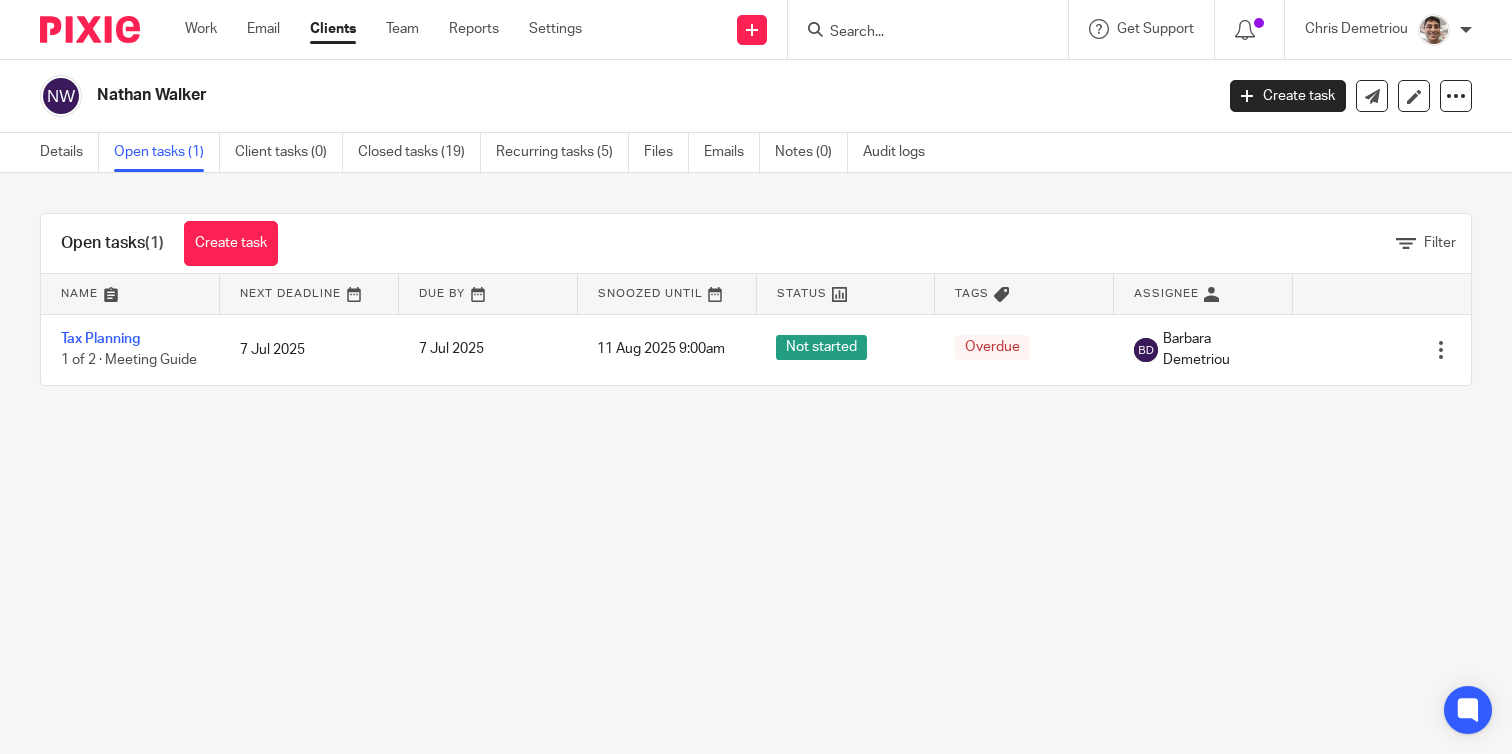 click on "Nathan Walker
Create task
Update from Companies House
Export data
Merge
Archive client
Delete client
Details
Open tasks (1)
Client tasks (0)
Closed tasks (19)
Recurring tasks (5)
Files
Emails
Notes (0)
Audit logs
Open tasks
(1)   Create task     Filter     Name     Next Deadline     Due By   Snoozed Until   Status   Tags     Assignee     Tax Planning
1
of
2 ·
Meeting Guide
7 Jul 2025
7 Jul 2025   11 Aug 2025 9:00am
Not started
Overdue     Barbara Demetriou             Edit task
Delete
Save new filter
Cancel" at bounding box center (756, 377) 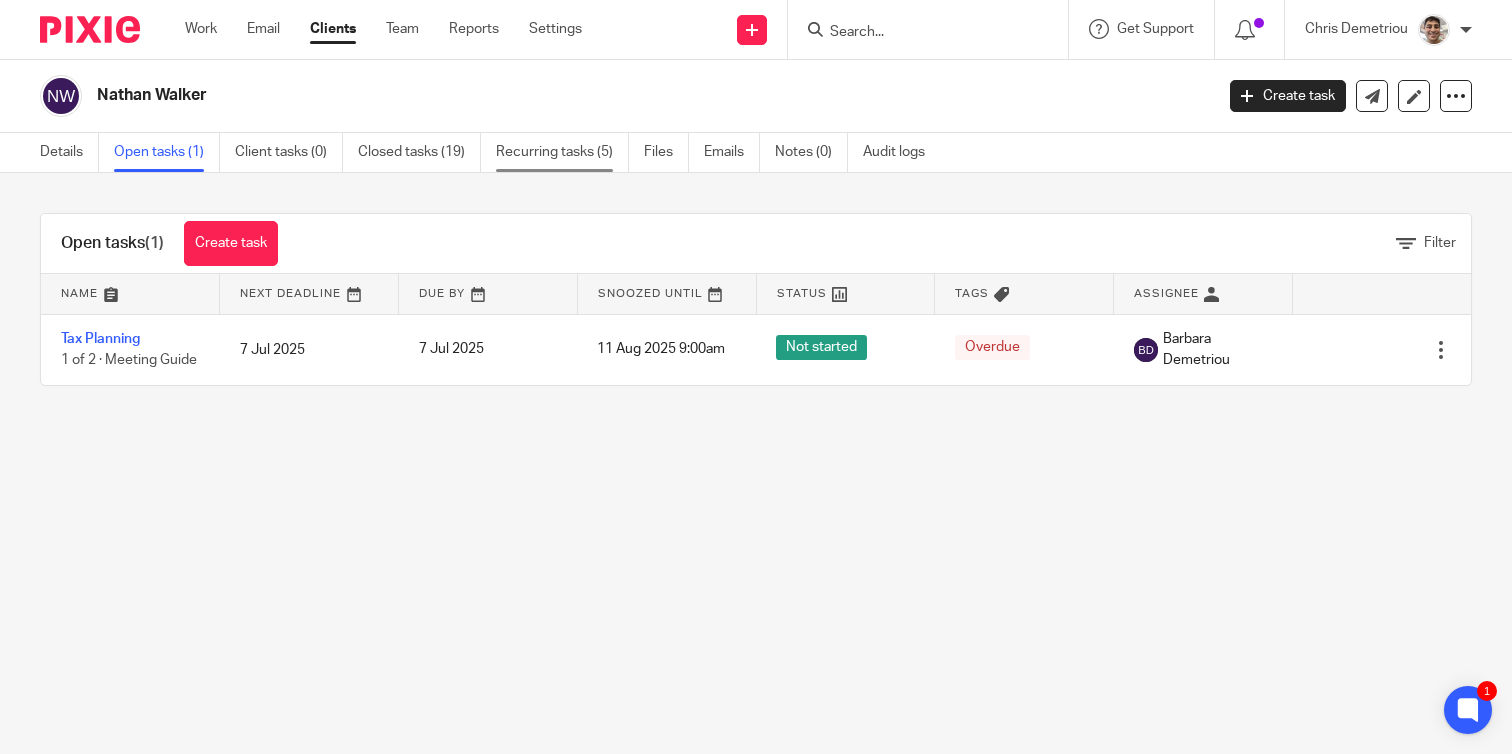 click on "Recurring tasks (5)" at bounding box center [562, 152] 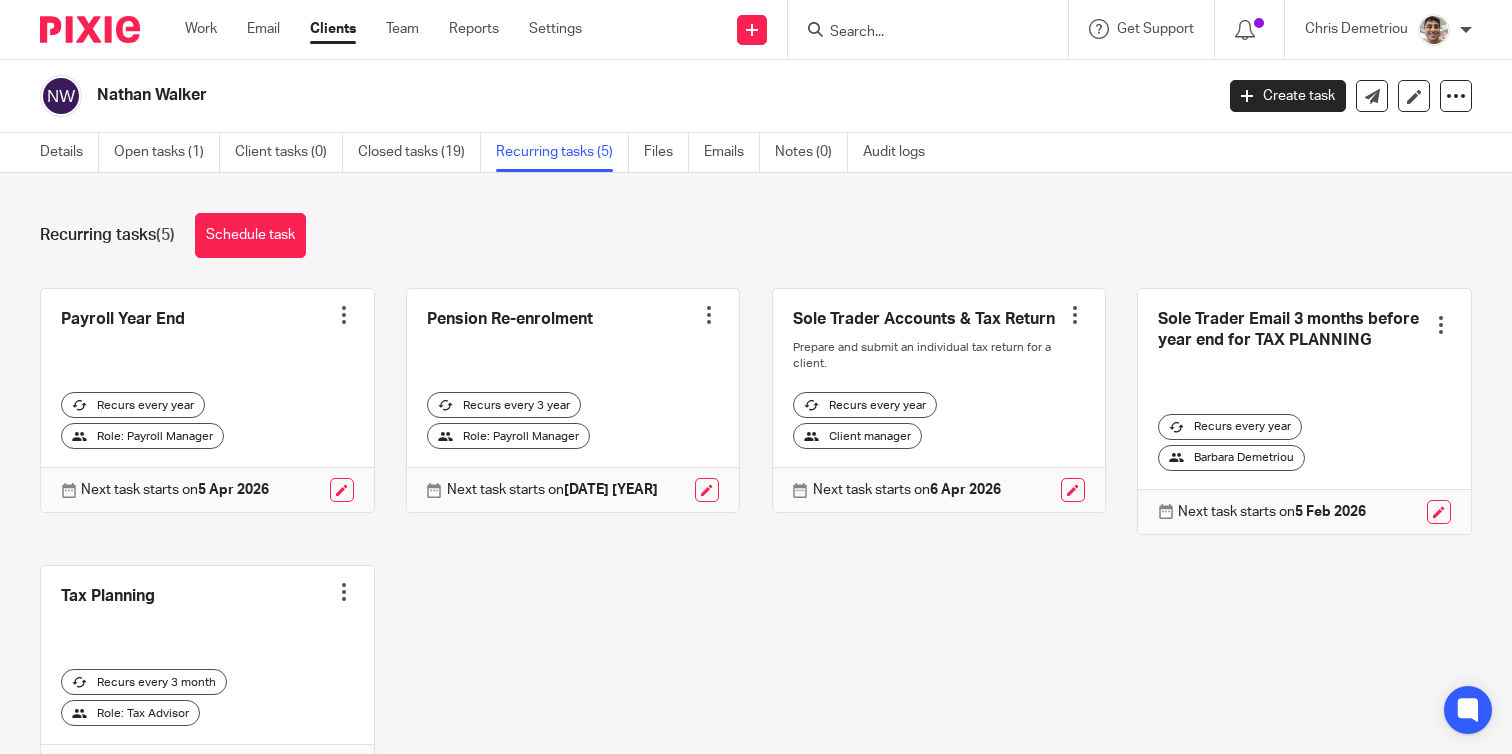 scroll, scrollTop: 0, scrollLeft: 0, axis: both 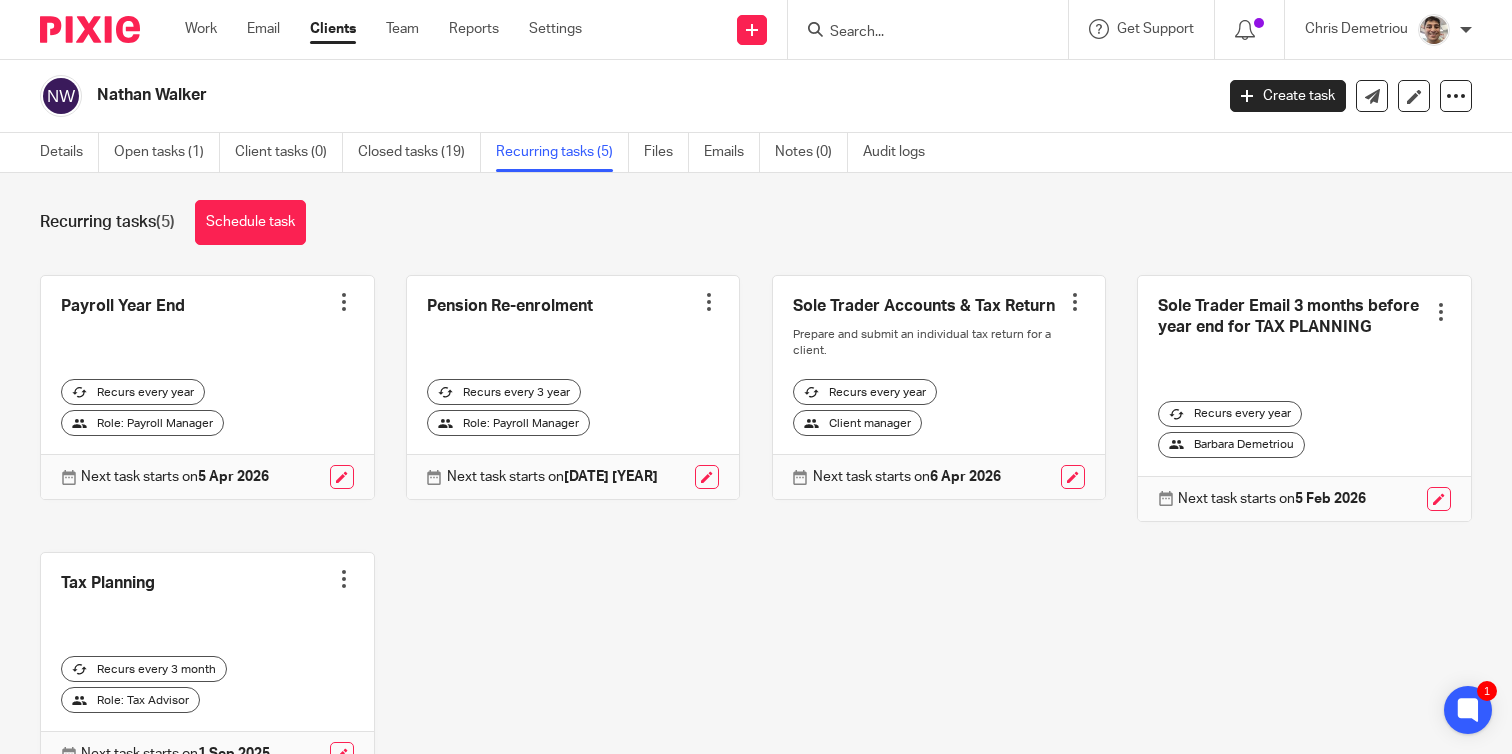 click at bounding box center (344, 302) 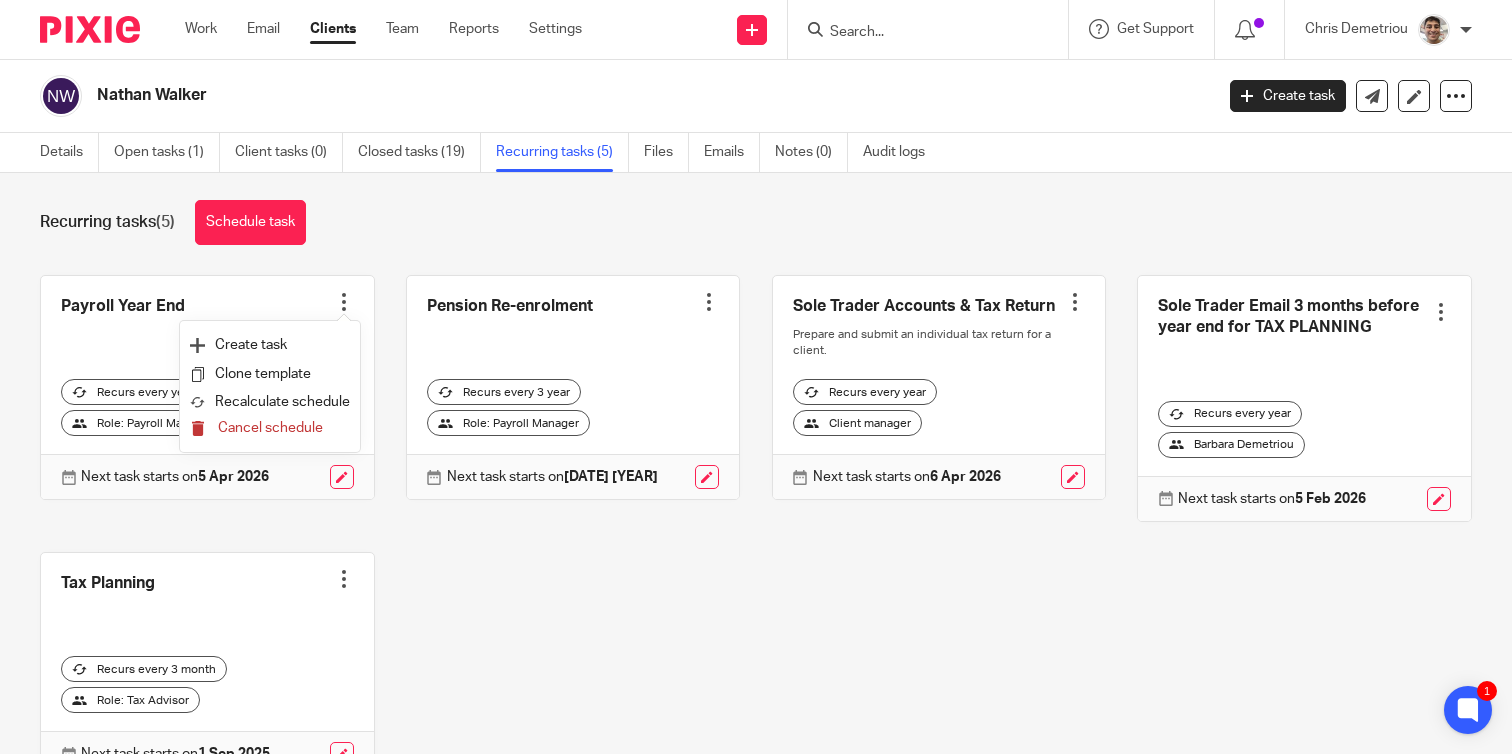 click on "Cancel schedule" at bounding box center (270, 428) 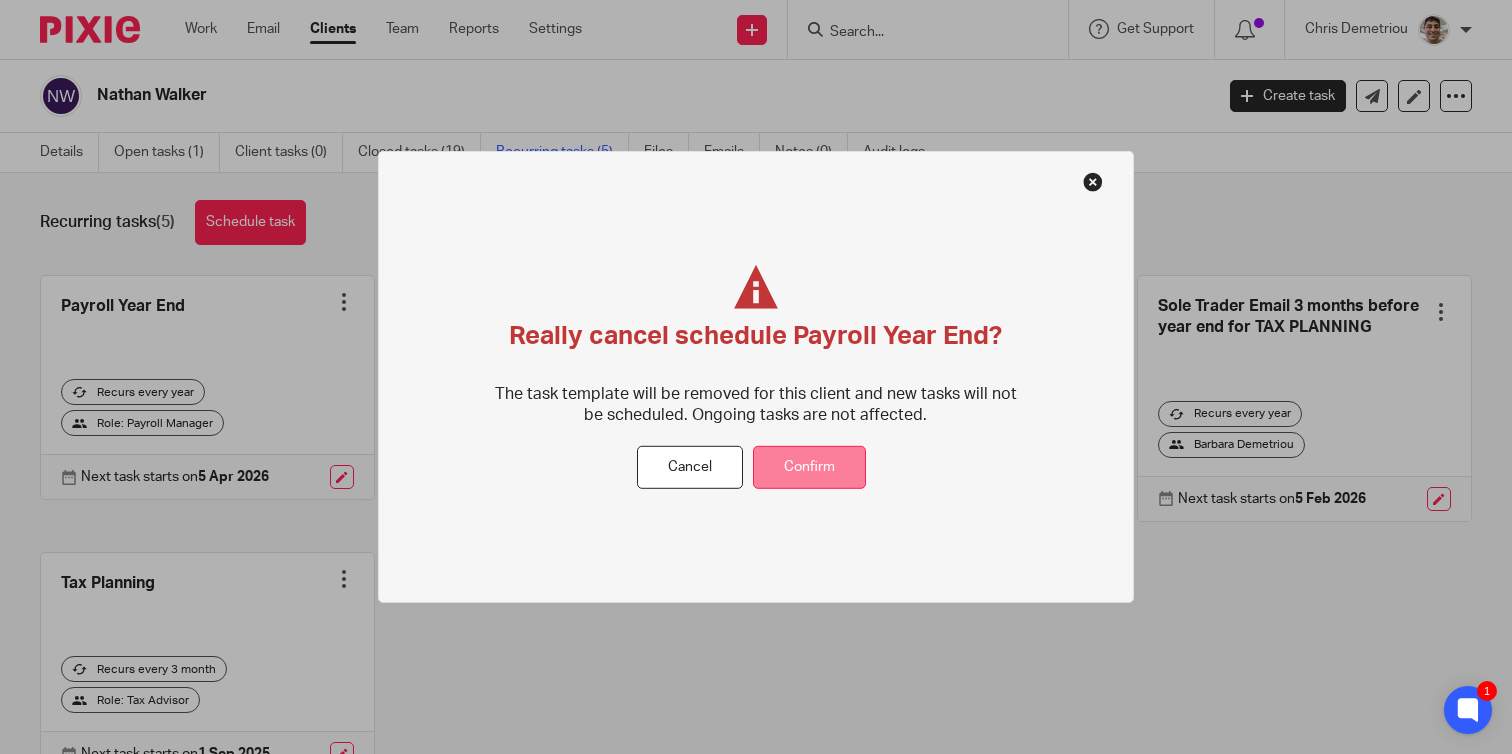 click on "Confirm" at bounding box center (809, 467) 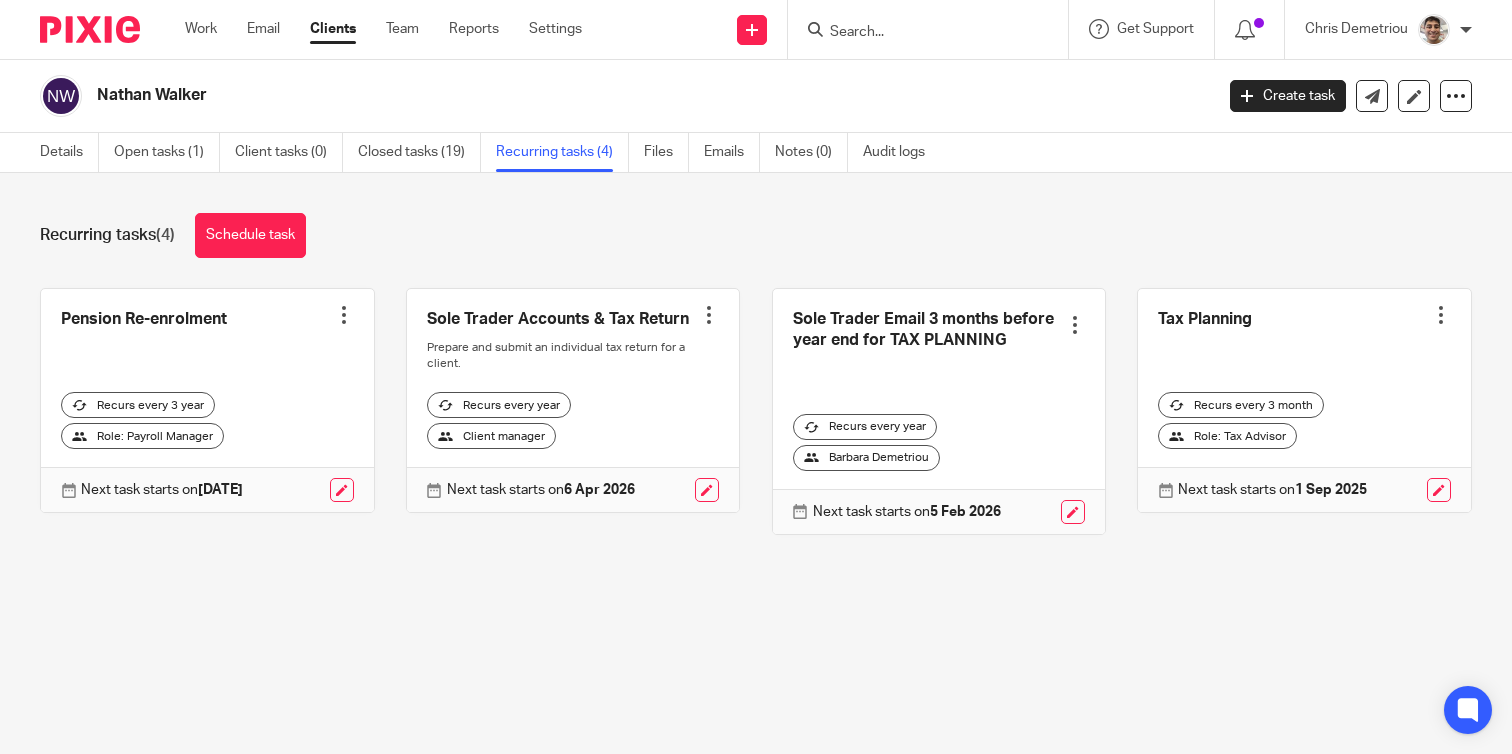 scroll, scrollTop: 0, scrollLeft: 0, axis: both 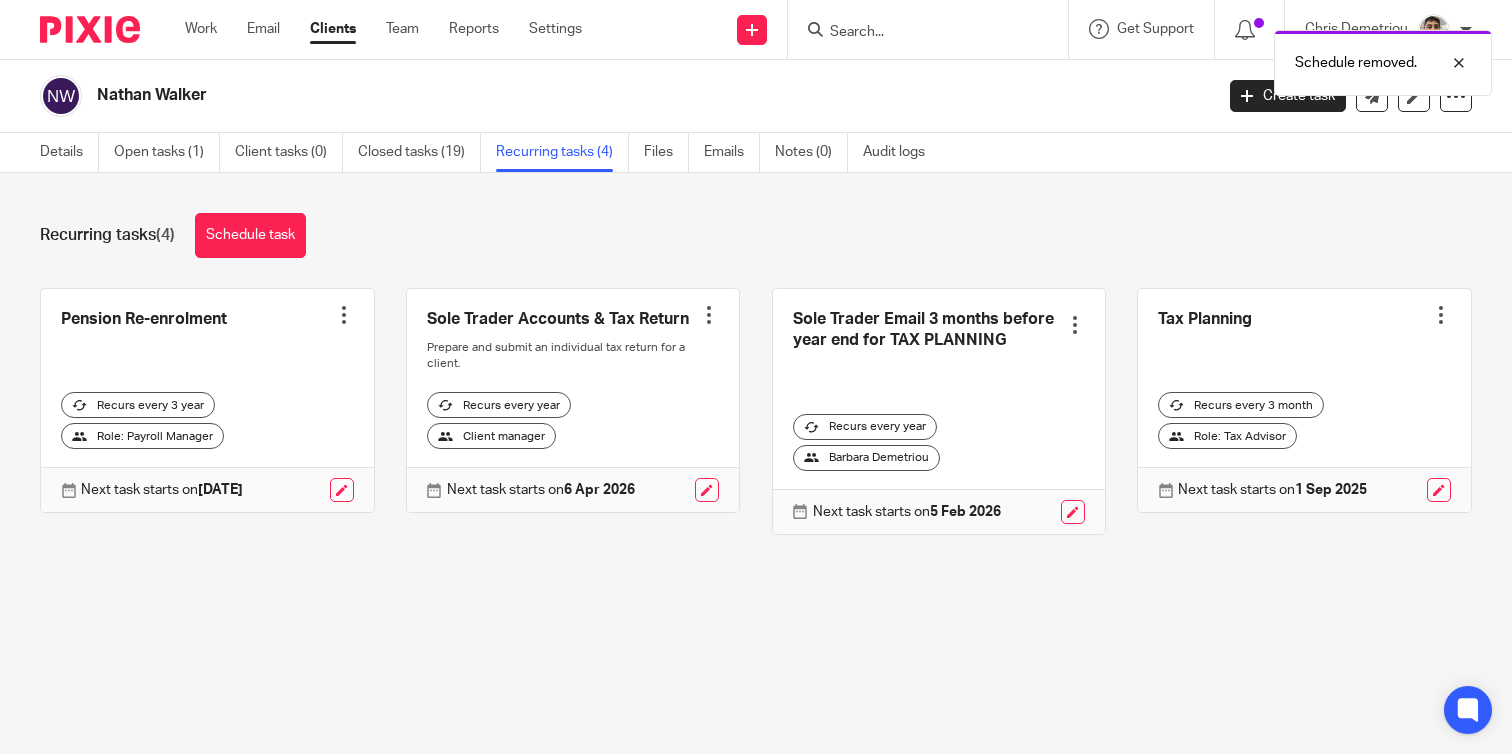 click at bounding box center [344, 315] 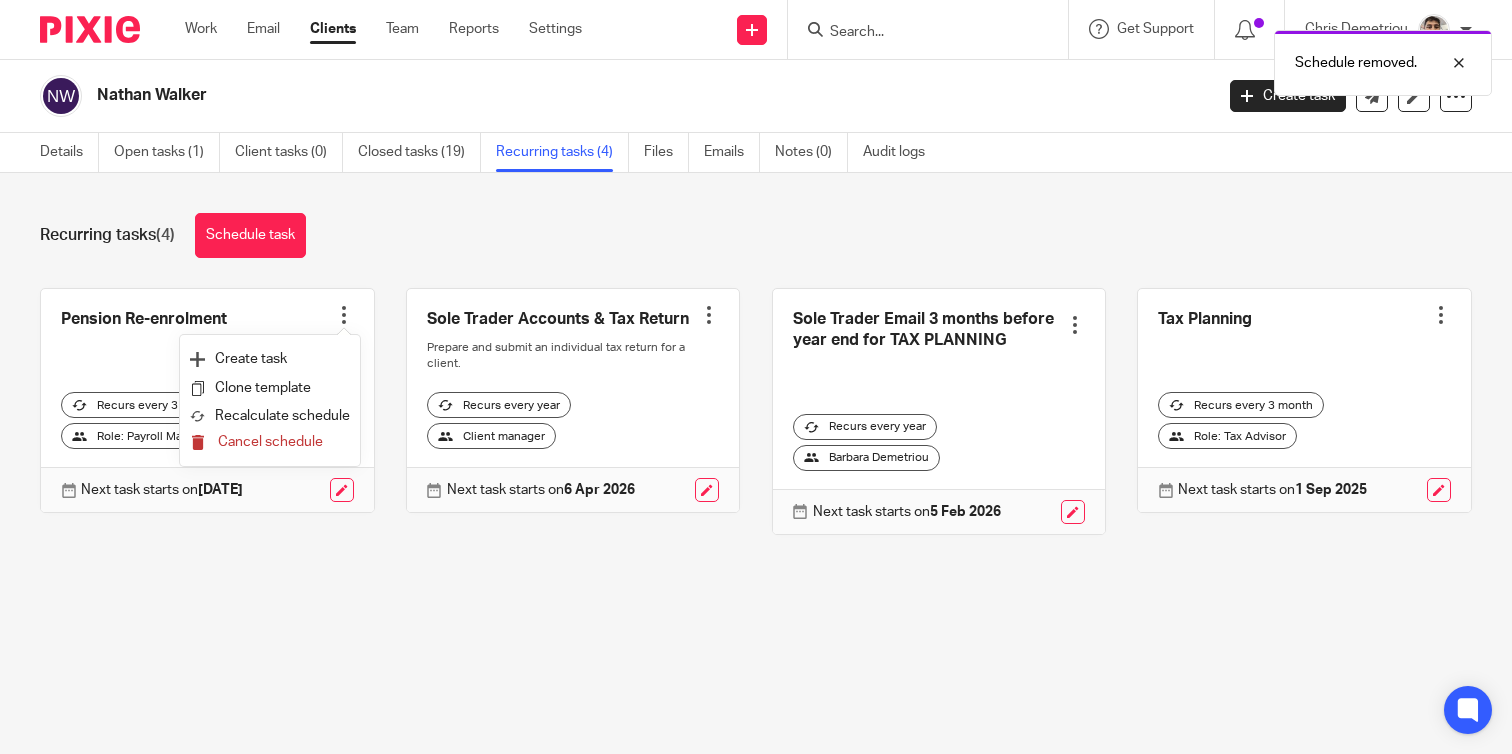 click on "Cancel schedule" at bounding box center (270, 442) 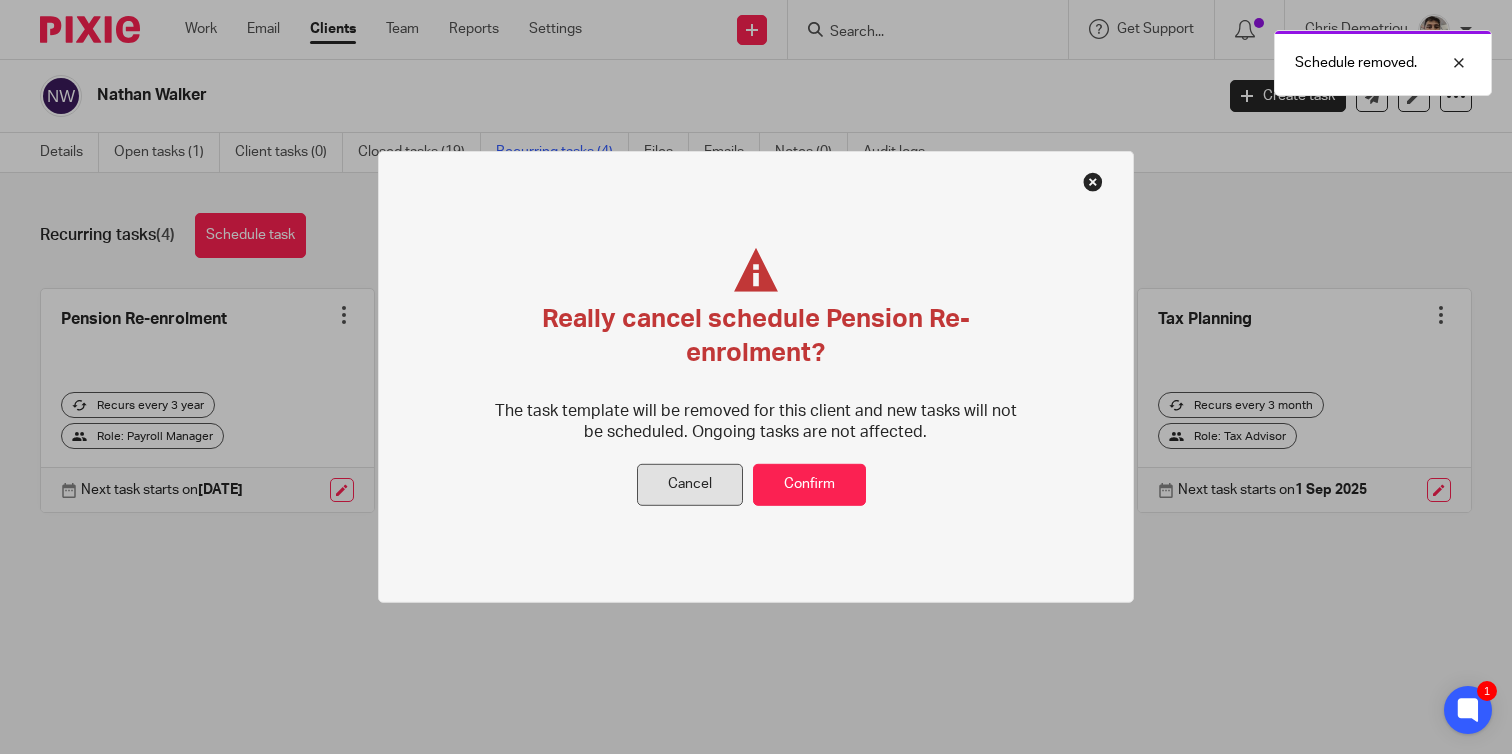 click on "Cancel" at bounding box center [690, 484] 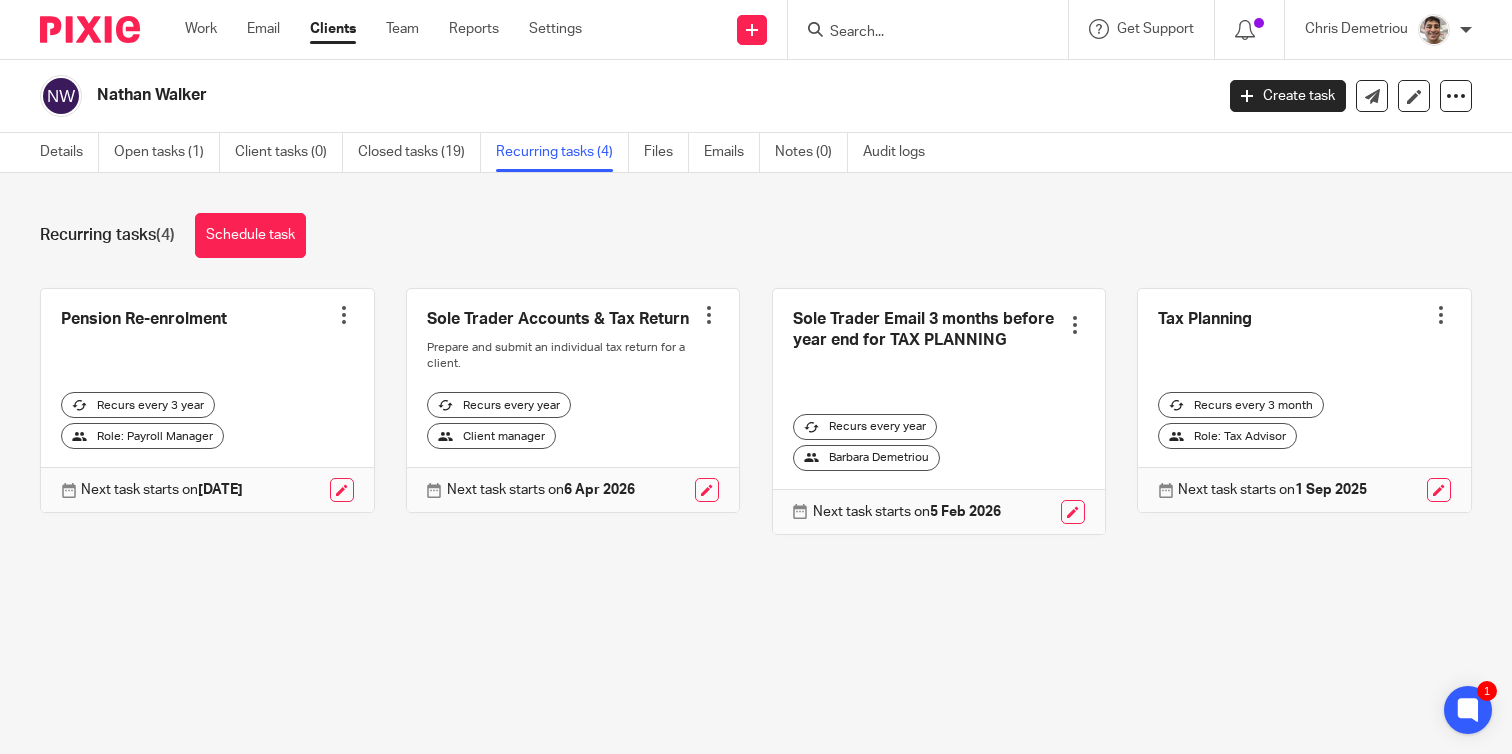 click at bounding box center (344, 315) 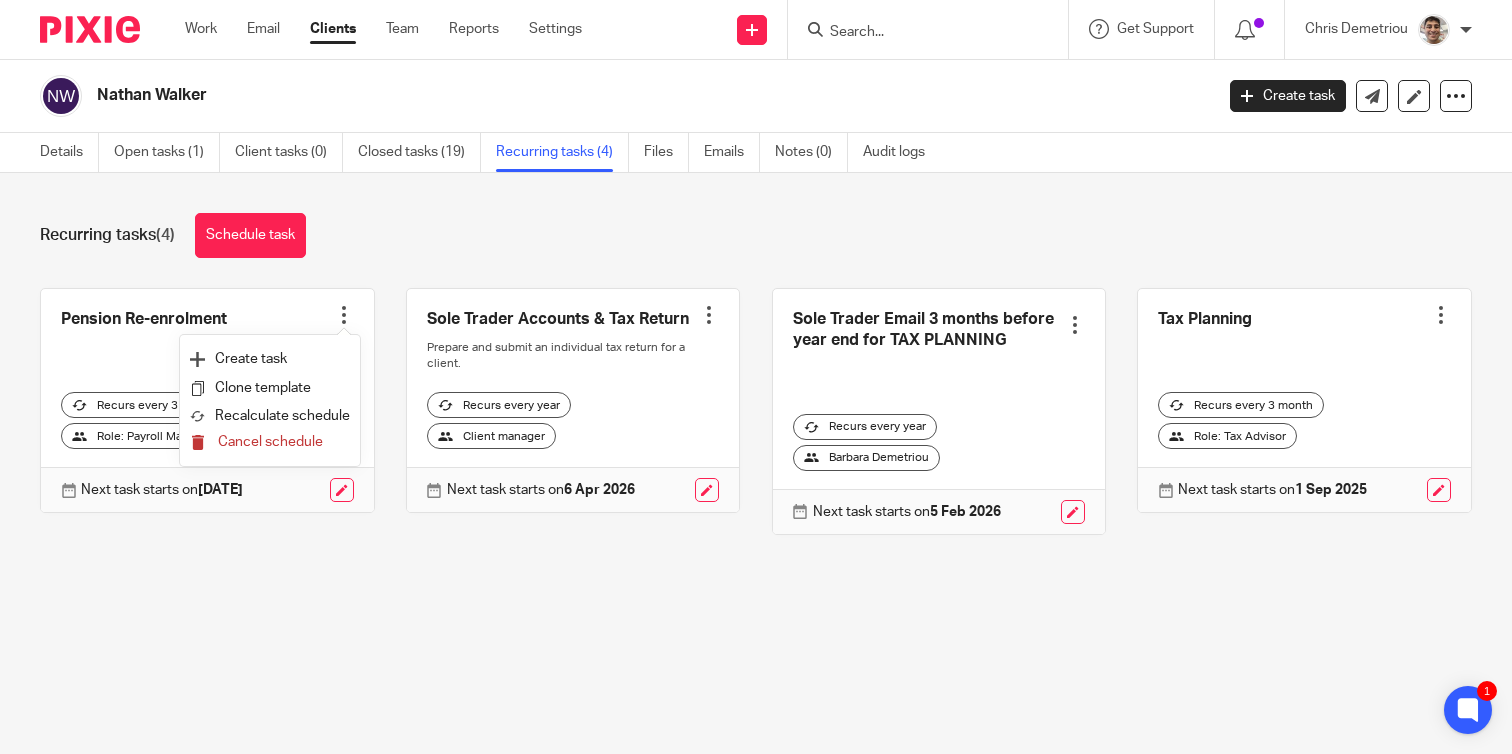click on "Cancel schedule" at bounding box center [270, 442] 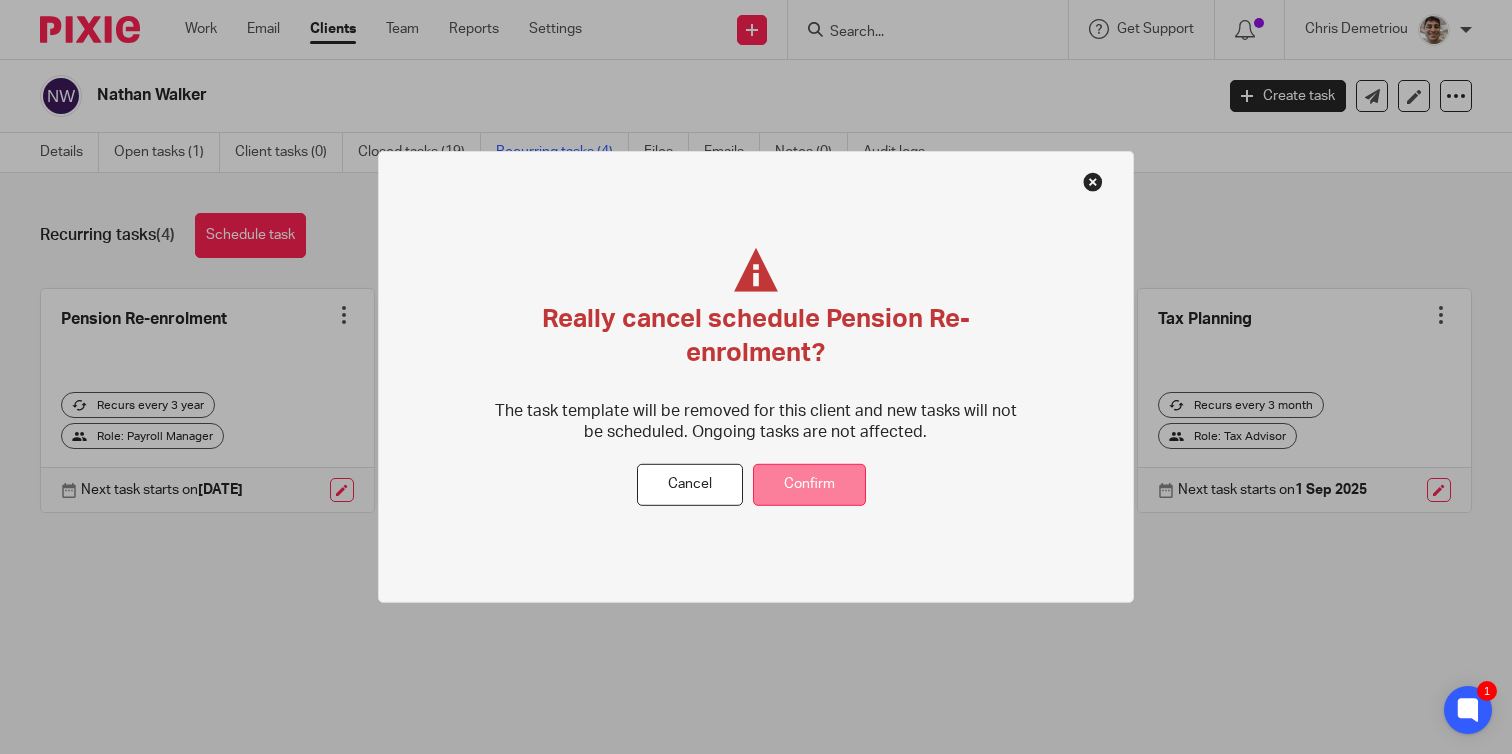 click on "Confirm" at bounding box center [809, 484] 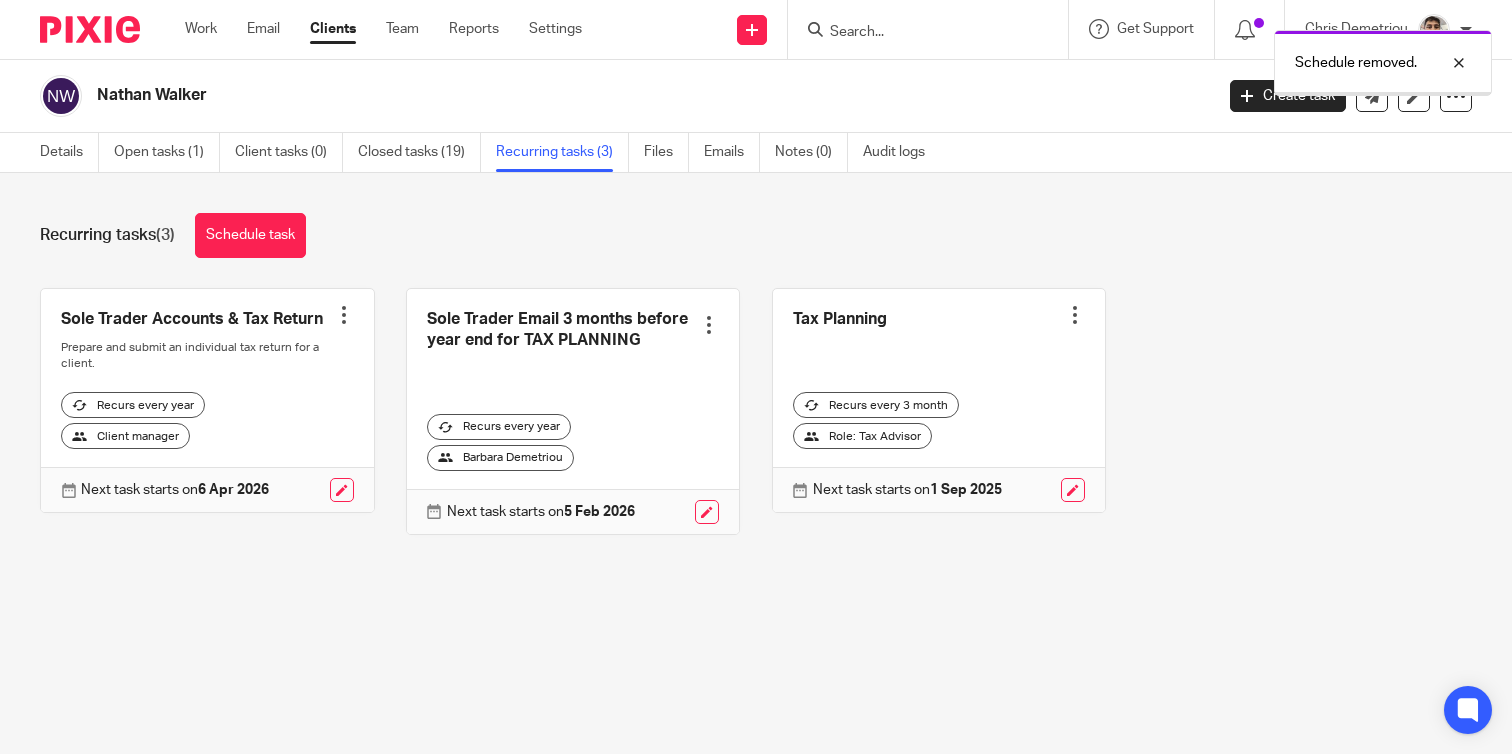 scroll, scrollTop: 0, scrollLeft: 0, axis: both 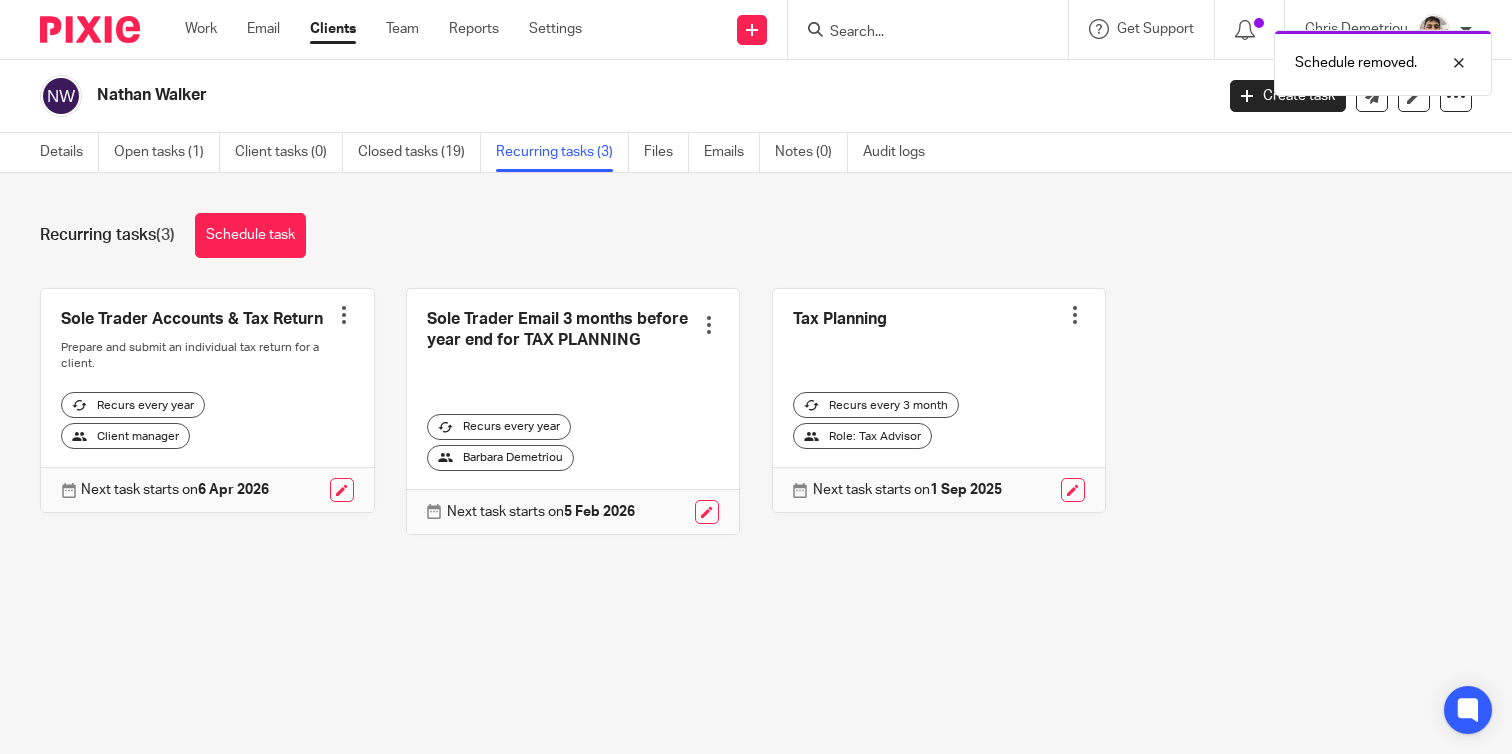 click on "Recurring tasks
(3)
Schedule task
Sole Trader Accounts & Tax Return
Create task
Clone template
Recalculate schedule
Cancel schedule
Prepare and submit an individual tax return for a client.
Recurs every year
Client manager
Next task starts on   6 Apr 2026
Sole Trader Email 3 months before year end for TAX PLANNING" at bounding box center (756, 389) 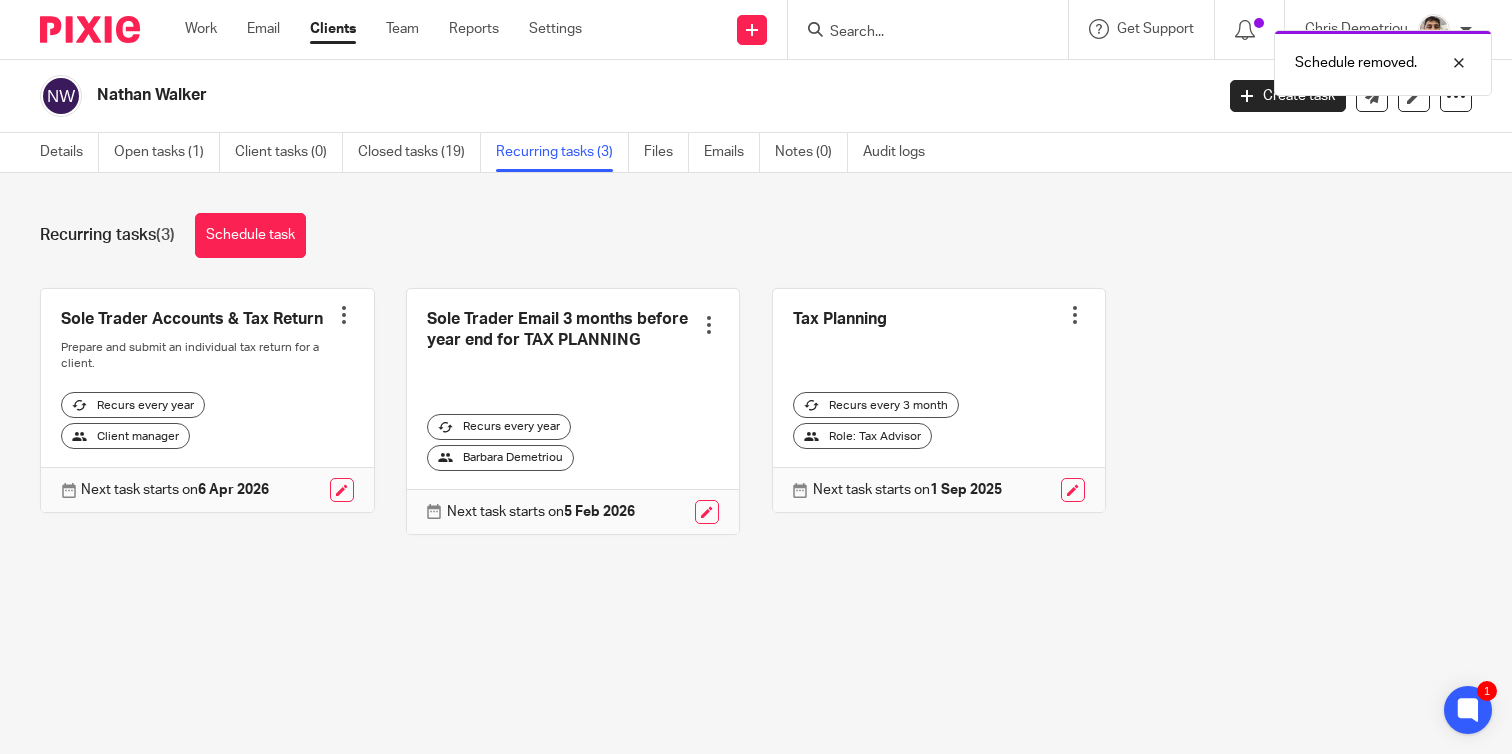 click on "Recurring tasks
(3)
Schedule task
Sole Trader Accounts & Tax Return
Create task
Clone template
Recalculate schedule
Cancel schedule
Prepare and submit an individual tax return for a client.
Recurs every year
Client manager
Next task starts on   6 Apr 2026
Sole Trader Email 3 months before year end for TAX PLANNING" at bounding box center [756, 389] 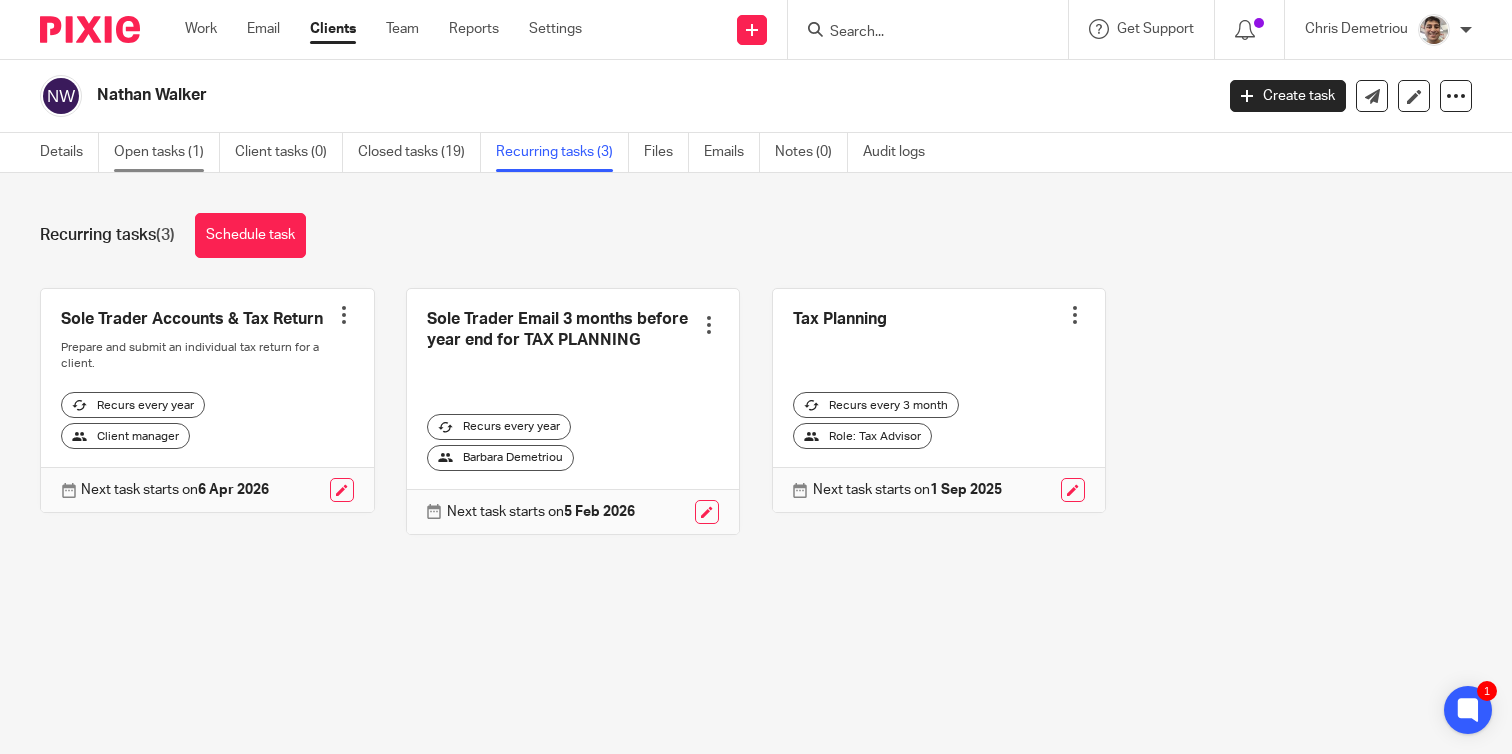 click on "Open tasks (1)" at bounding box center [167, 152] 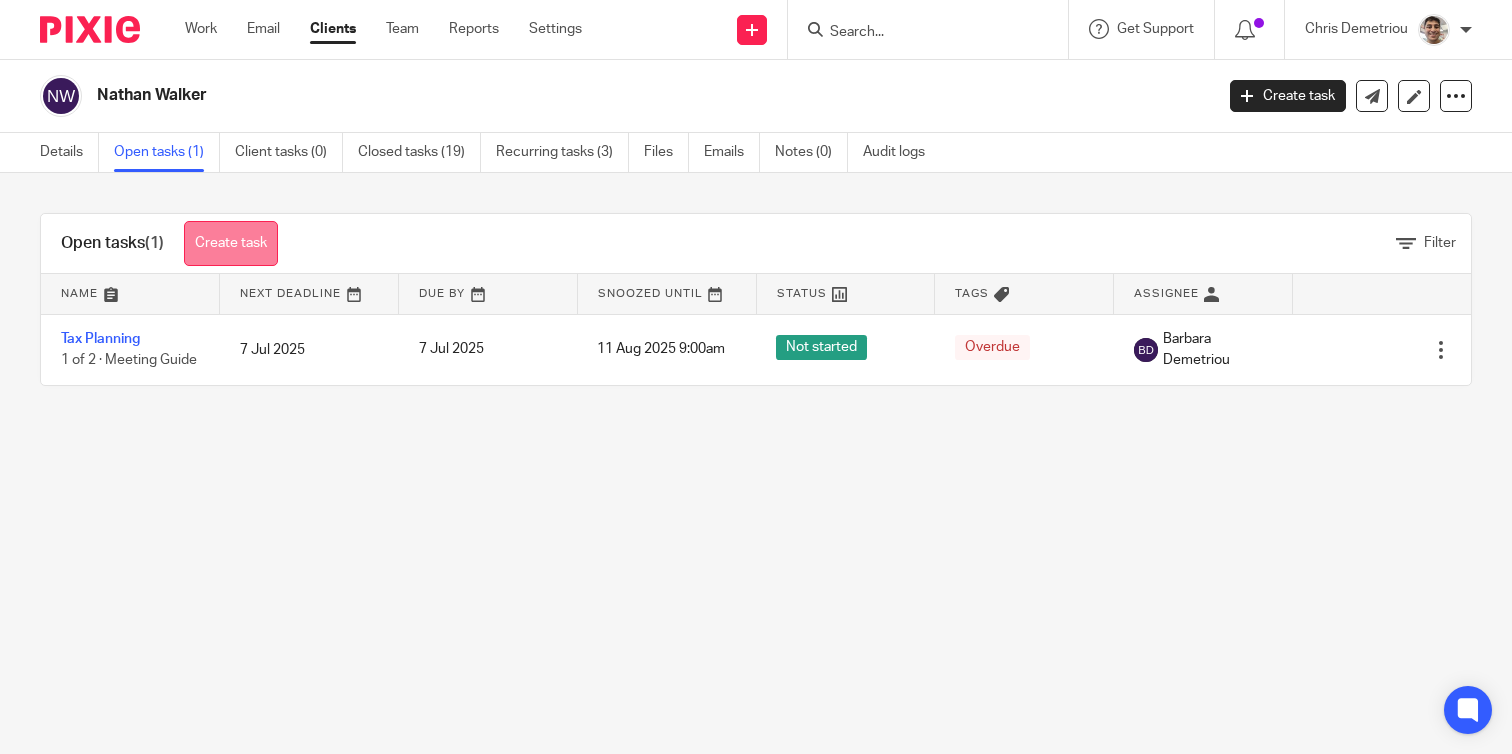 scroll, scrollTop: 0, scrollLeft: 0, axis: both 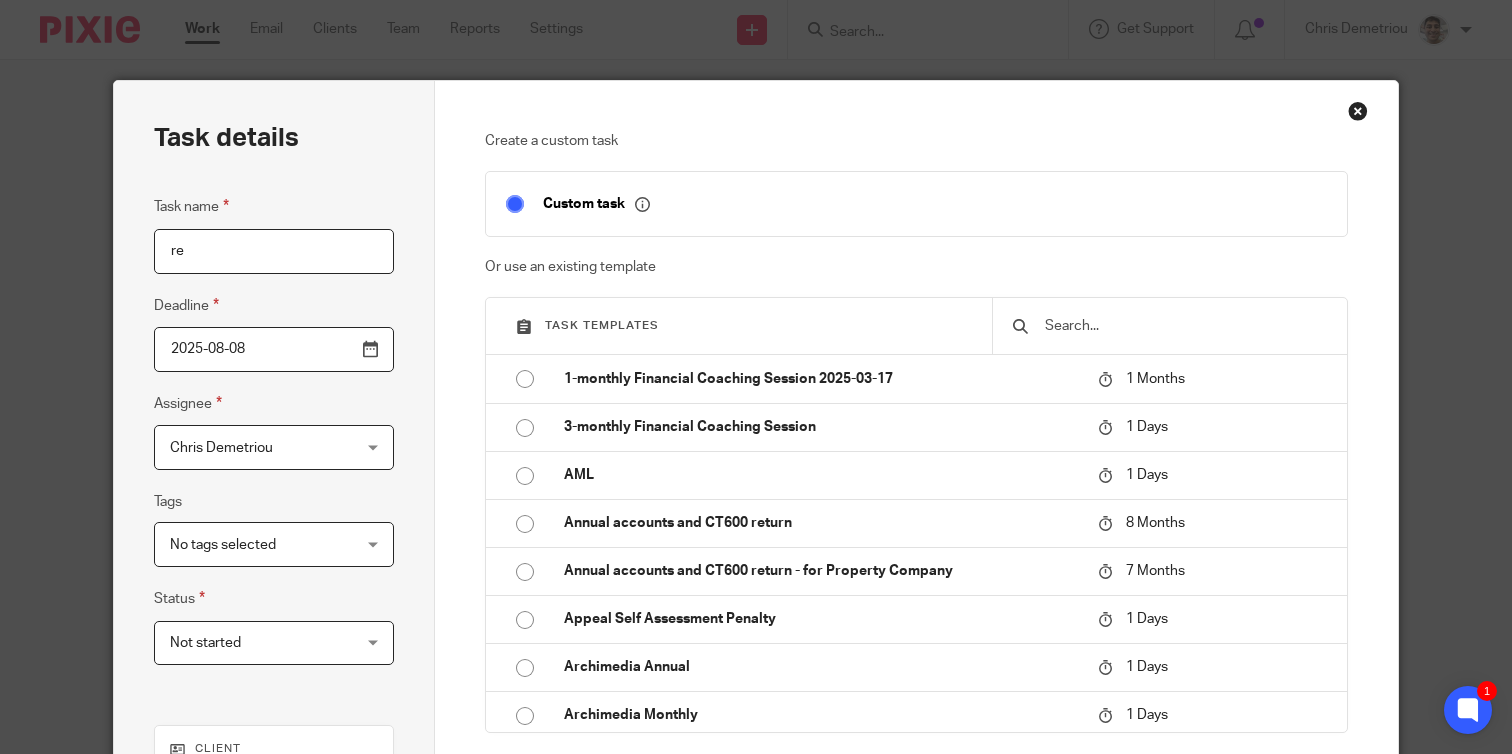type on "r" 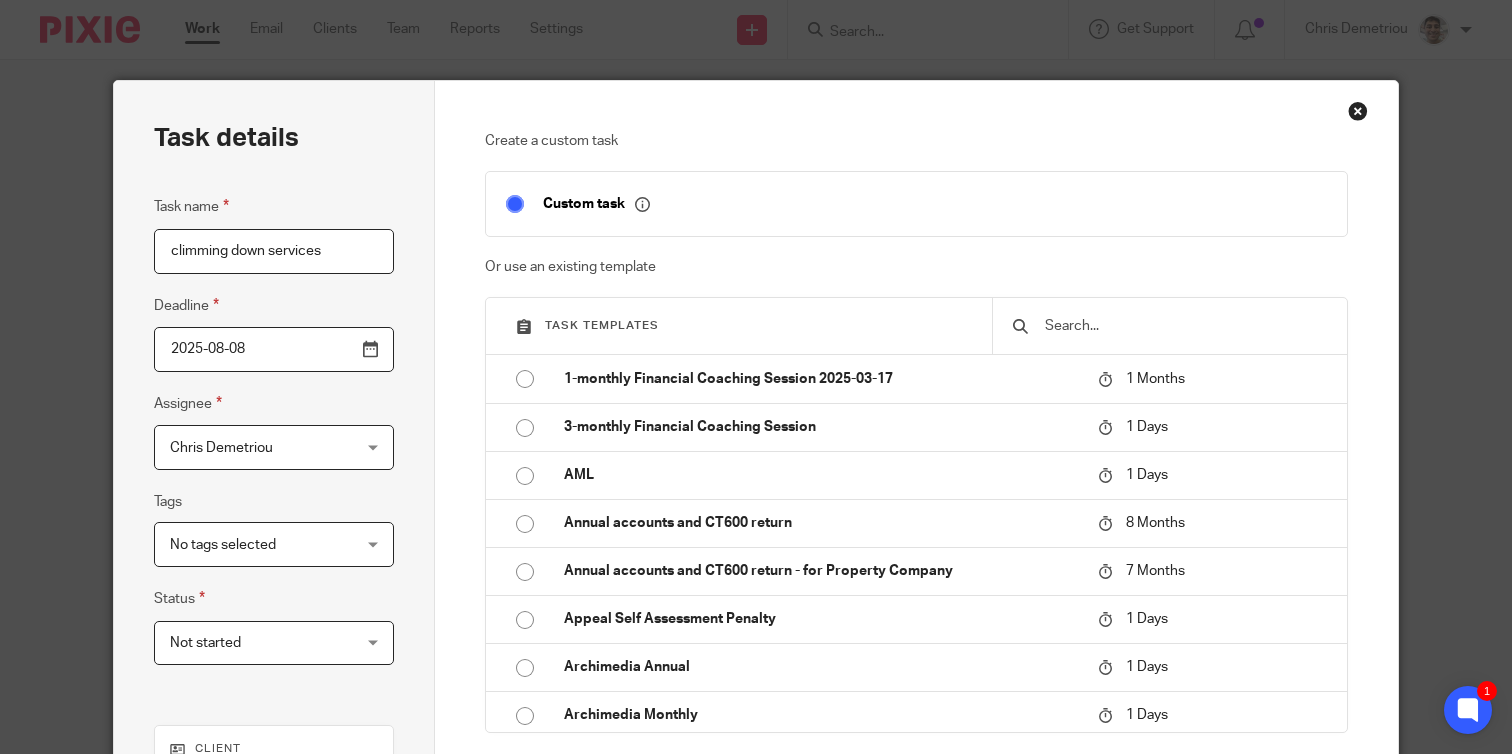 scroll, scrollTop: 362, scrollLeft: 0, axis: vertical 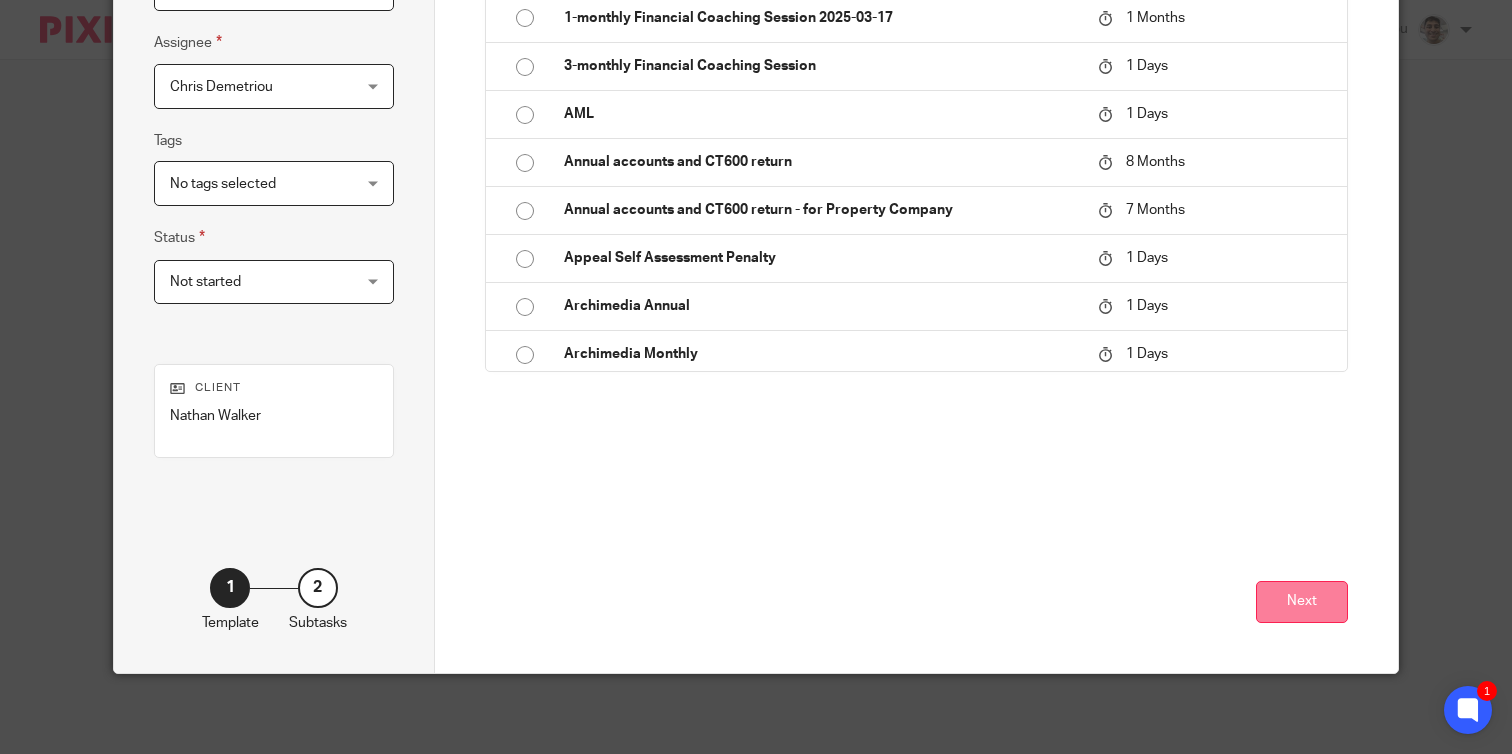 type on "climming down services" 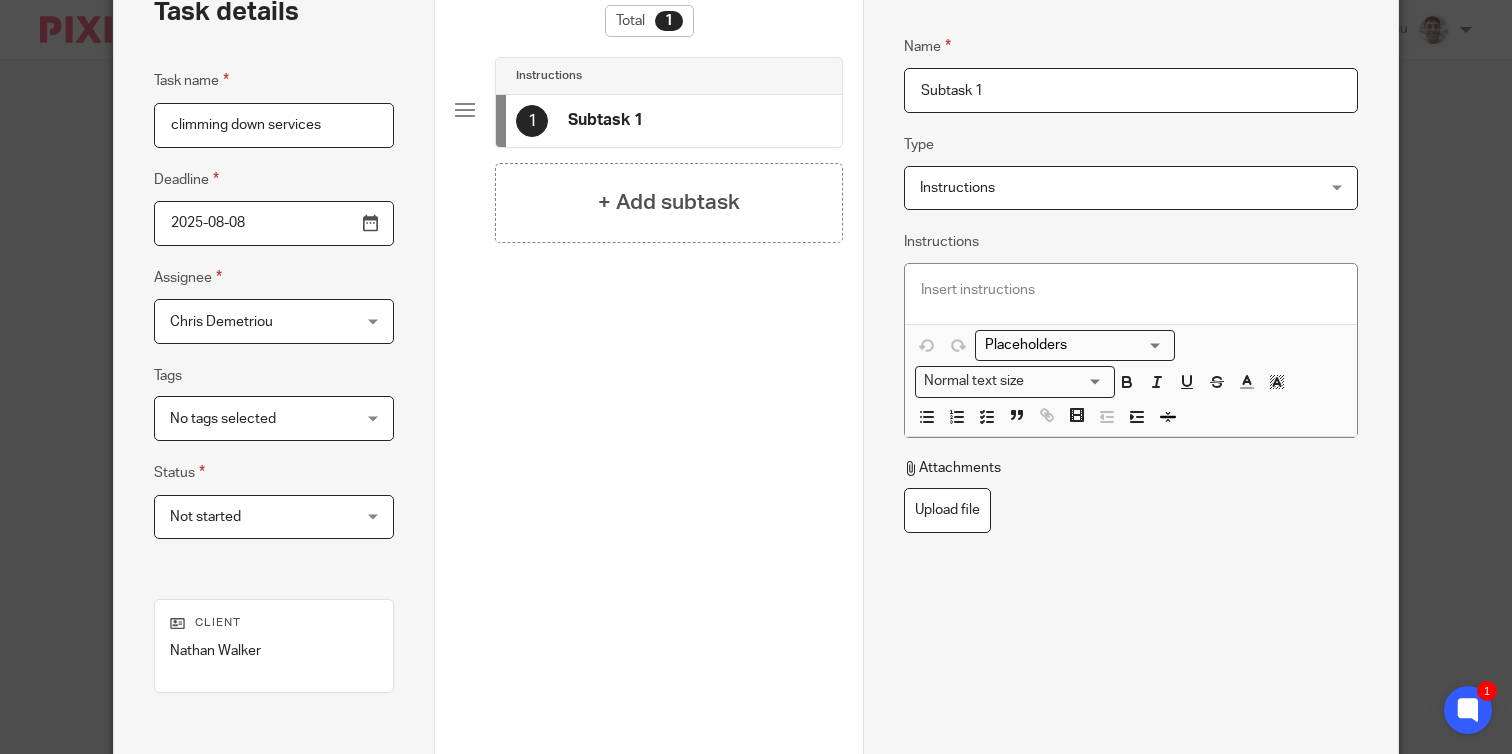 scroll, scrollTop: 44, scrollLeft: 0, axis: vertical 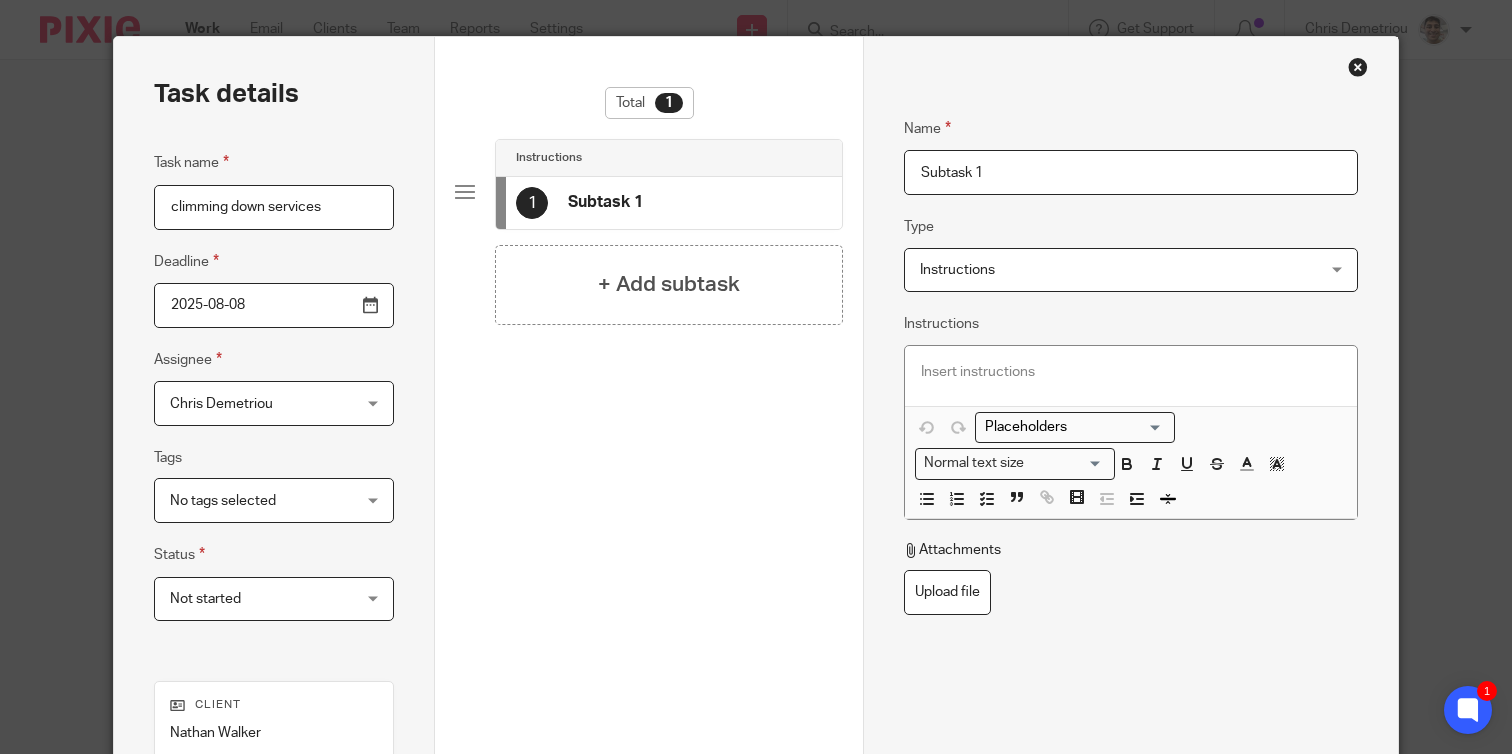 click at bounding box center (1131, 372) 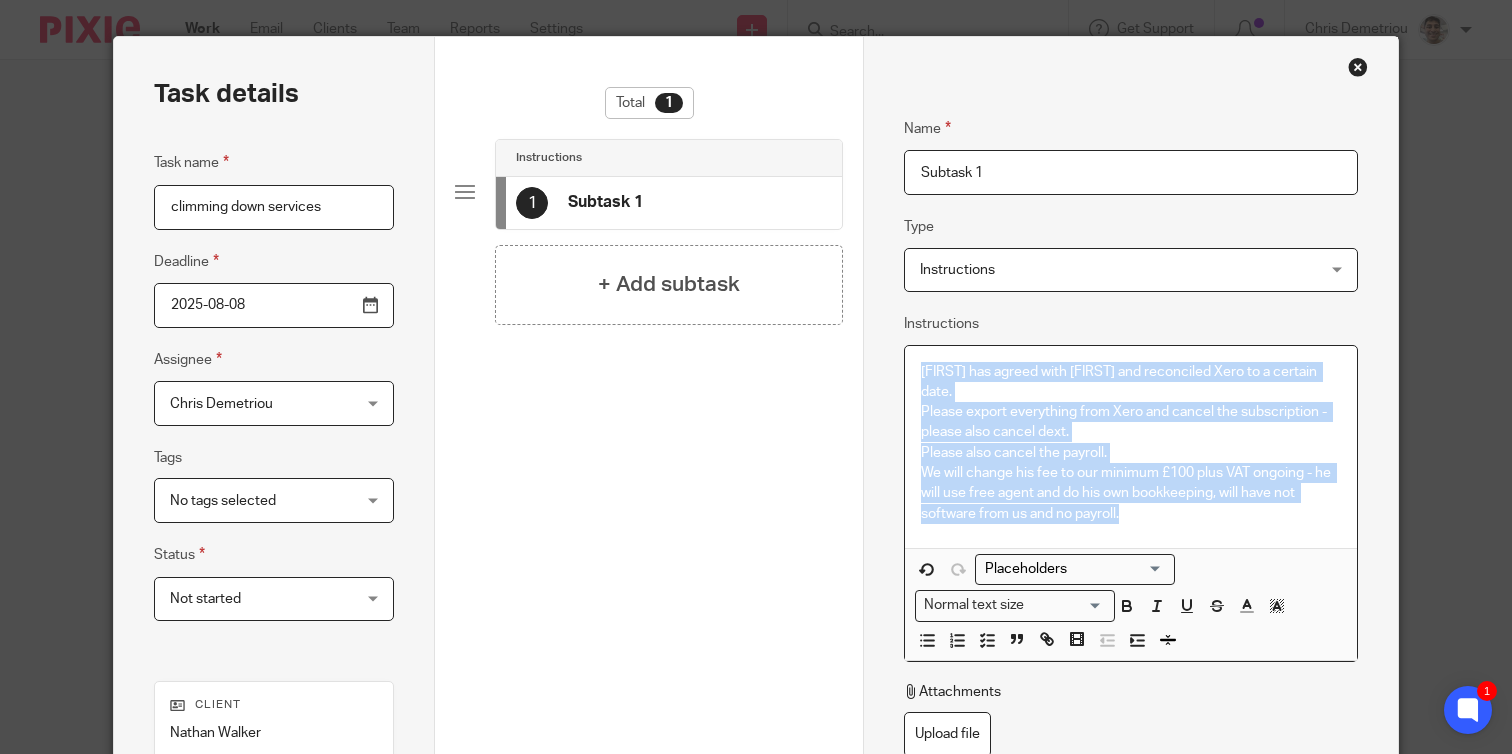drag, startPoint x: 1150, startPoint y: 520, endPoint x: 849, endPoint y: 330, distance: 355.95084 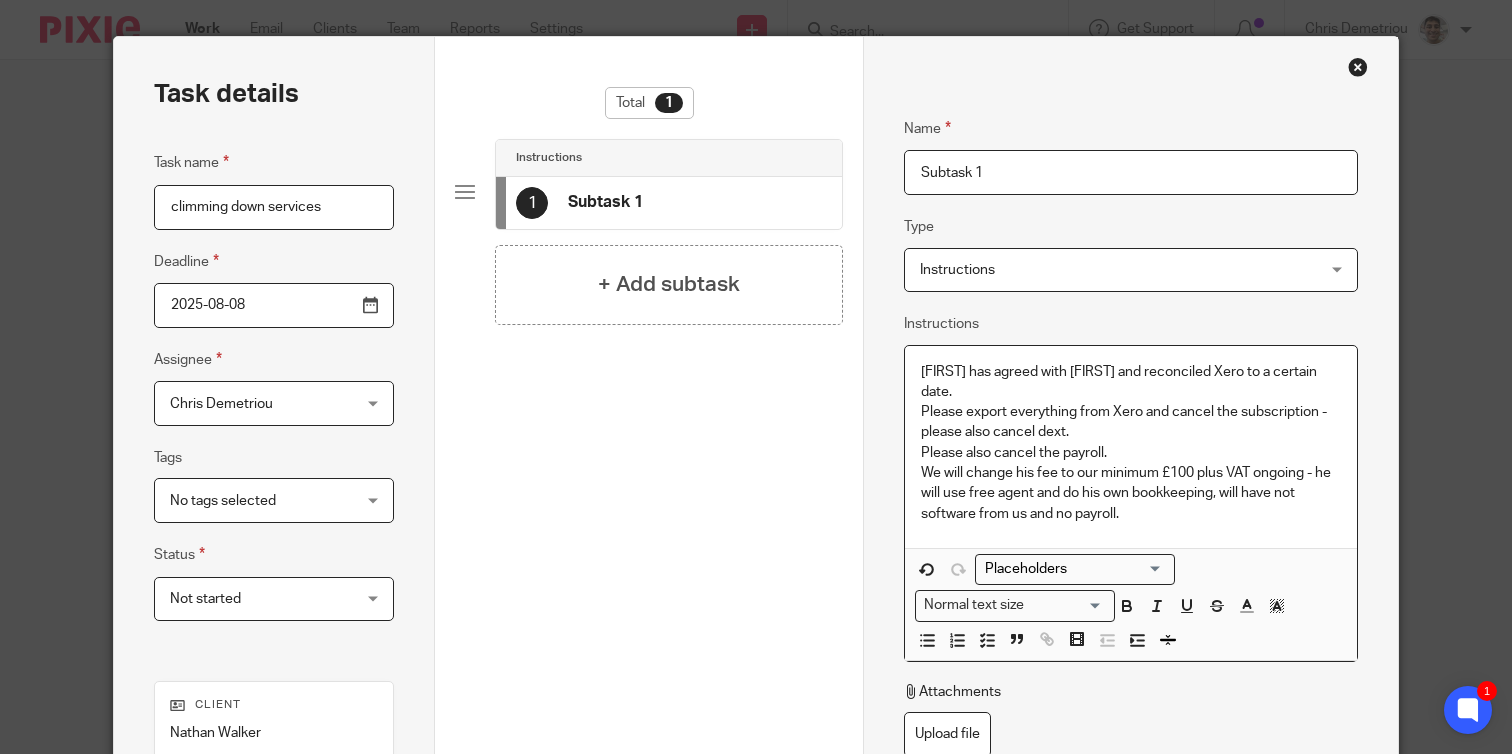click on "Please export everything from Xero and cancel the subscription - please also cancel dext." at bounding box center [1131, 422] 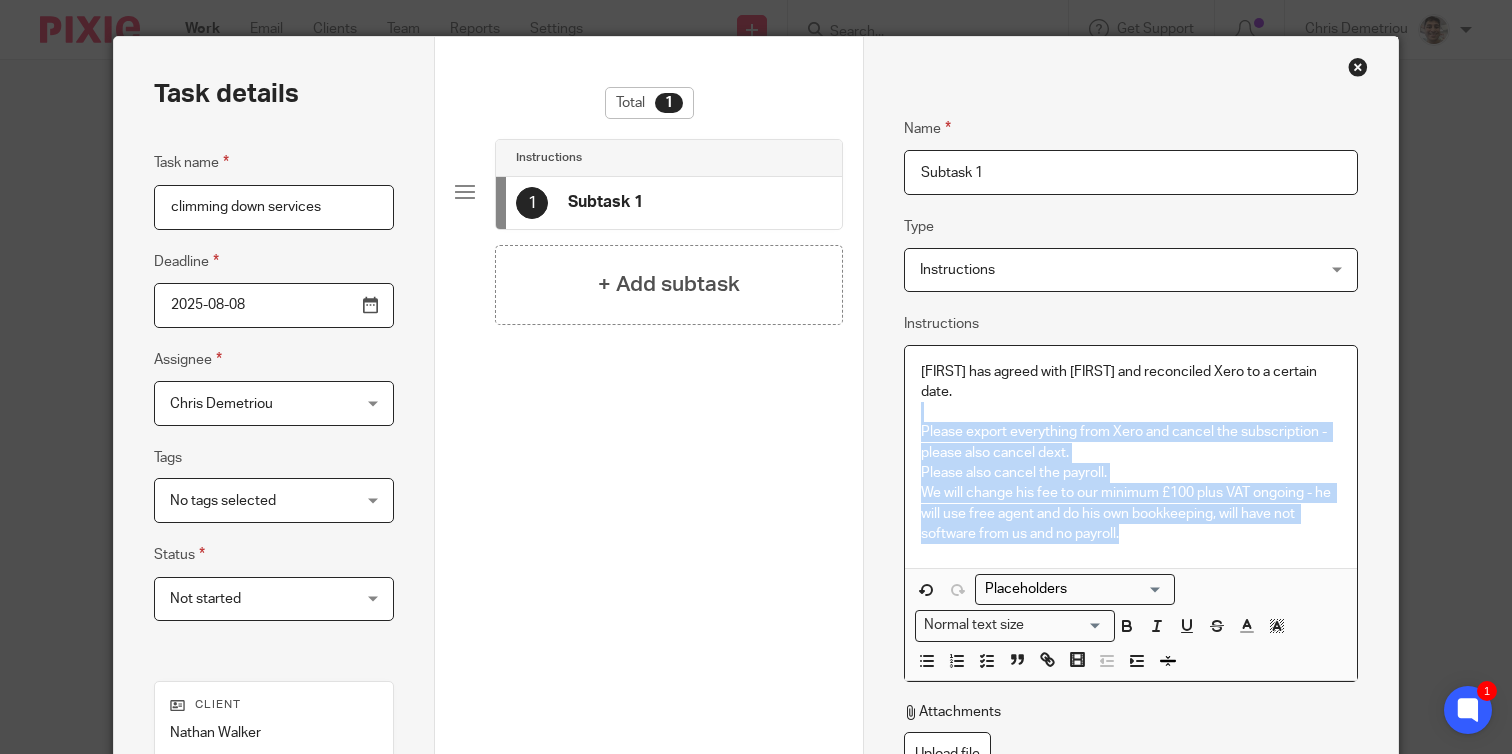 drag, startPoint x: 1149, startPoint y: 528, endPoint x: 910, endPoint y: 422, distance: 261.45172 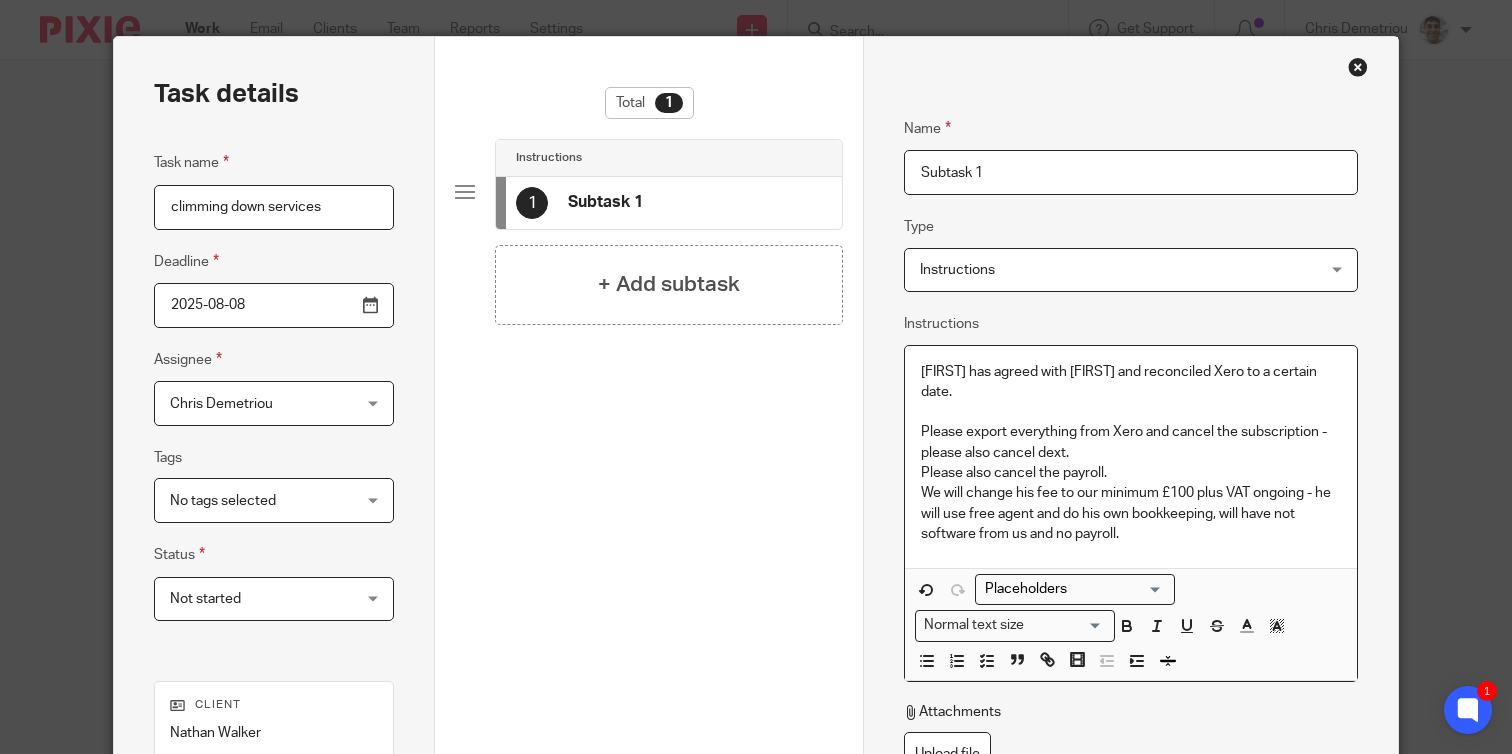 click on "We will change his fee to our minimum £100 plus VAT ongoing - he will use free agent and do his own bookkeeping, will have not software from us and no payroll." at bounding box center (1131, 513) 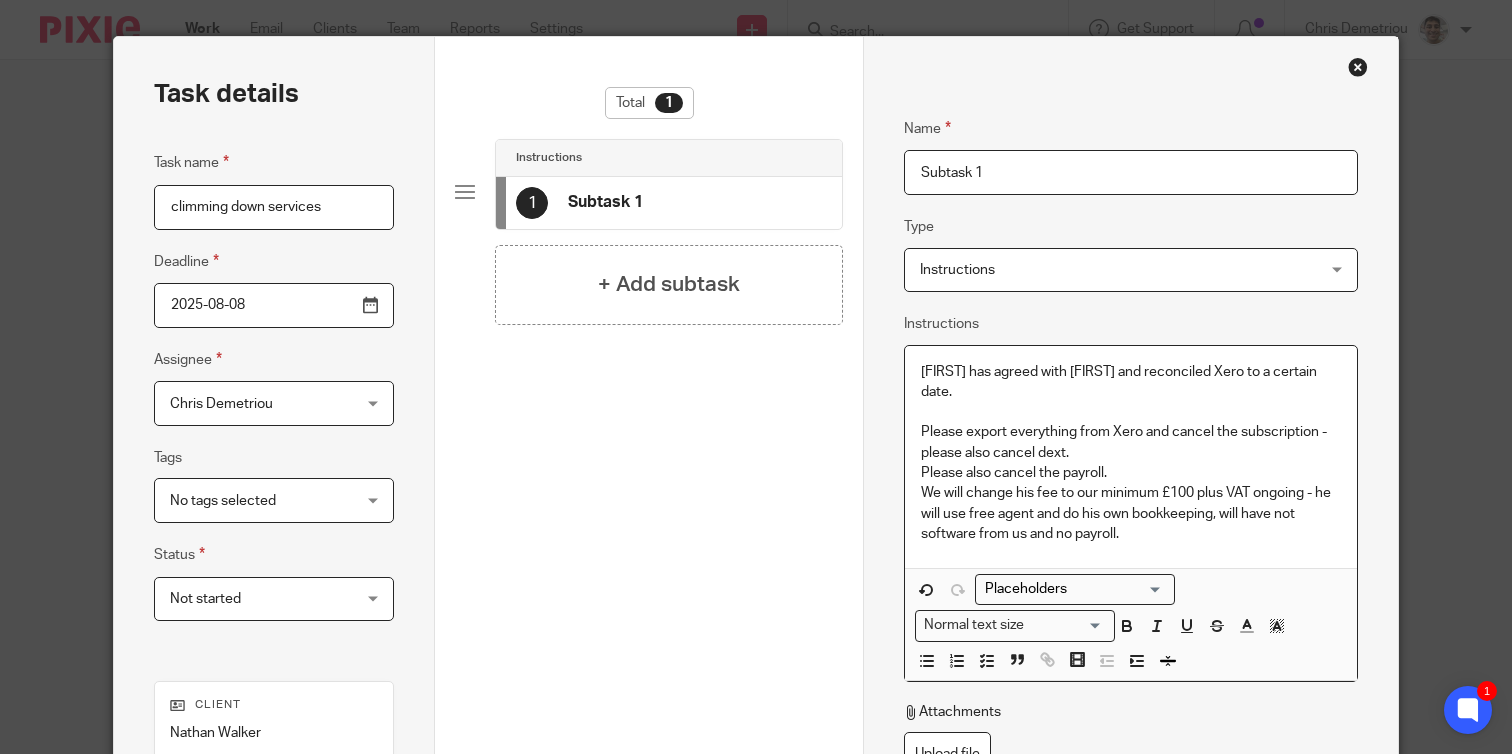 click on "We will change his fee to our minimum £100 plus VAT ongoing - he will use free agent and do his own bookkeeping, will have not software from us and no payroll." at bounding box center (1131, 513) 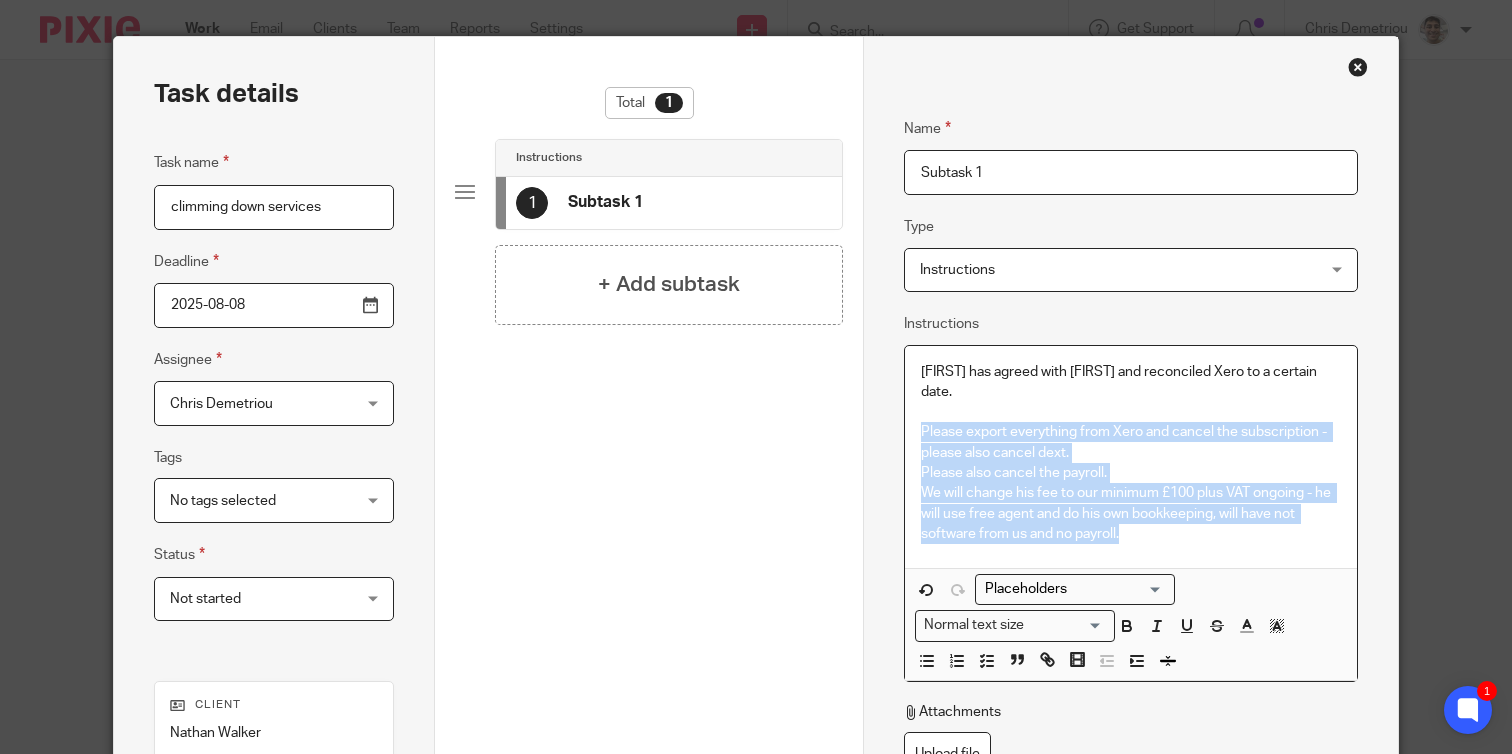 drag, startPoint x: 1134, startPoint y: 532, endPoint x: 911, endPoint y: 437, distance: 242.39224 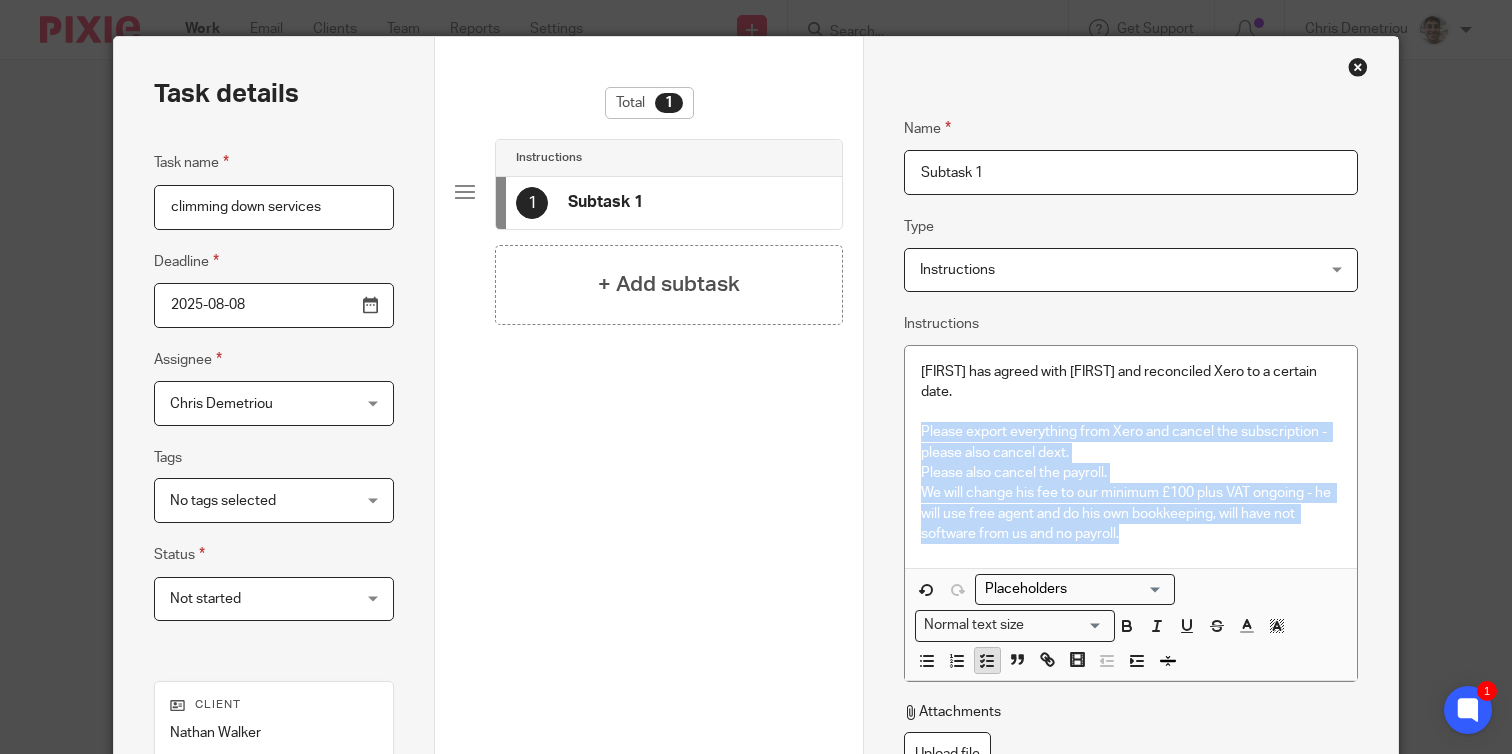 click 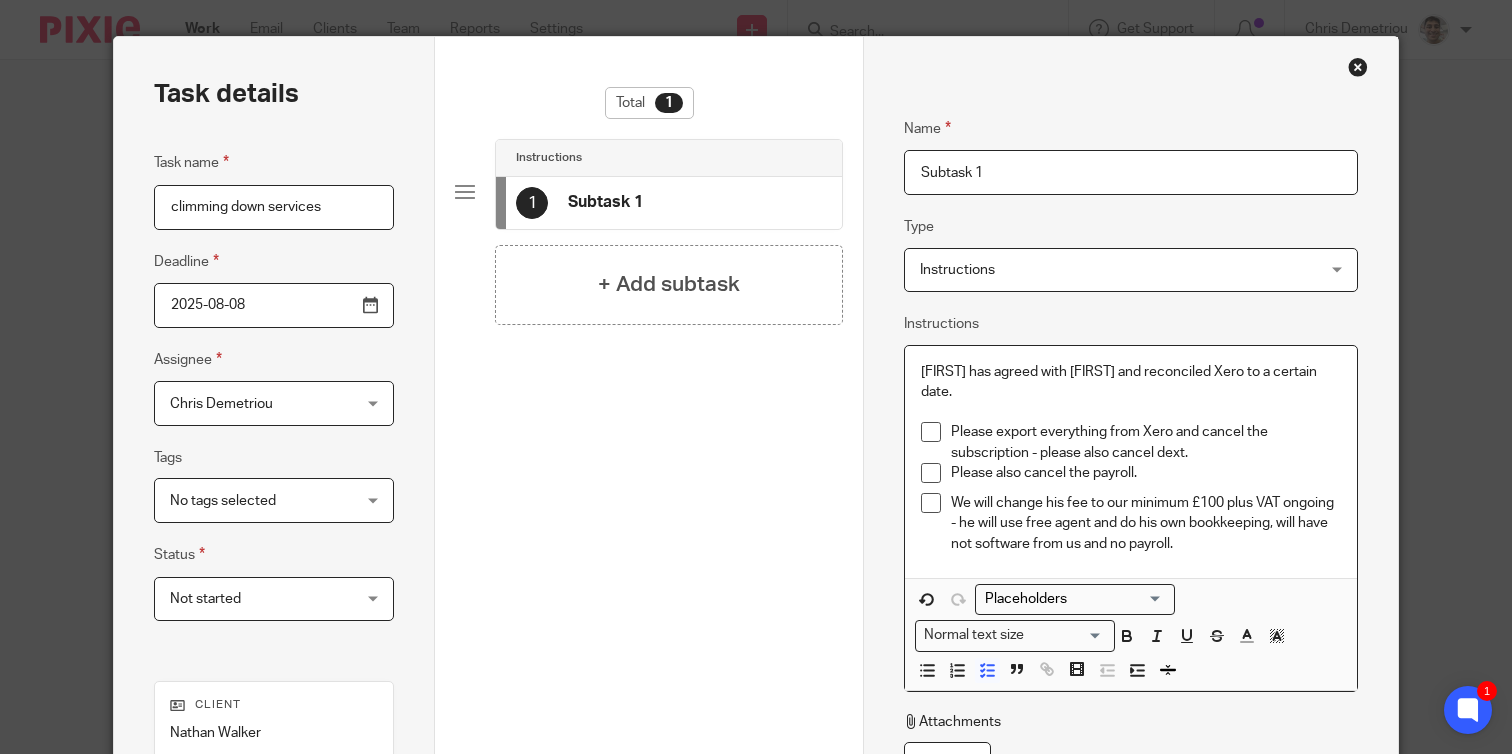 click on "We will change his fee to our minimum £100 plus VAT ongoing - he will use free agent and do his own bookkeeping, will have not software from us and no payroll." at bounding box center (1146, 523) 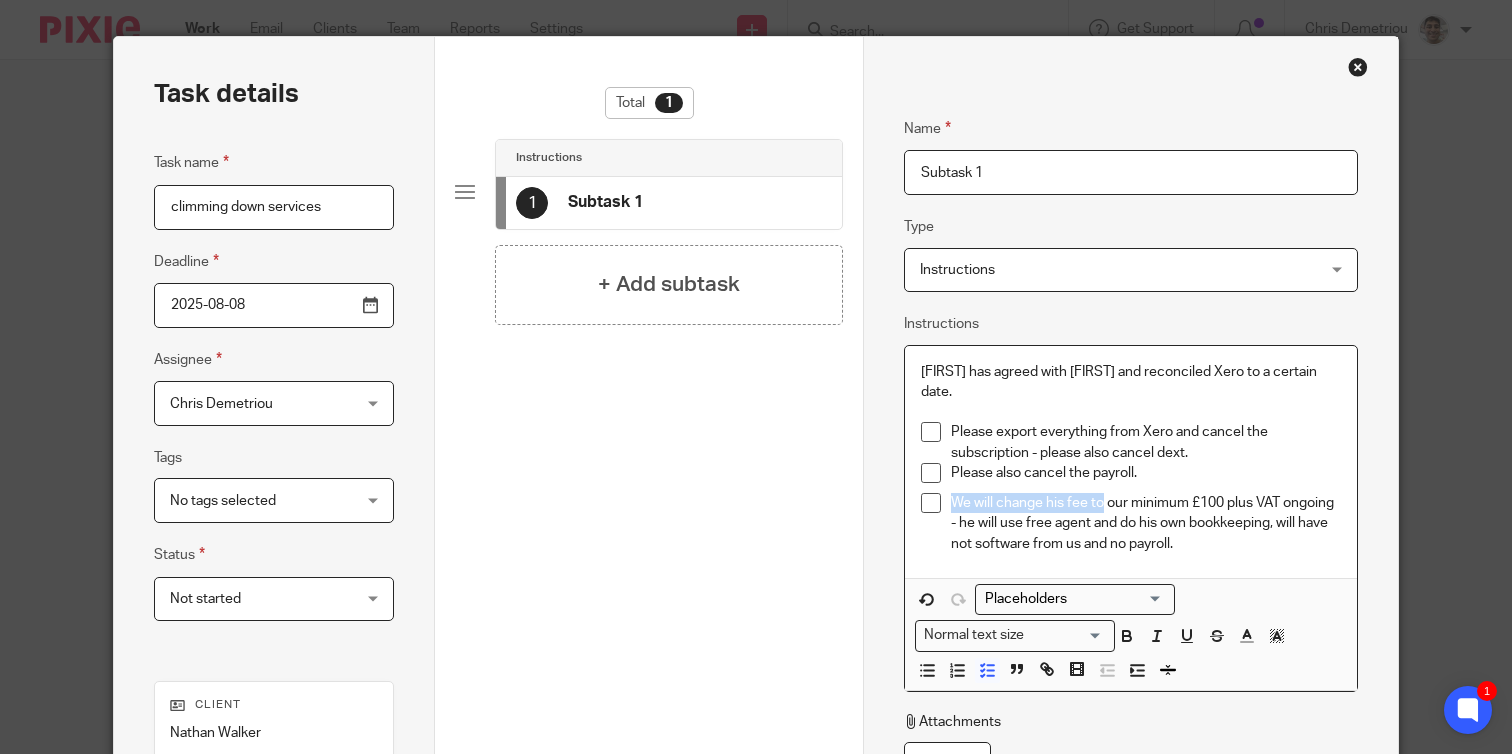 drag, startPoint x: 952, startPoint y: 505, endPoint x: 1101, endPoint y: 507, distance: 149.01343 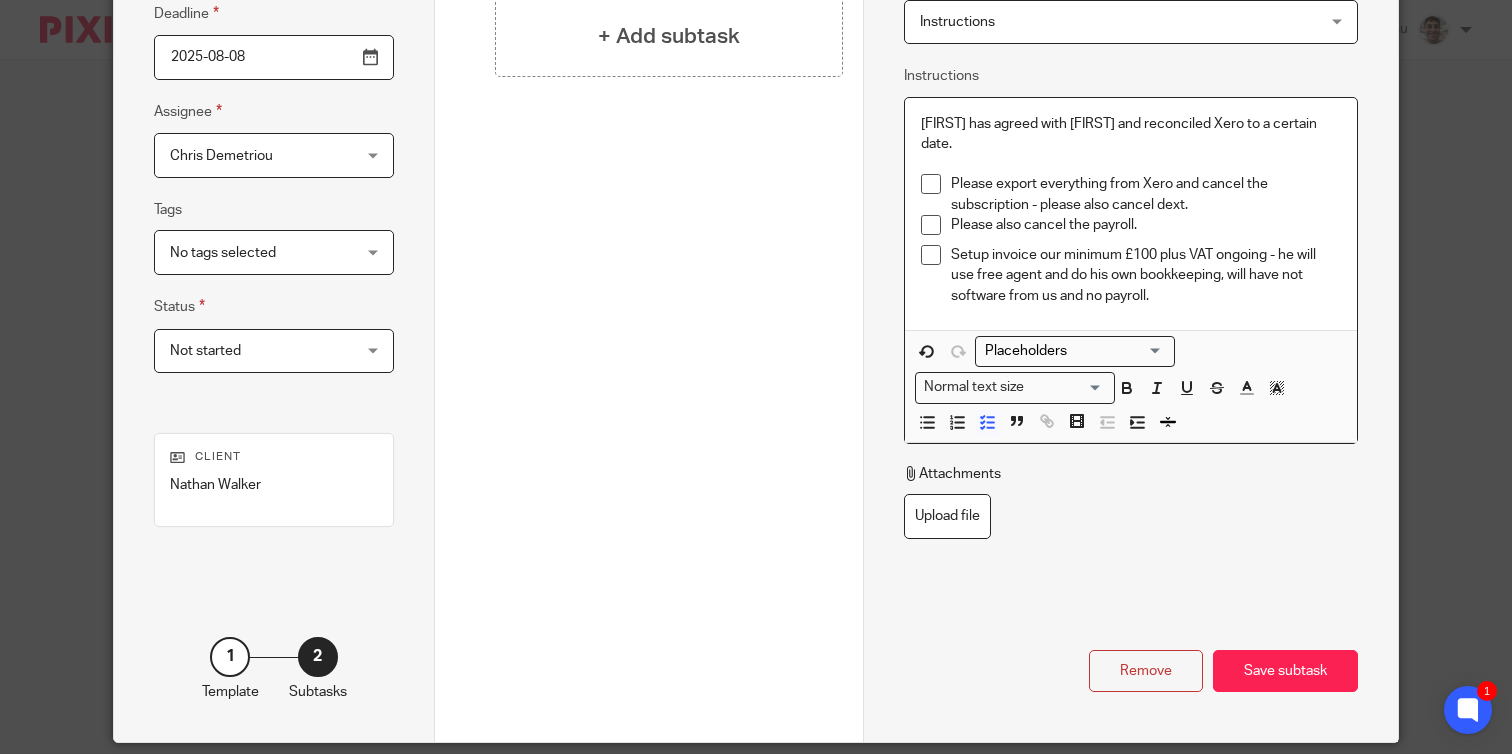 scroll, scrollTop: 362, scrollLeft: 0, axis: vertical 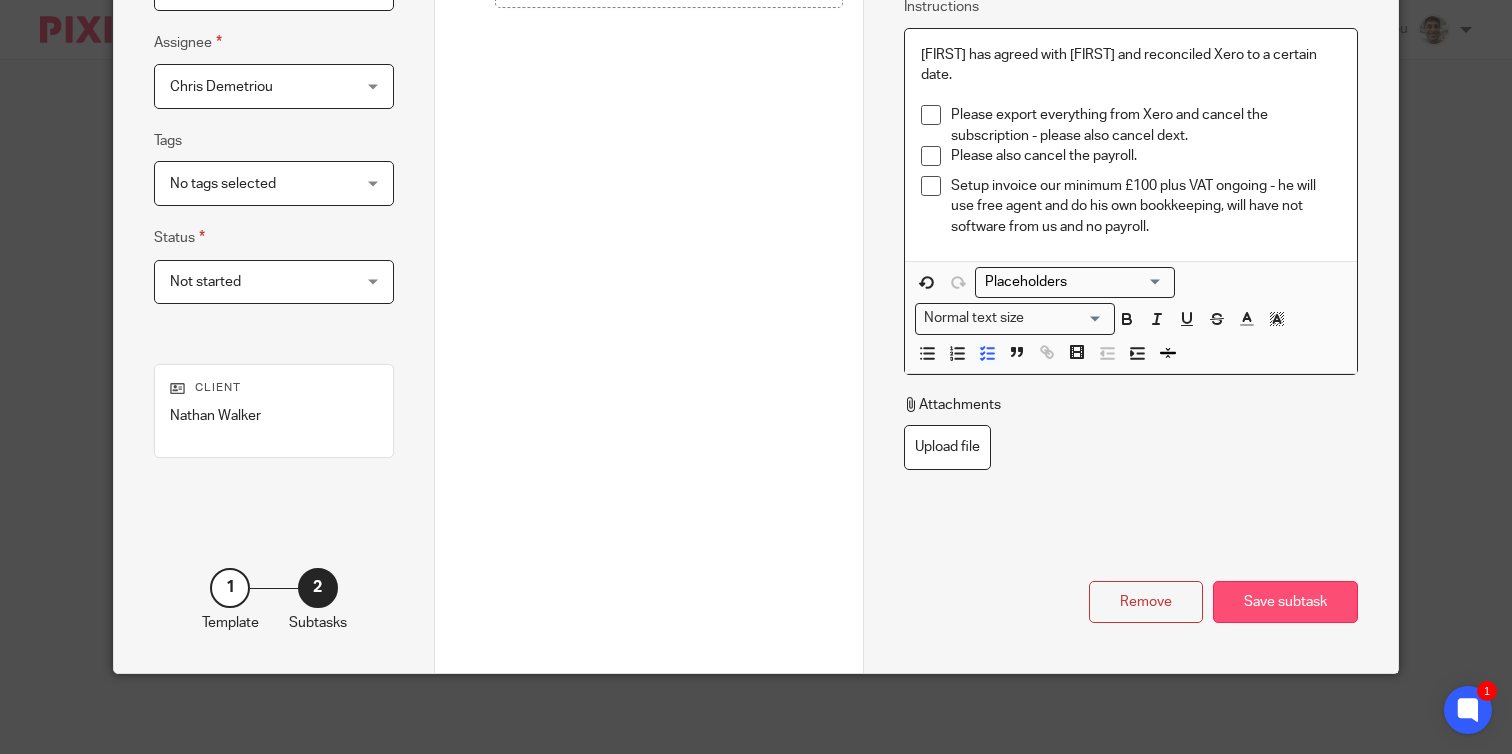 click on "Save subtask" at bounding box center [1285, 602] 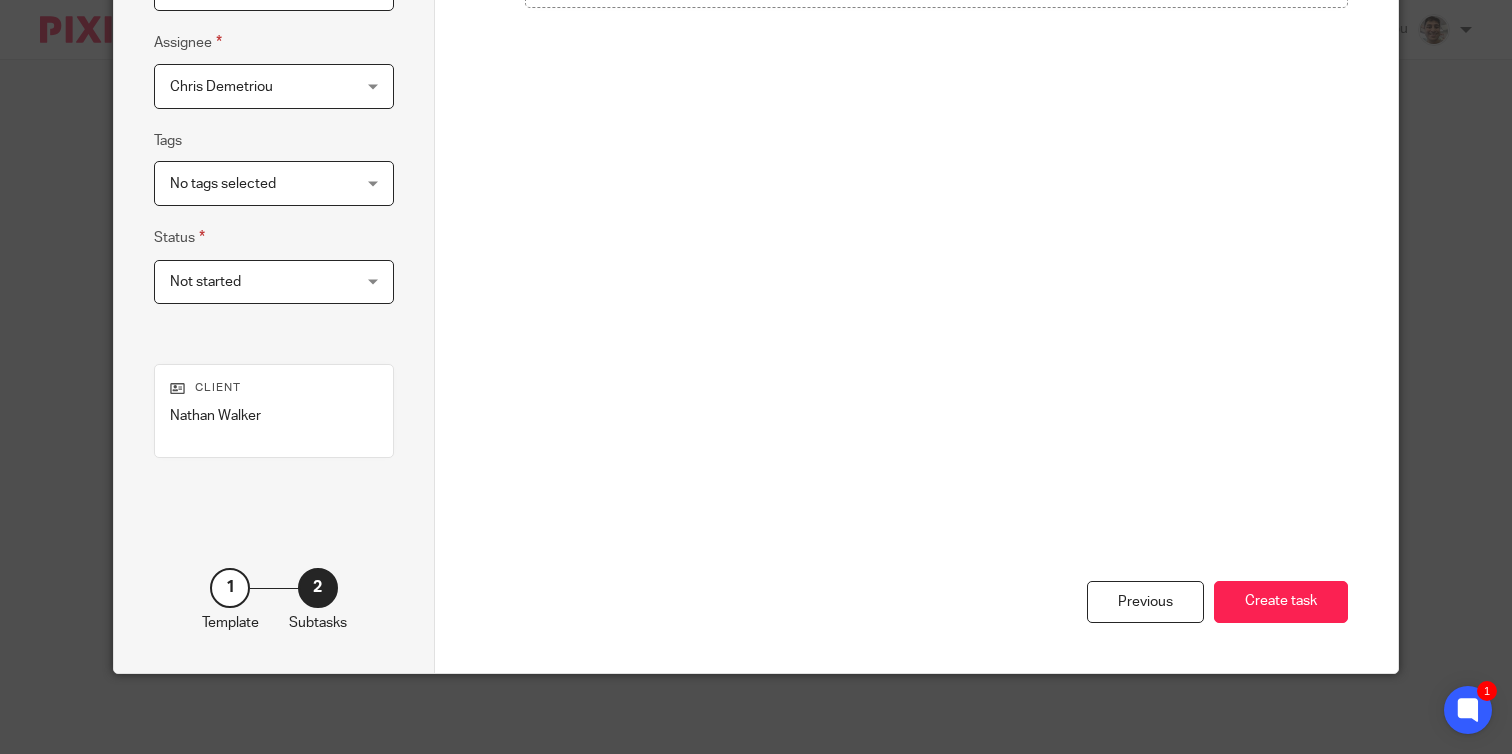click on "Previous
Create task" at bounding box center (916, 496) 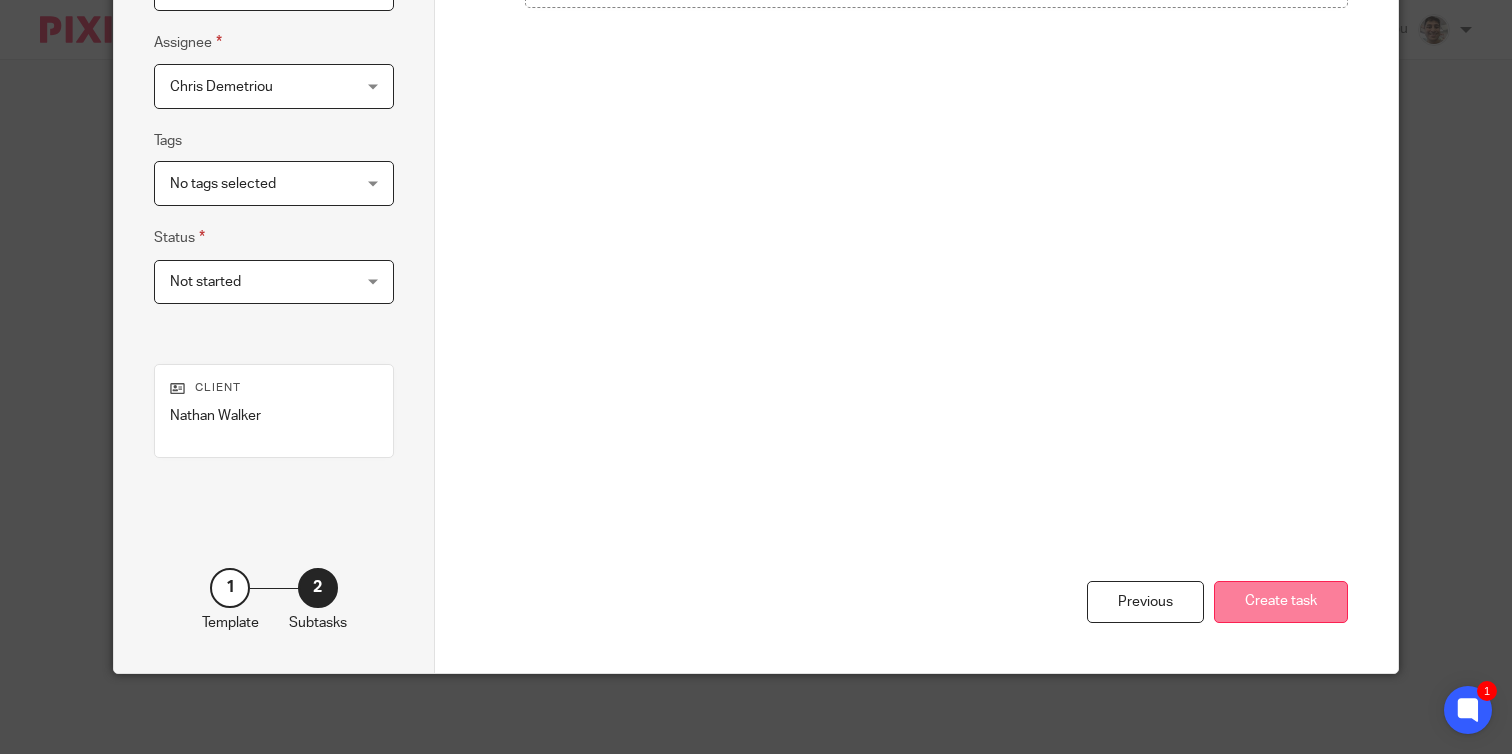 click on "Create task" at bounding box center (1281, 602) 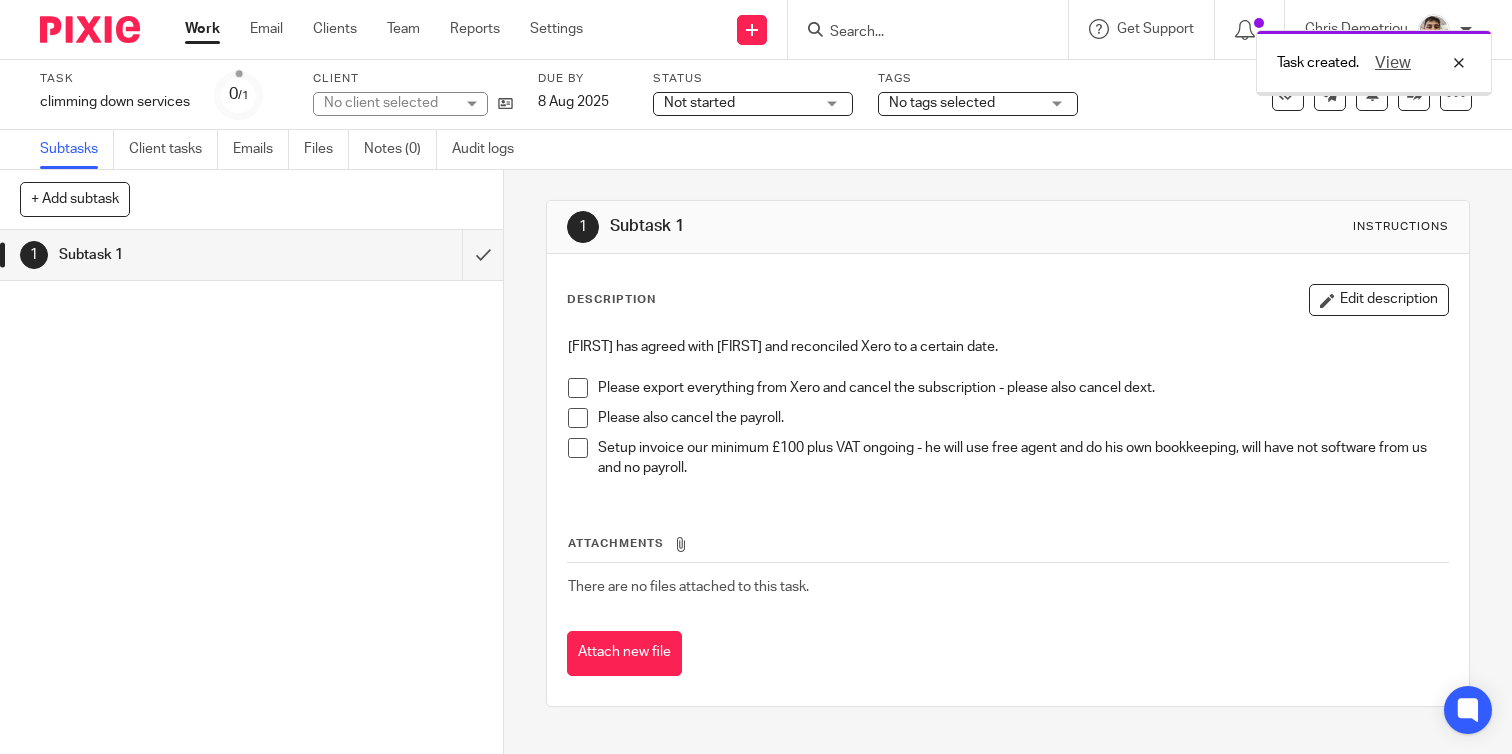 scroll, scrollTop: 0, scrollLeft: 0, axis: both 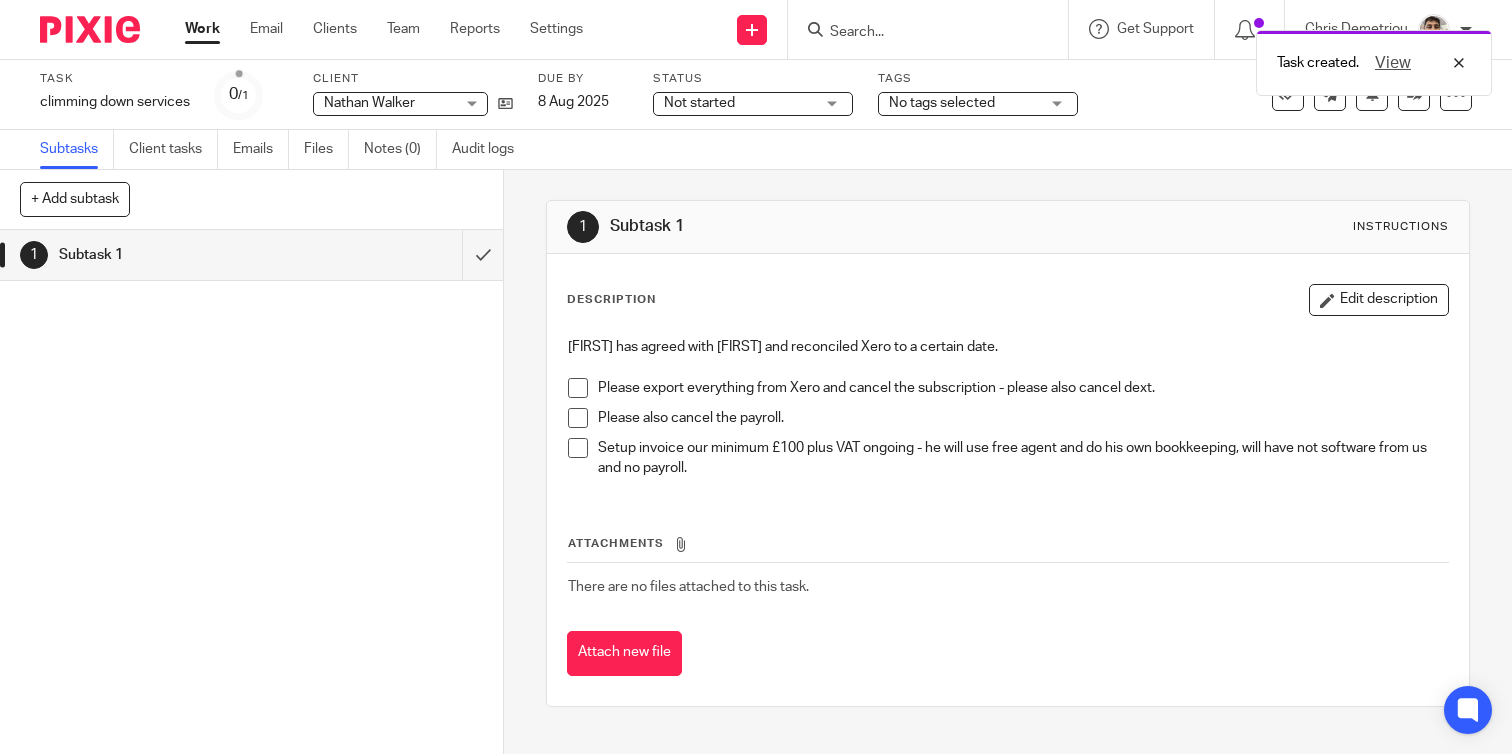 click at bounding box center (578, 418) 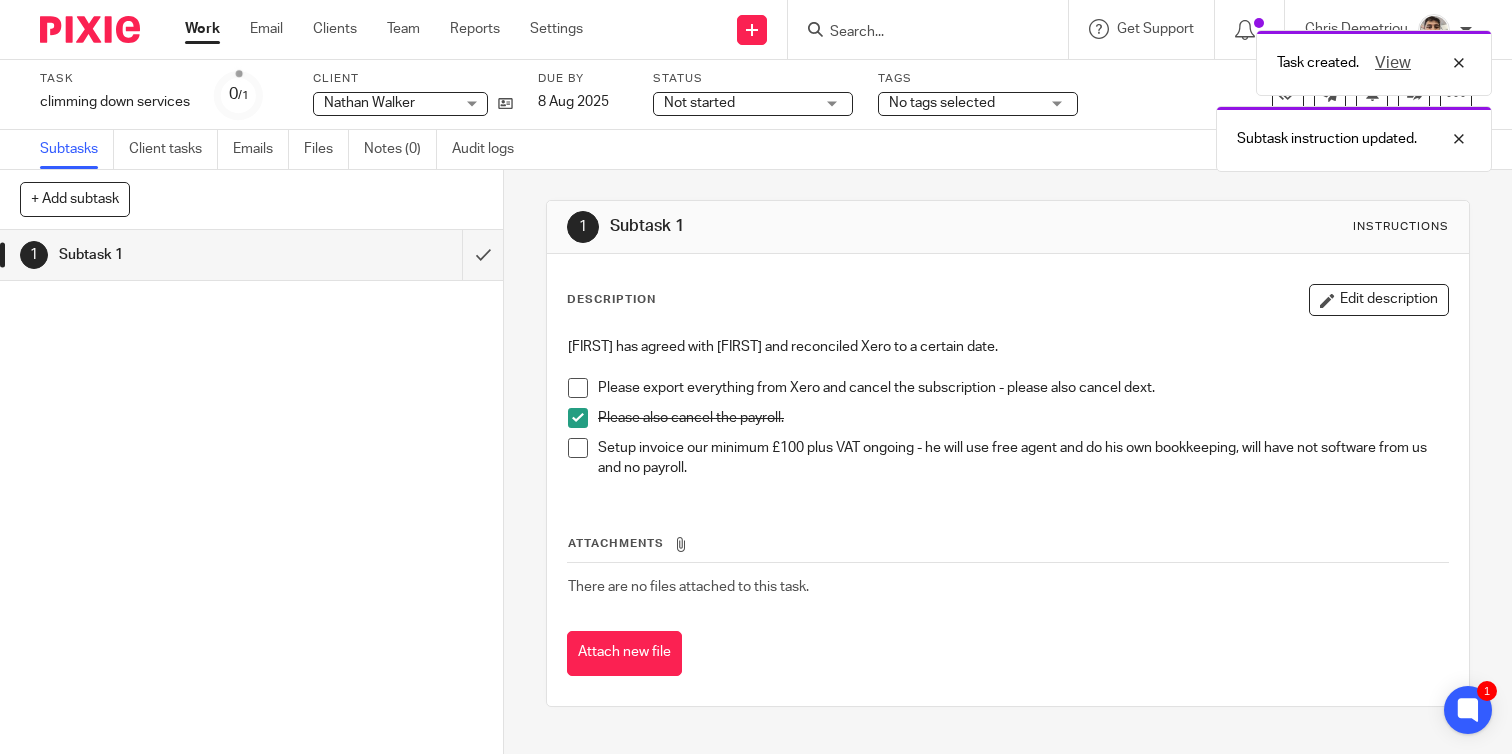 click at bounding box center (578, 418) 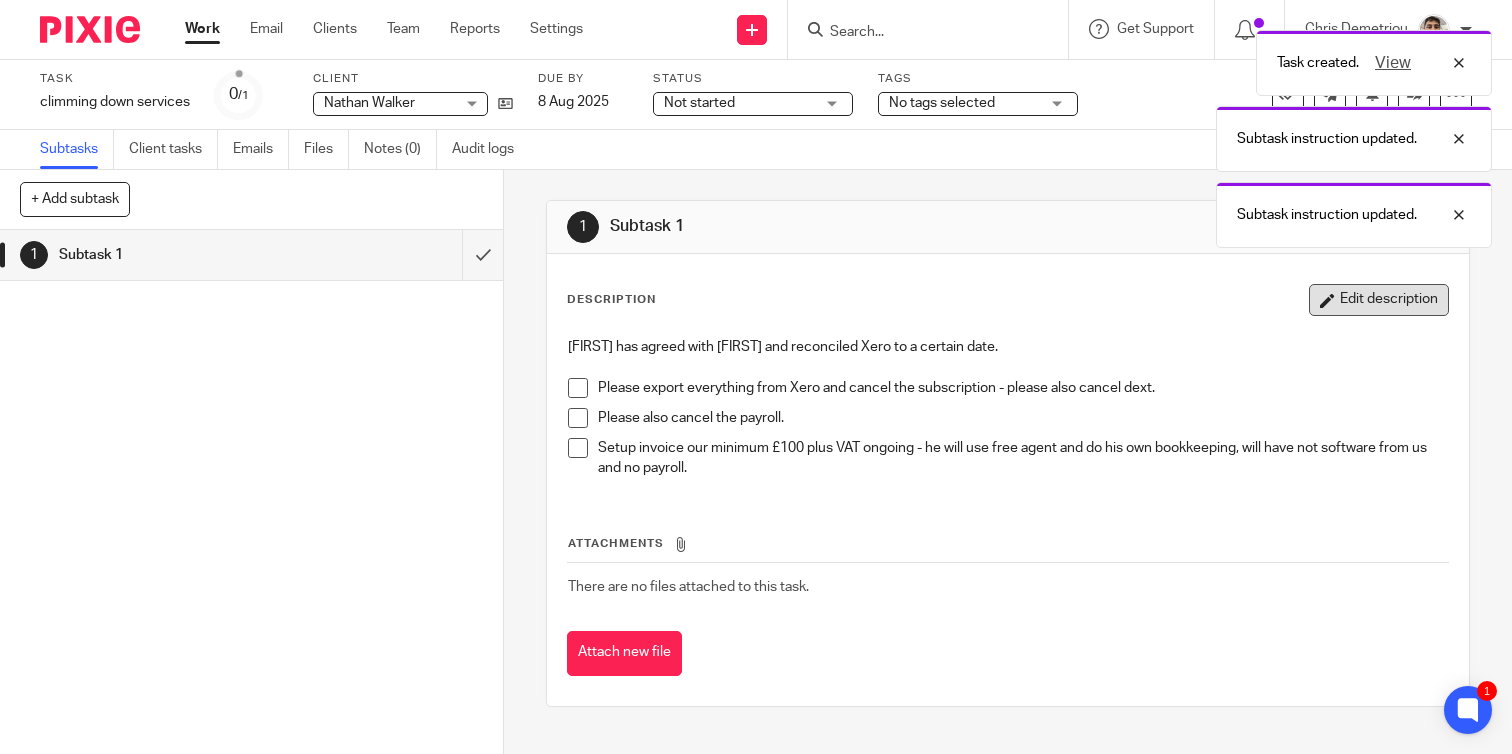 click on "Edit description" at bounding box center [1379, 300] 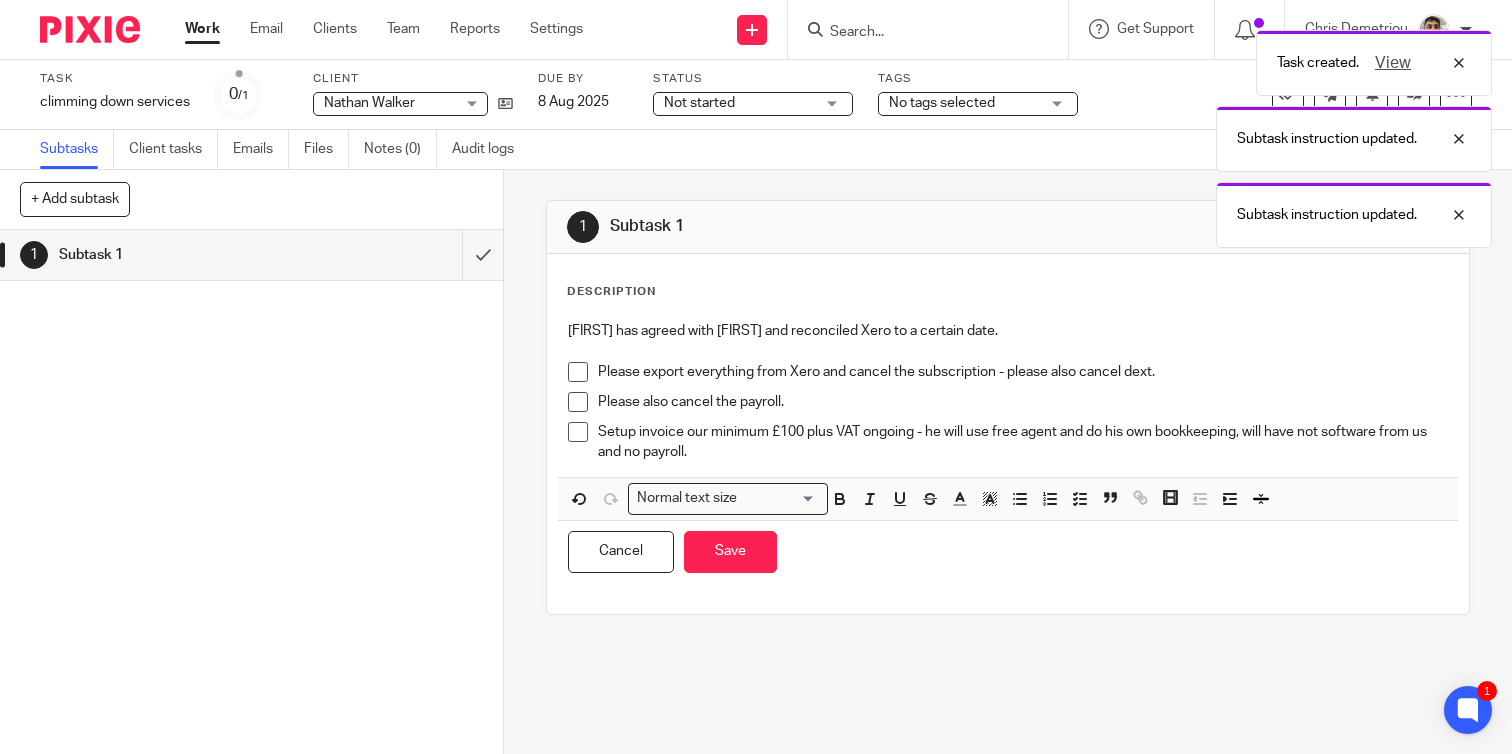 click on "Please also cancel the payroll." at bounding box center [1023, 402] 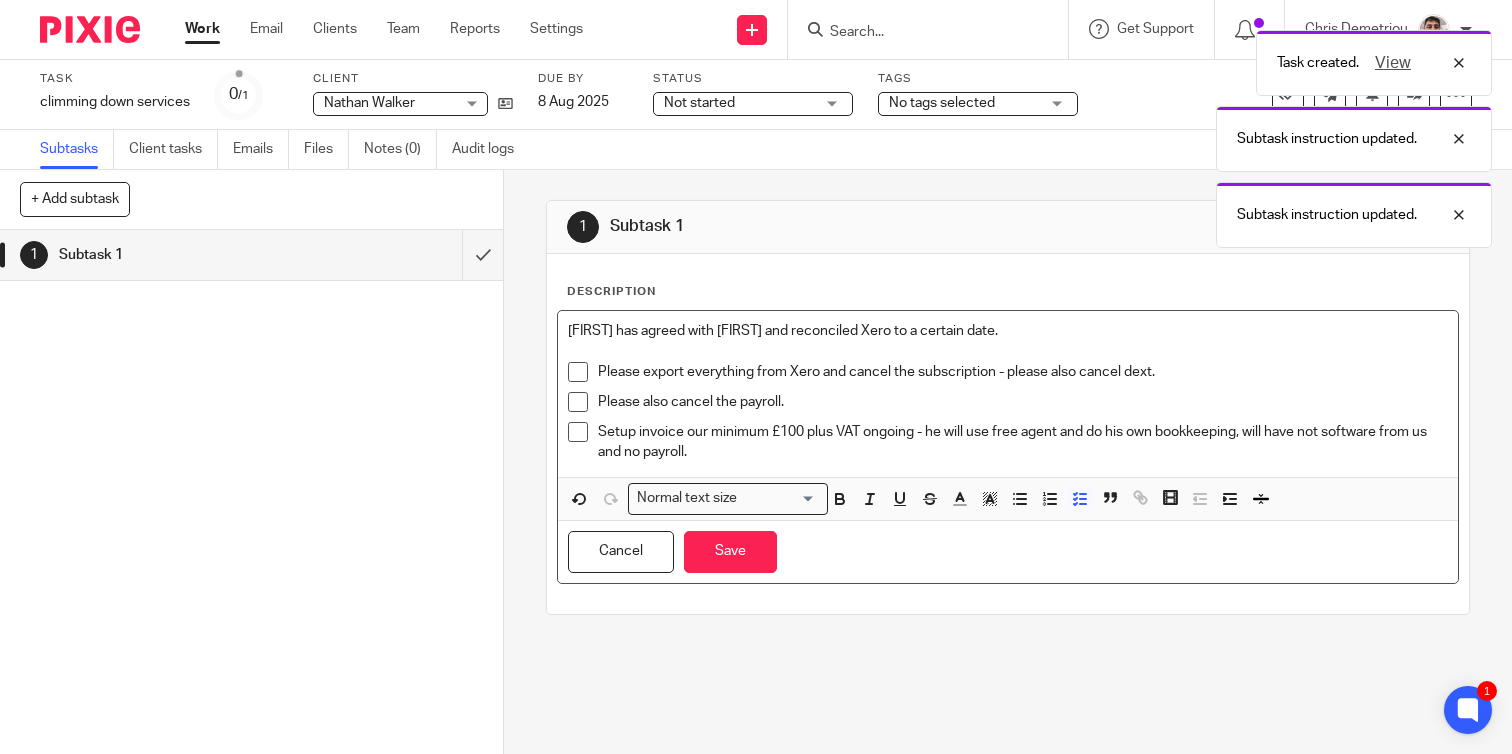 type 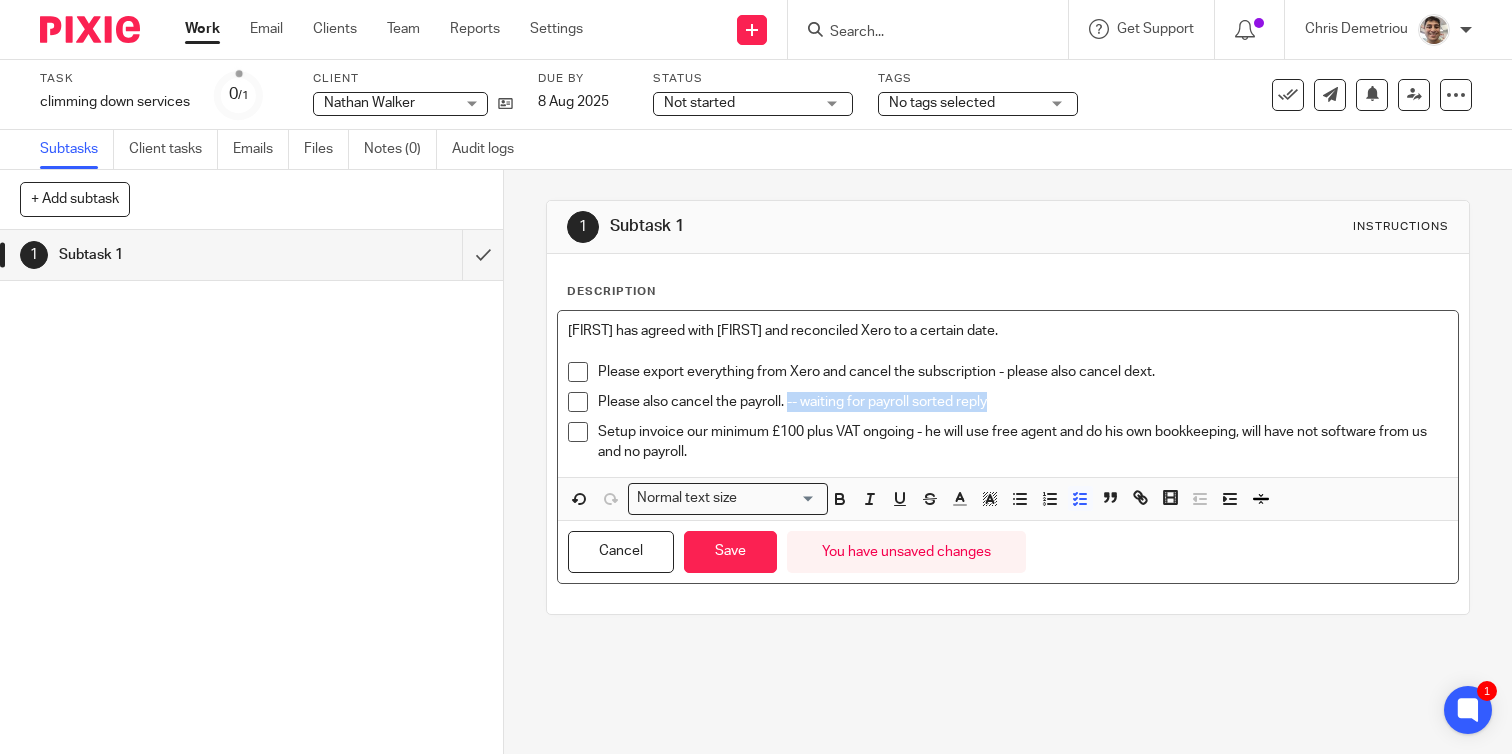 drag, startPoint x: 959, startPoint y: 405, endPoint x: 790, endPoint y: 402, distance: 169.02663 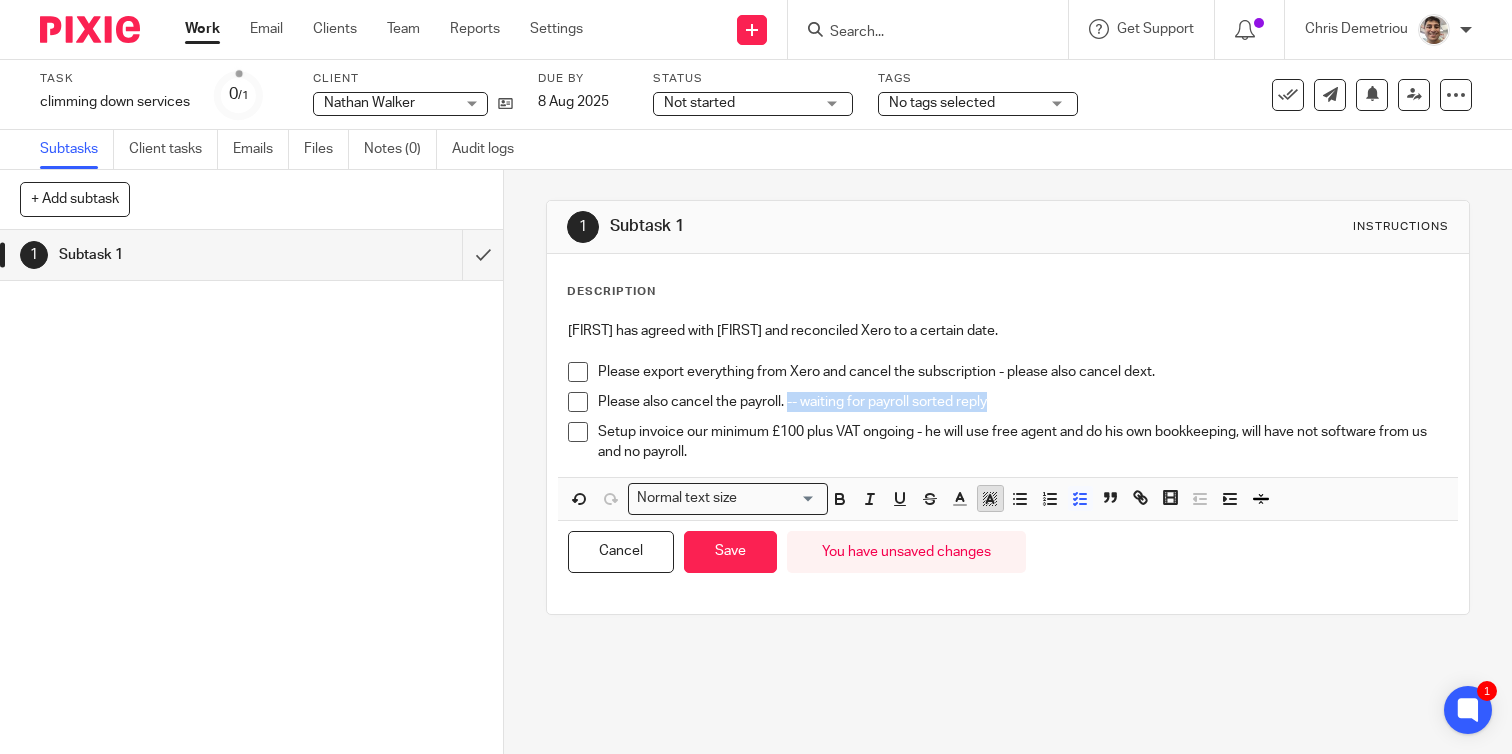 click 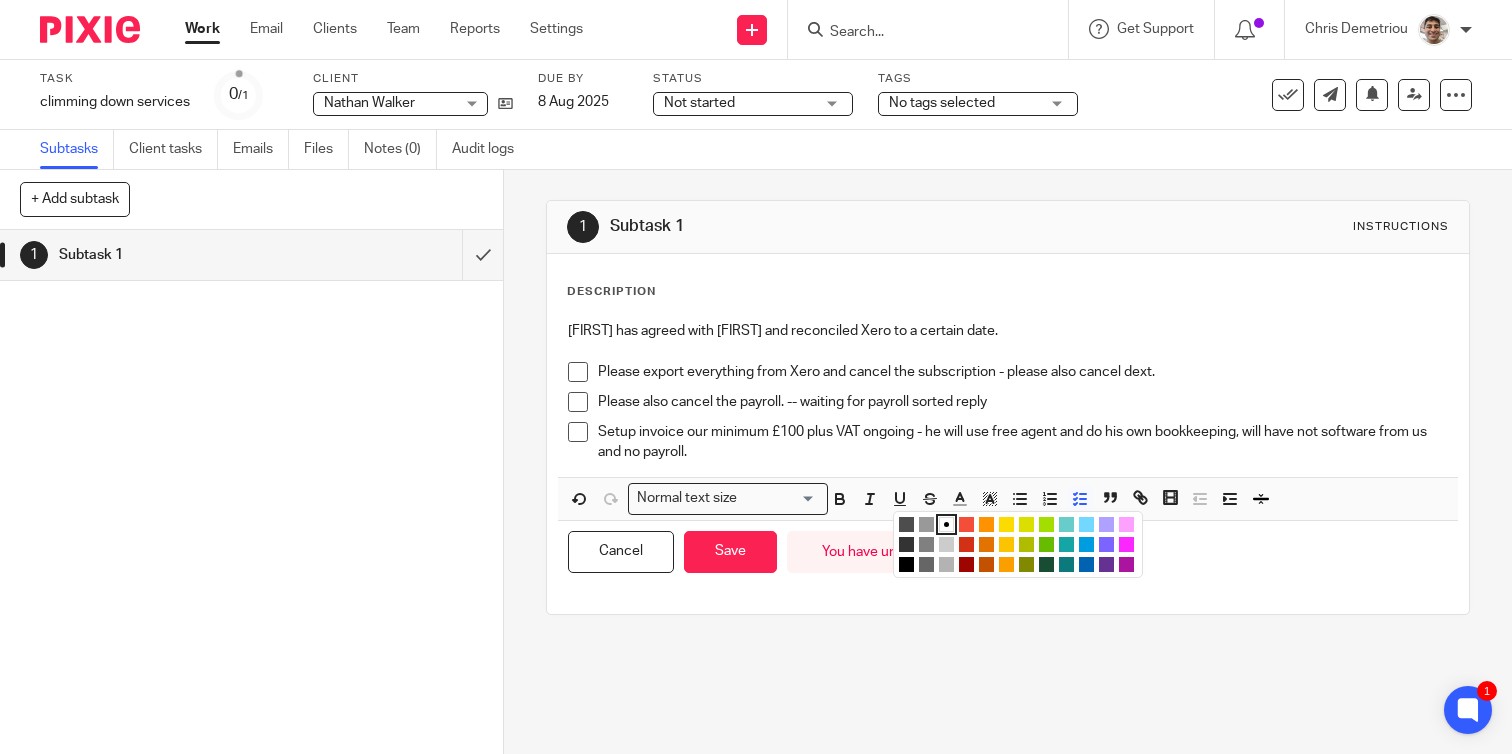 click at bounding box center [1006, 524] 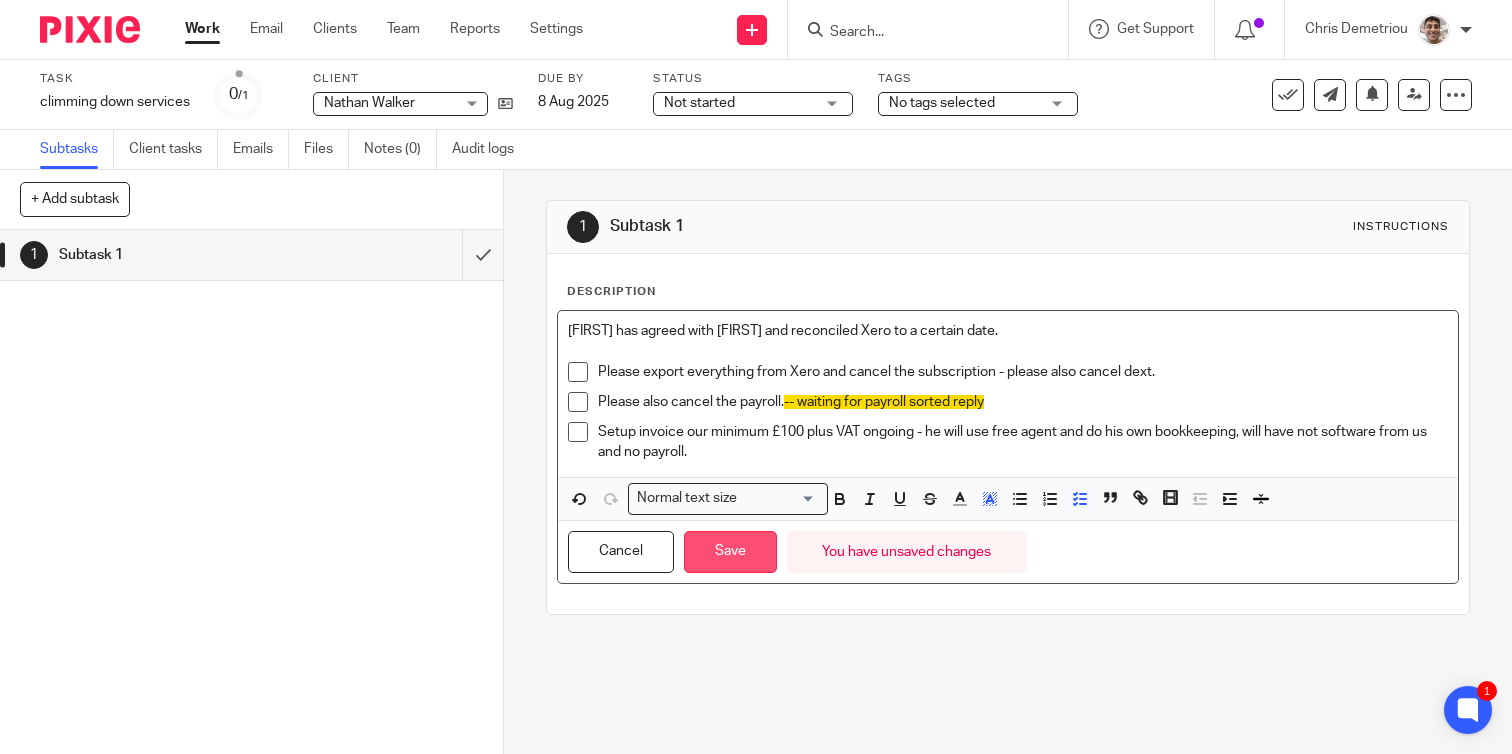 click on "Save" at bounding box center [730, 552] 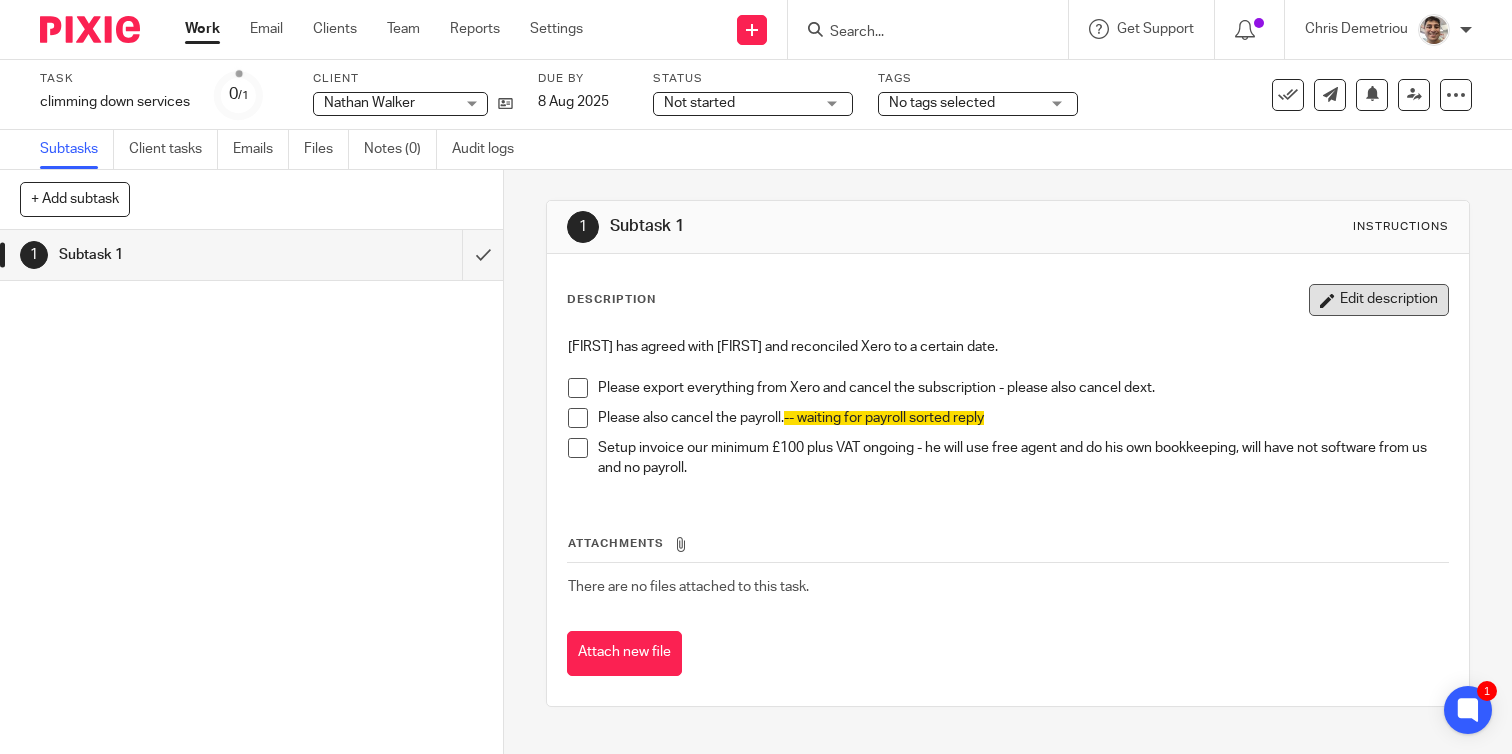 click on "Edit description" at bounding box center [1379, 300] 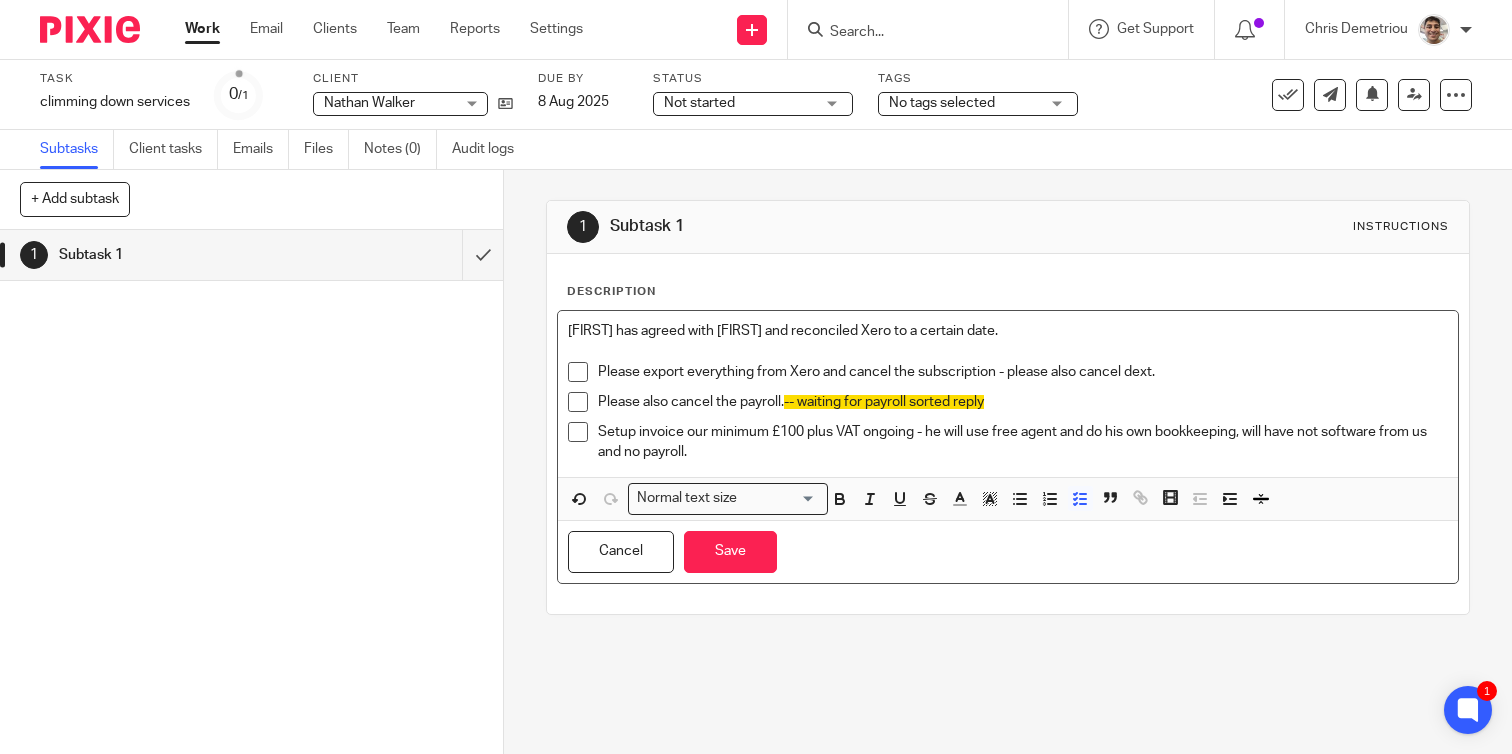 click on "Please export everything from Xero and cancel the subscription - please also cancel dext." at bounding box center (1023, 372) 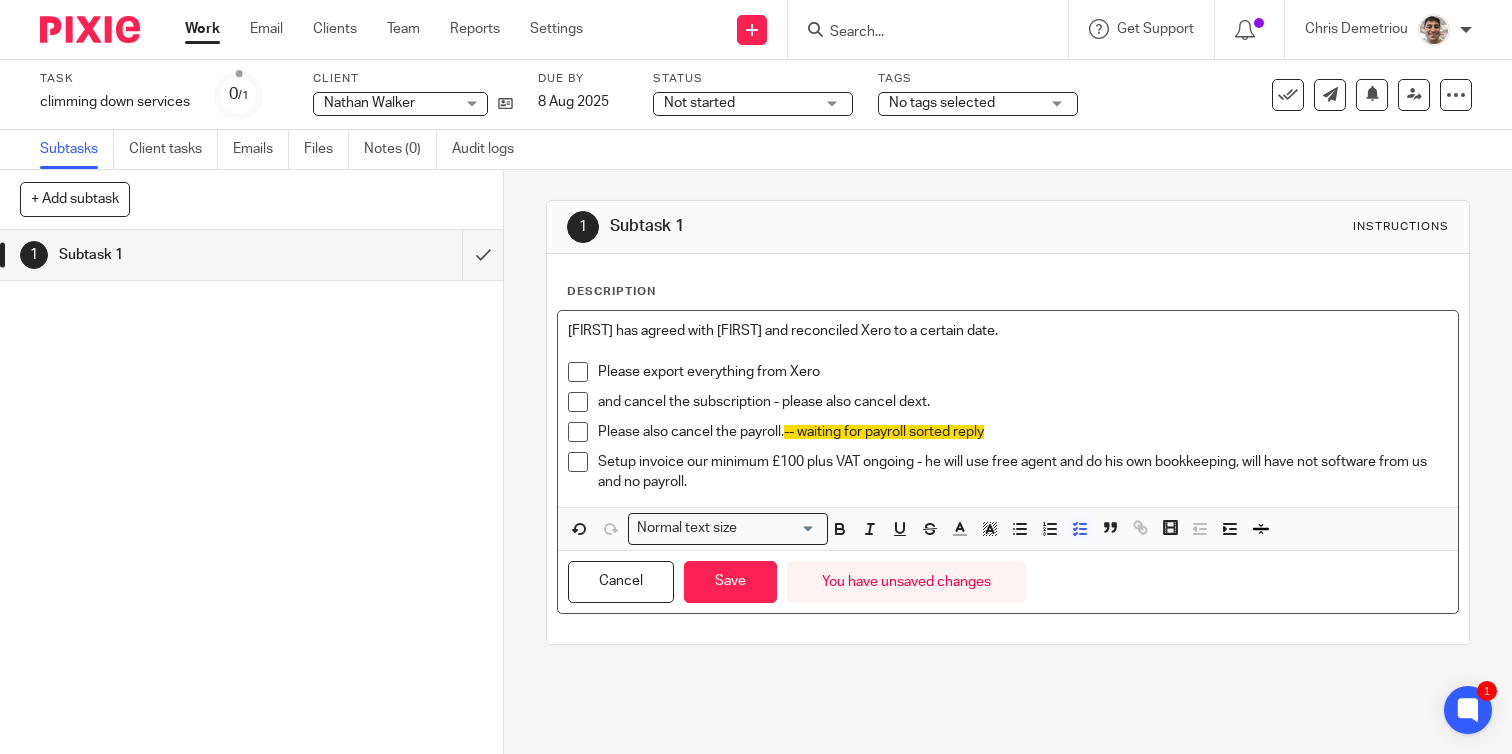 click on "and cancel the subscription - please also cancel dext." at bounding box center [1023, 402] 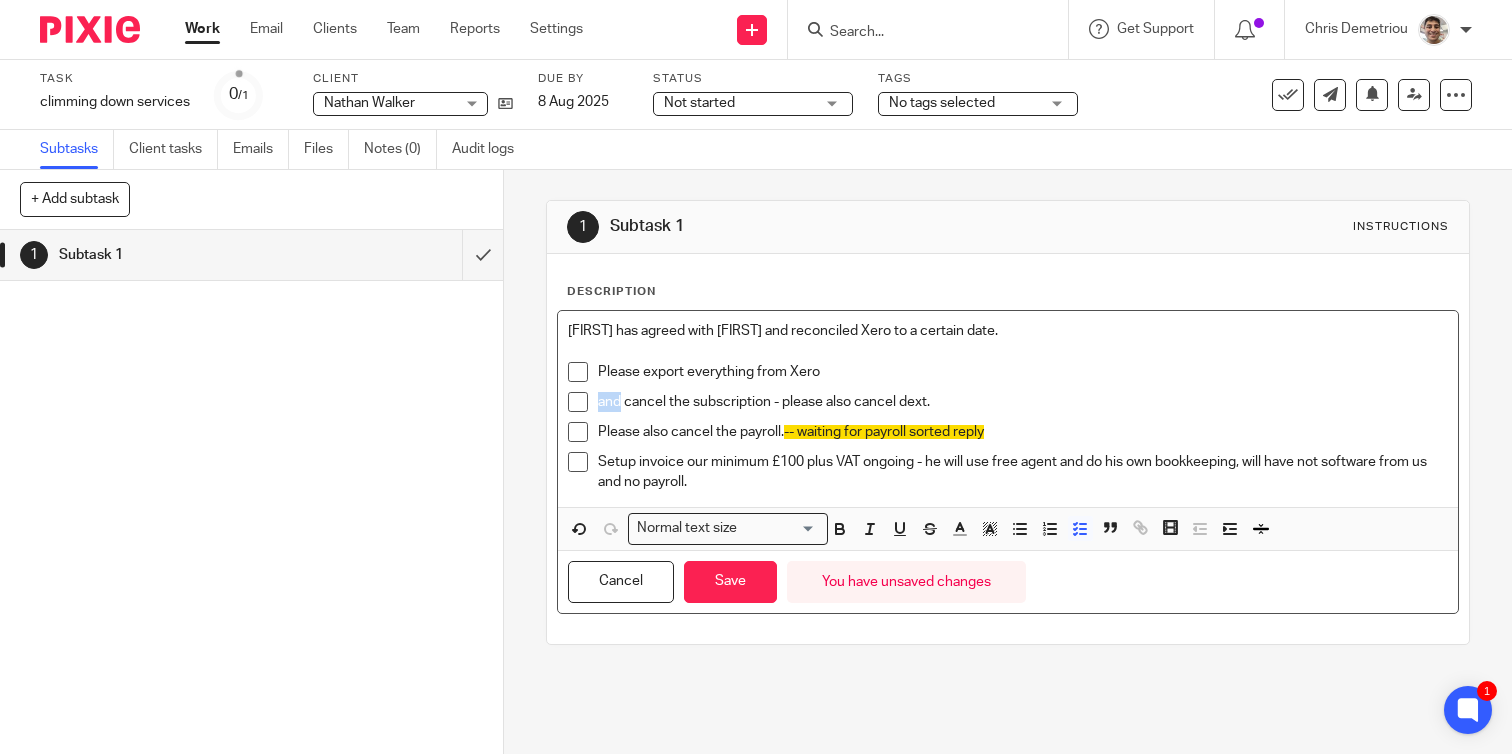 click on "and cancel the subscription - please also cancel dext." at bounding box center (1023, 402) 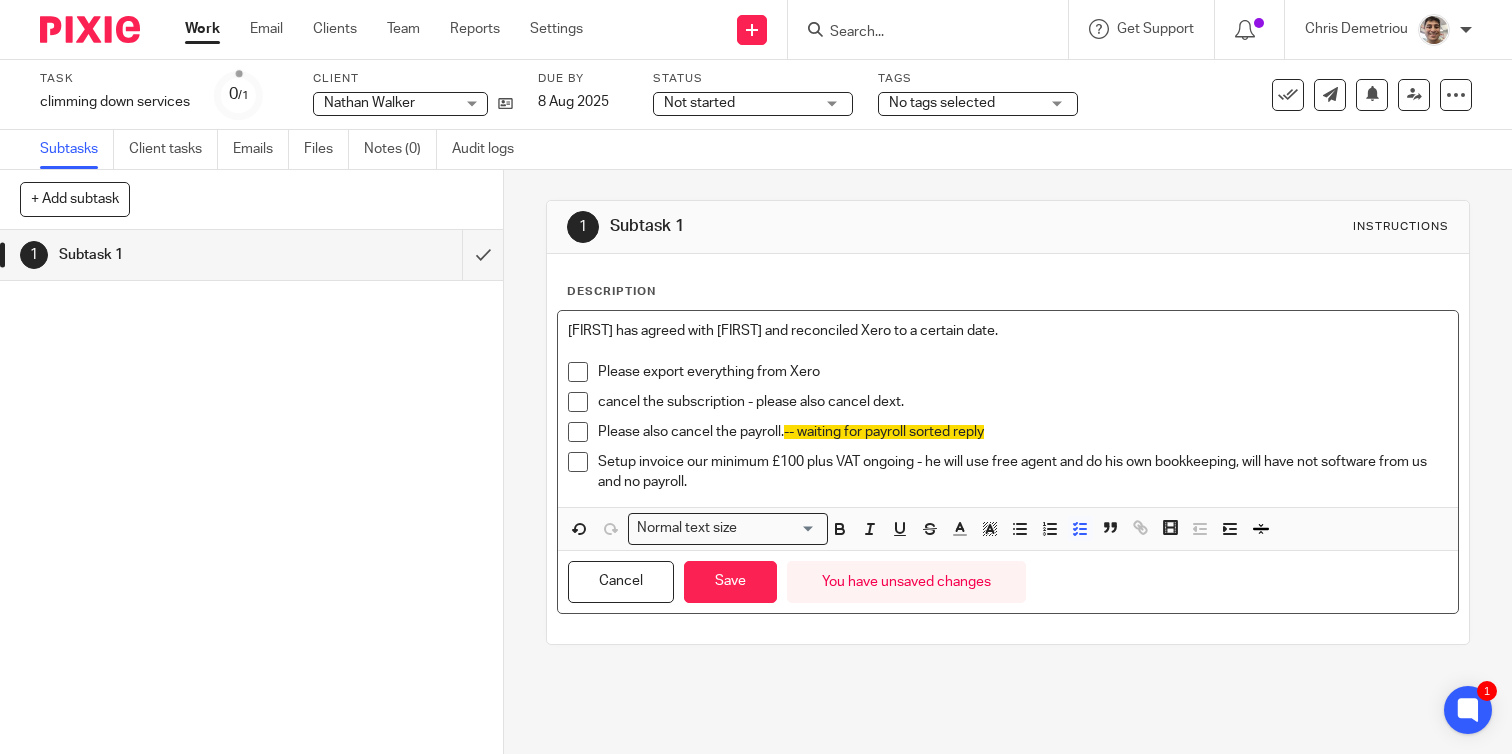 click on "cancel the subscription - please also cancel dext." at bounding box center (1023, 402) 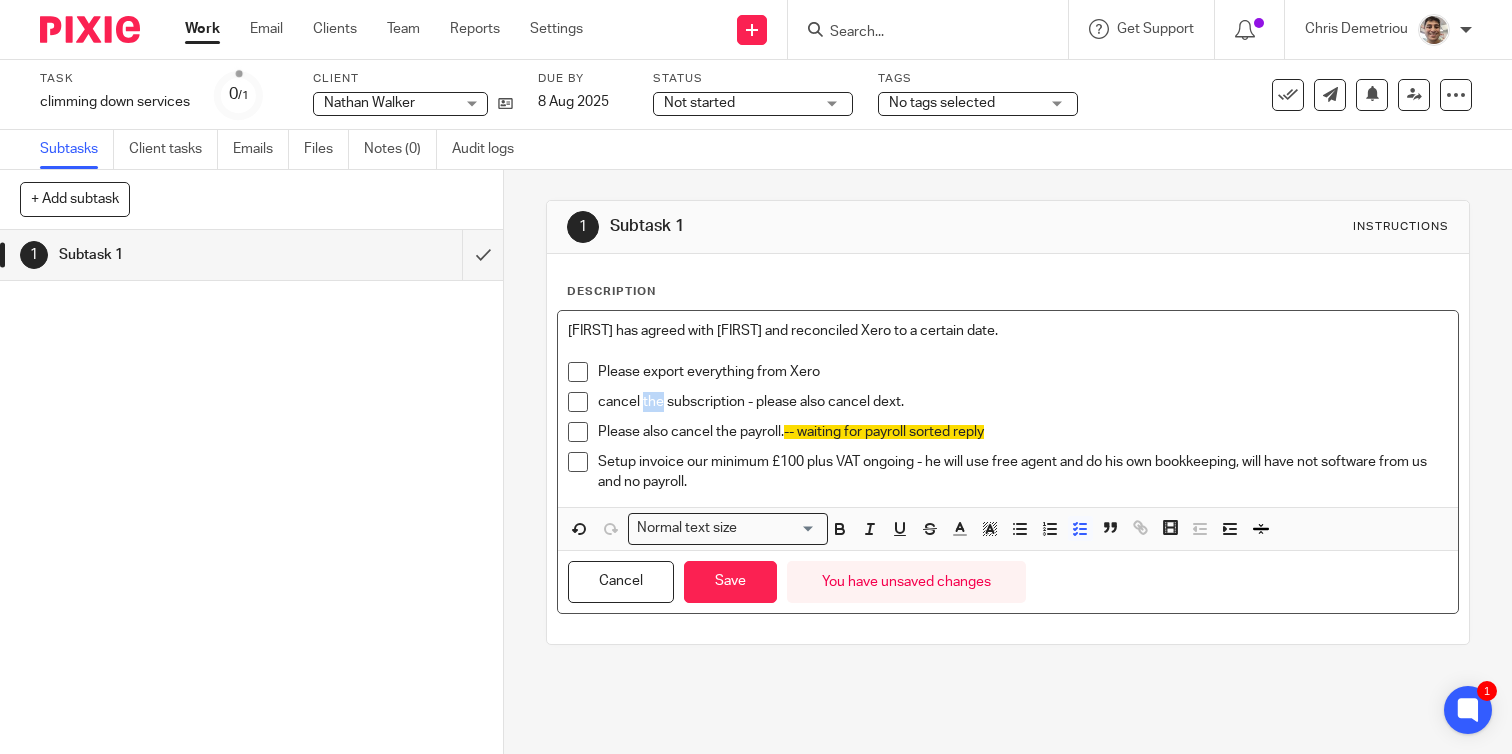 click on "cancel the subscription - please also cancel dext." at bounding box center (1023, 402) 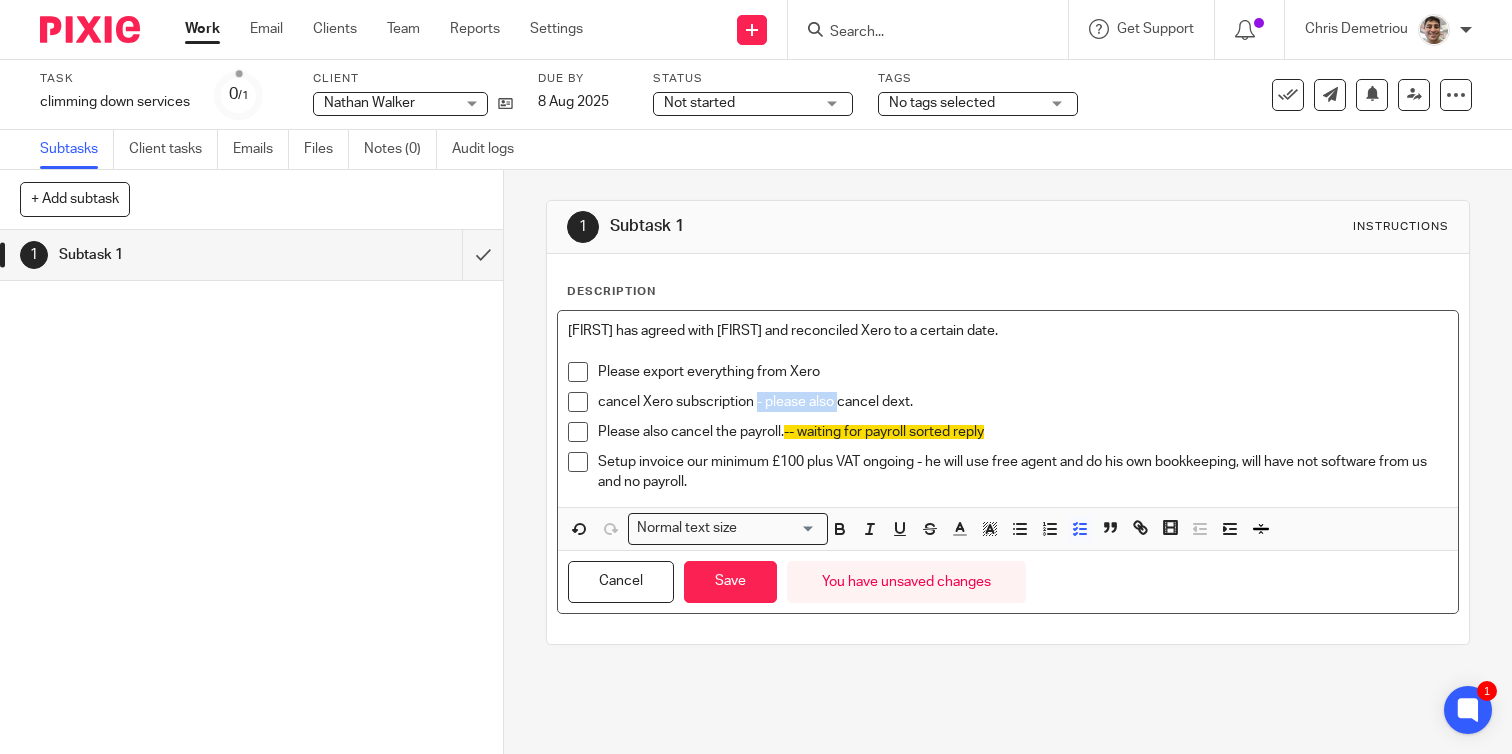 drag, startPoint x: 758, startPoint y: 405, endPoint x: 840, endPoint y: 405, distance: 82 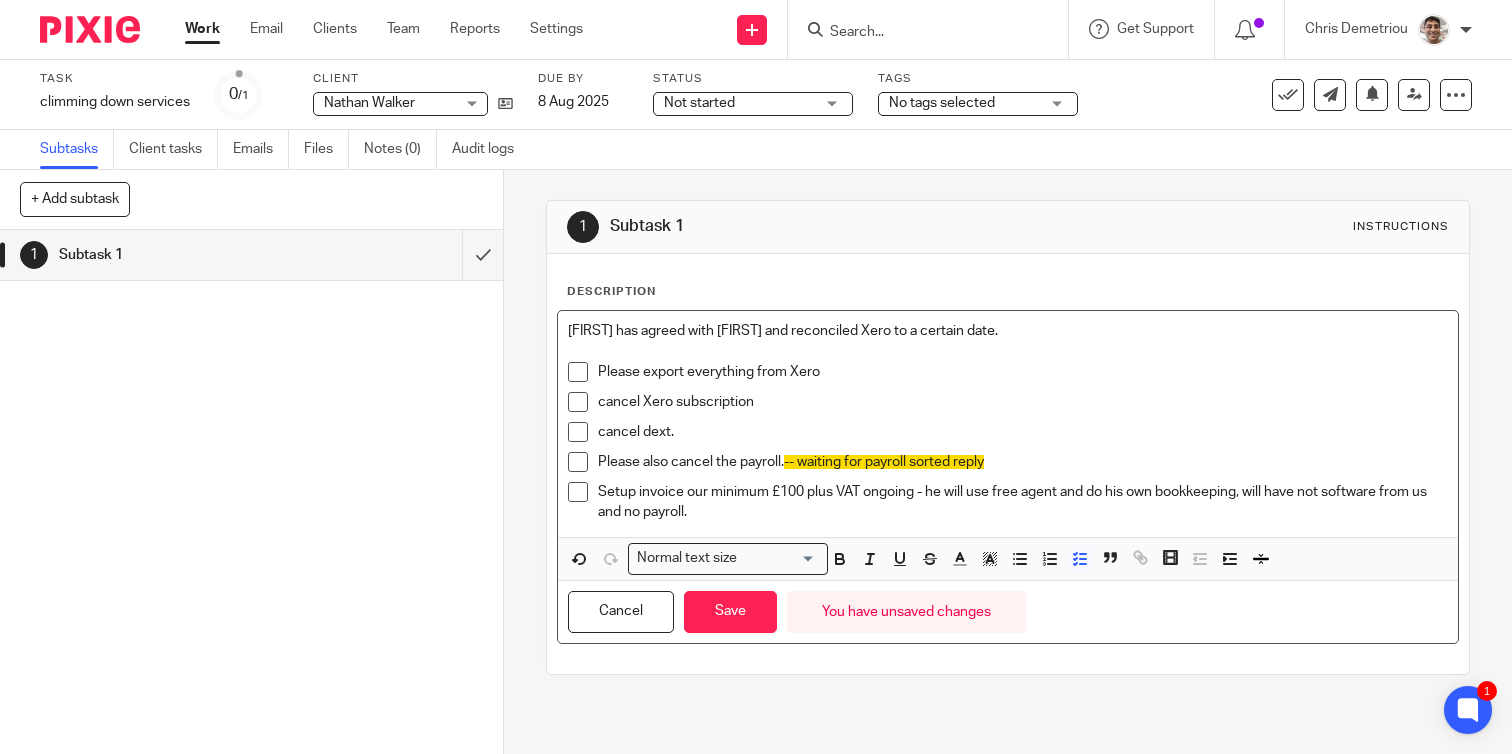 click on "cancel dext." at bounding box center (1023, 432) 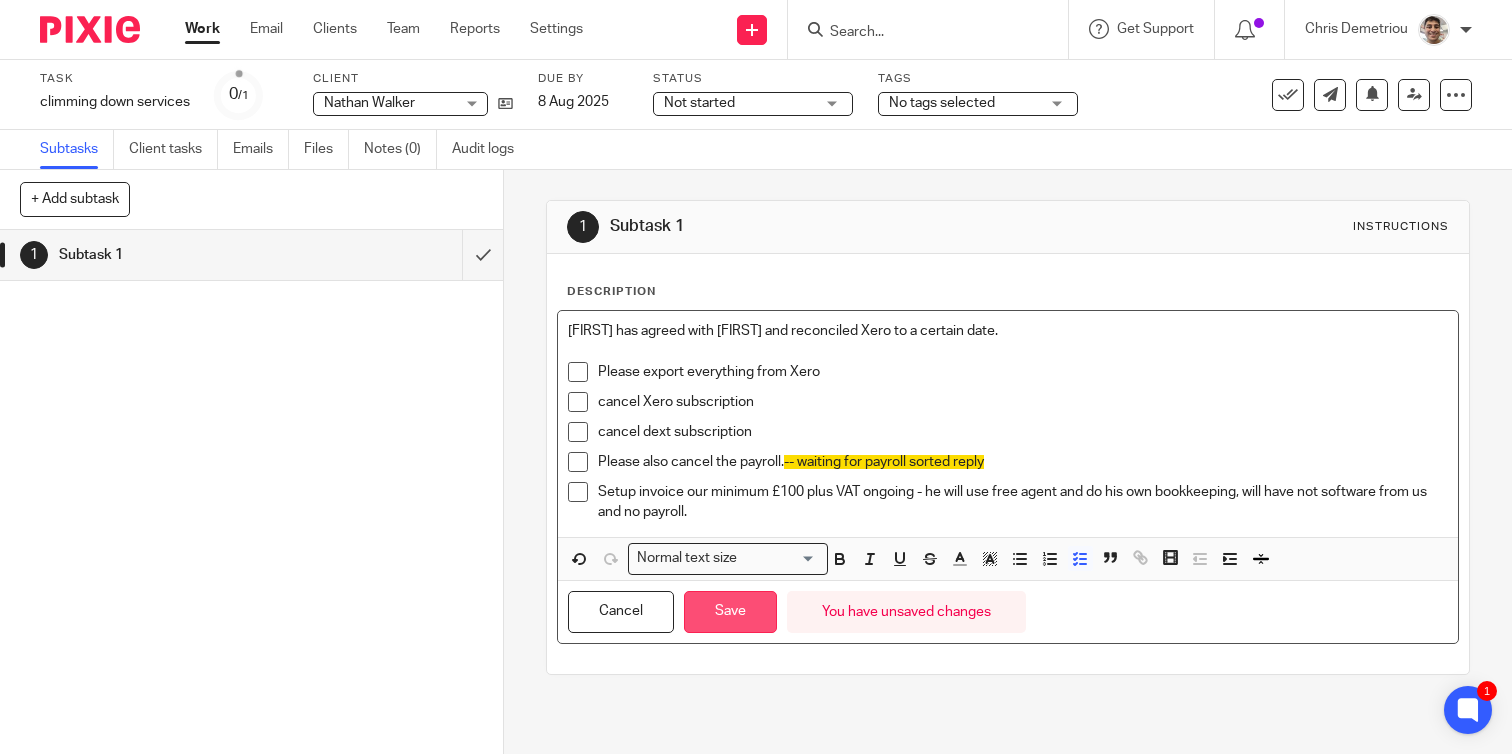 click on "Save" at bounding box center [730, 612] 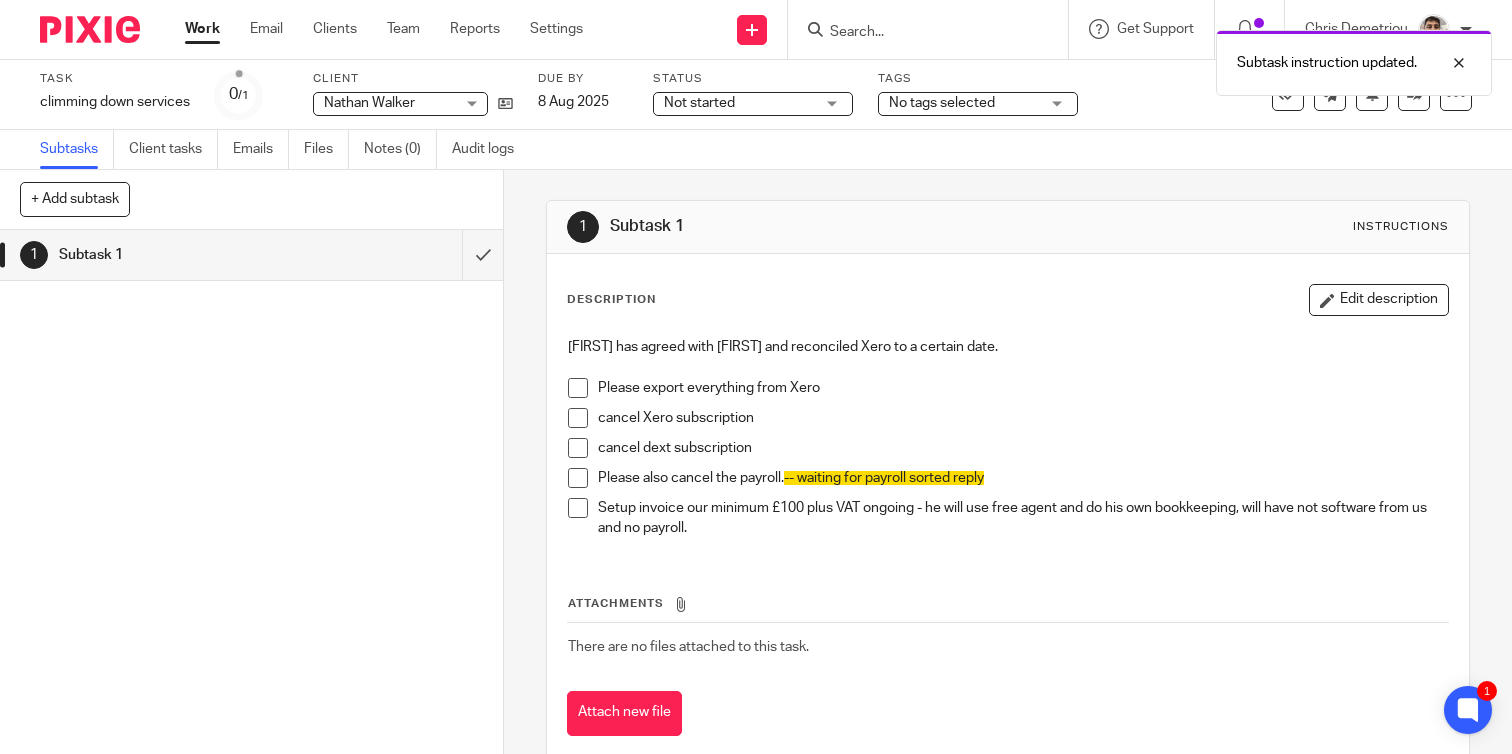click at bounding box center (578, 388) 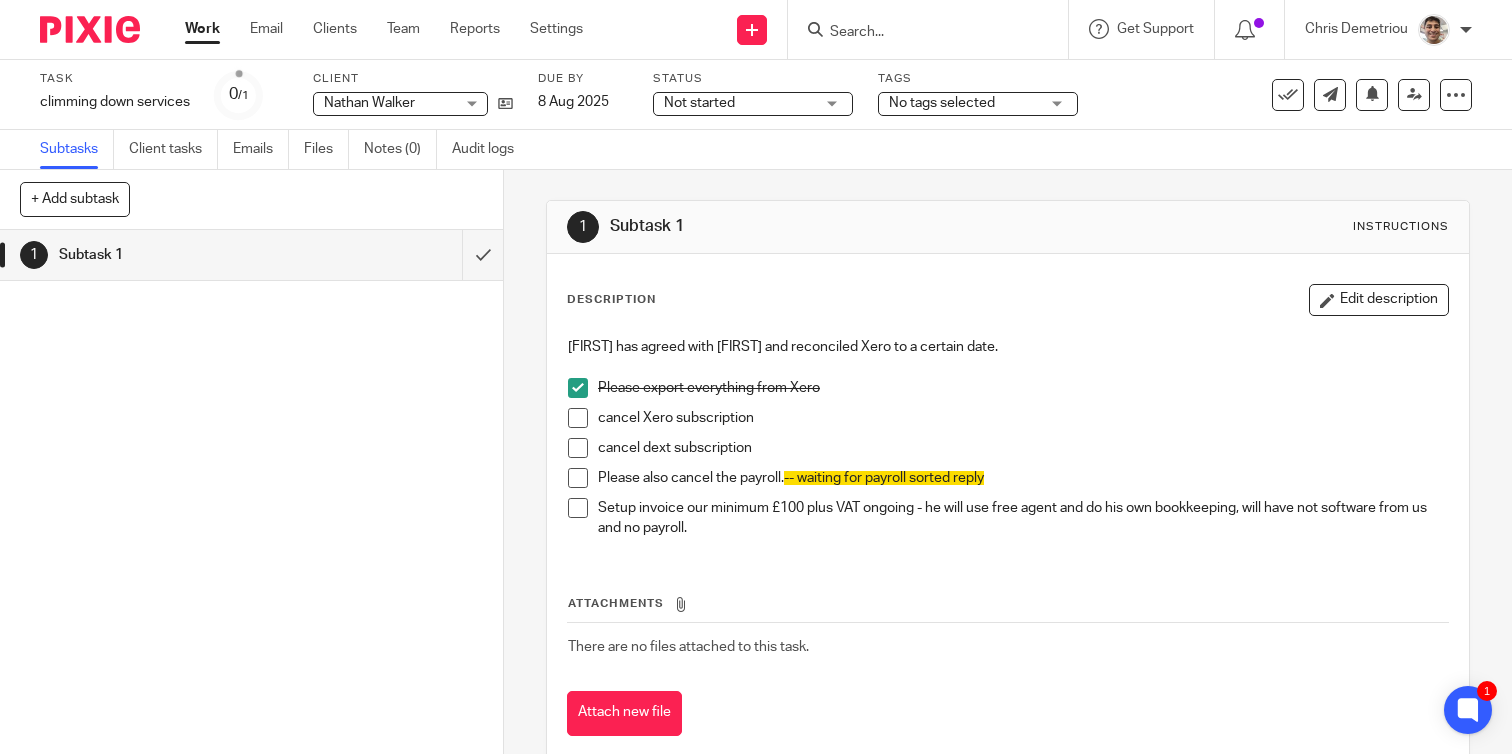 click at bounding box center [578, 418] 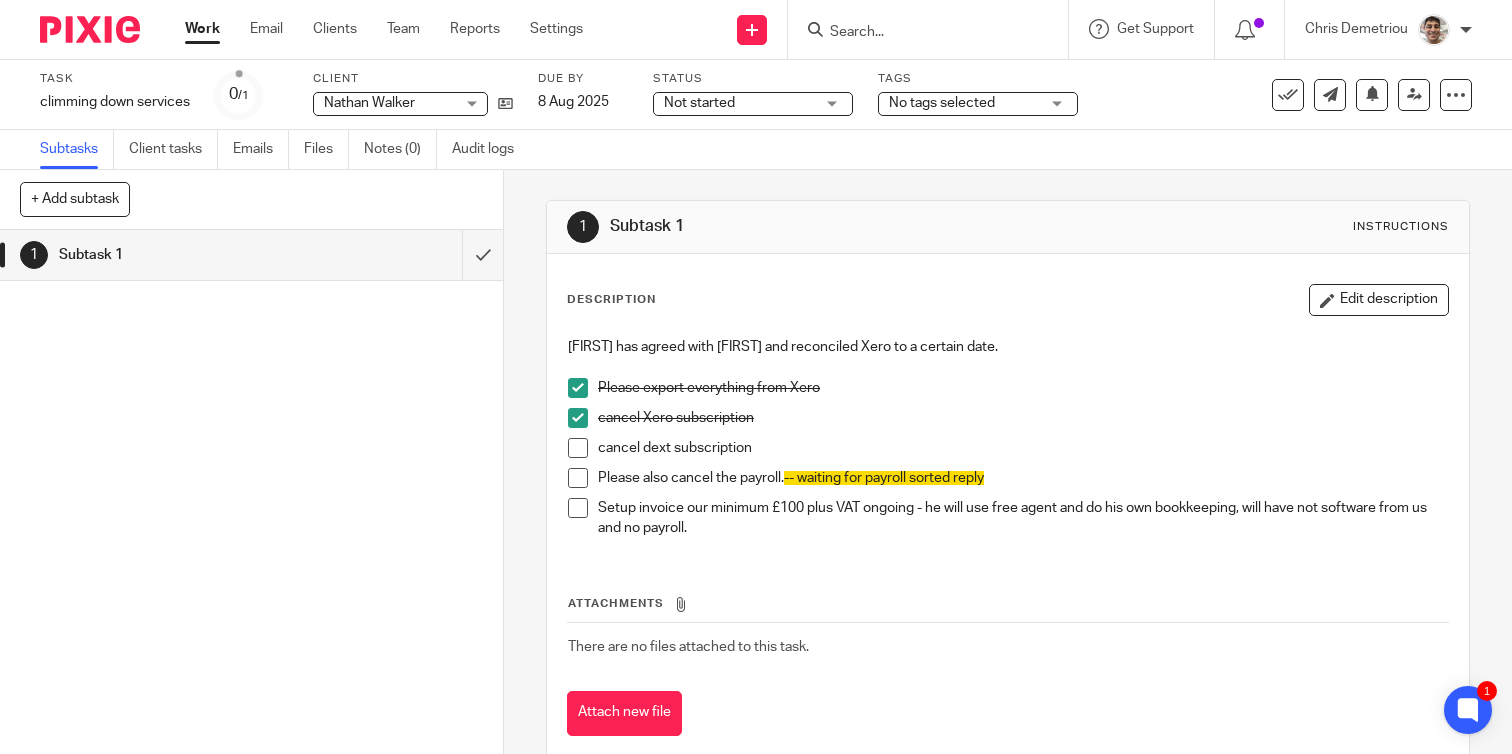 click at bounding box center (578, 448) 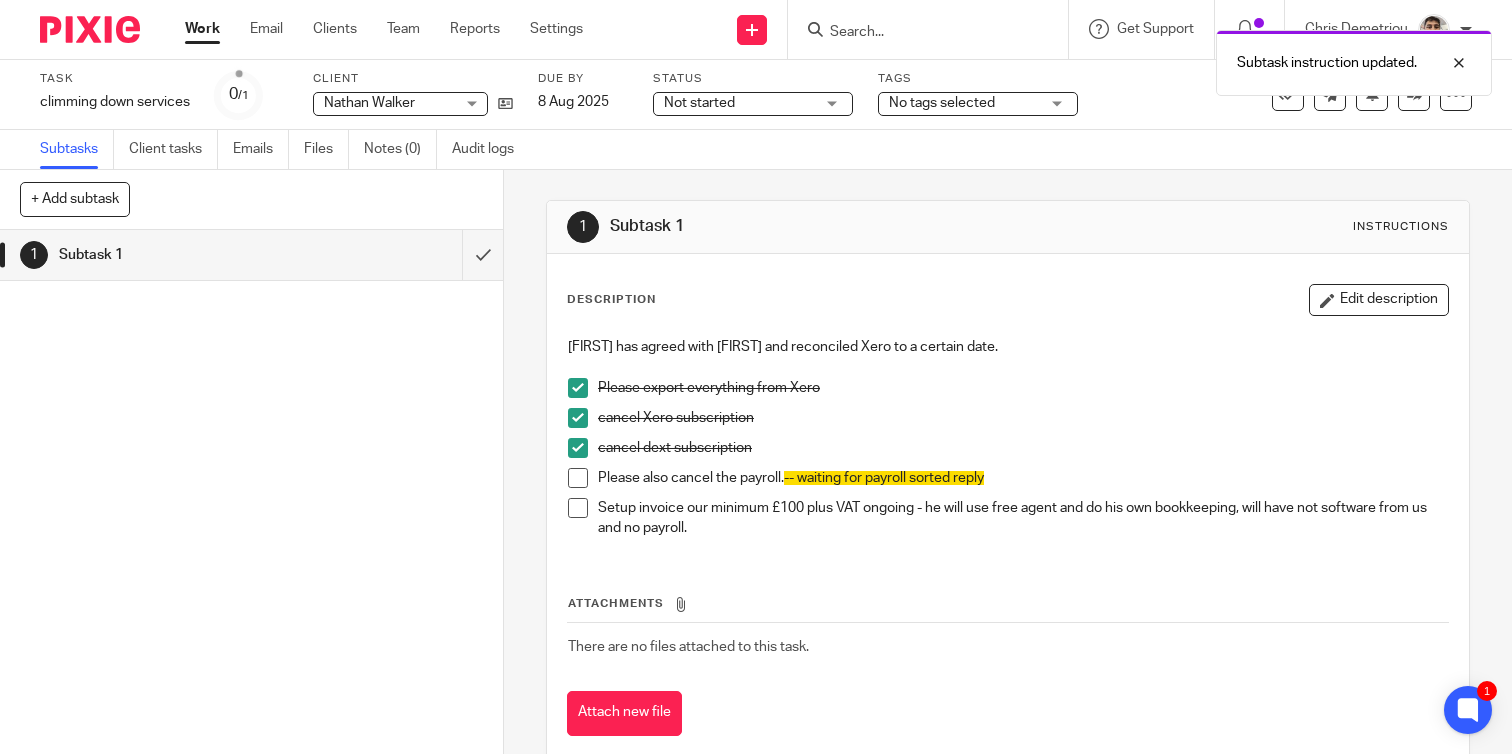 click on "1
Subtask 1" at bounding box center [251, 492] 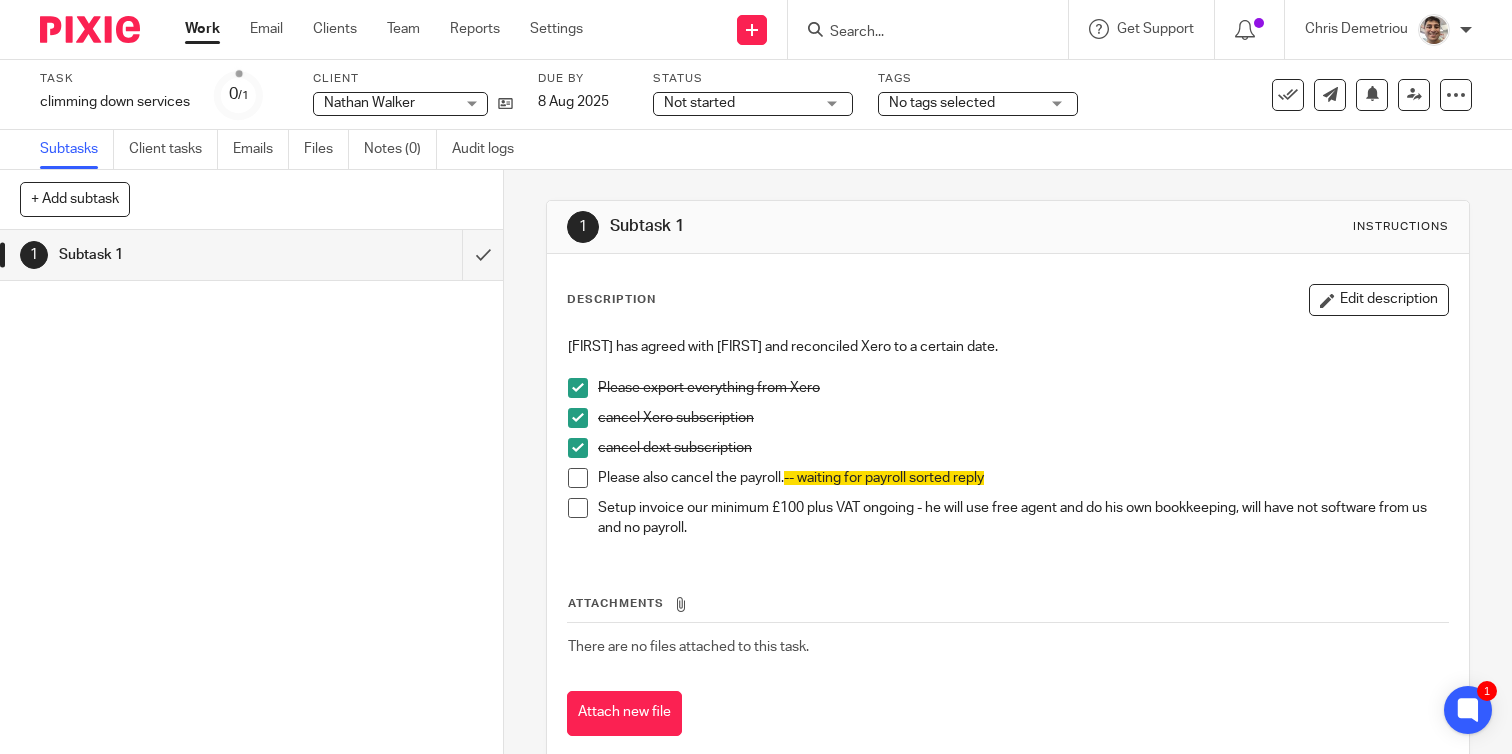 click at bounding box center (578, 508) 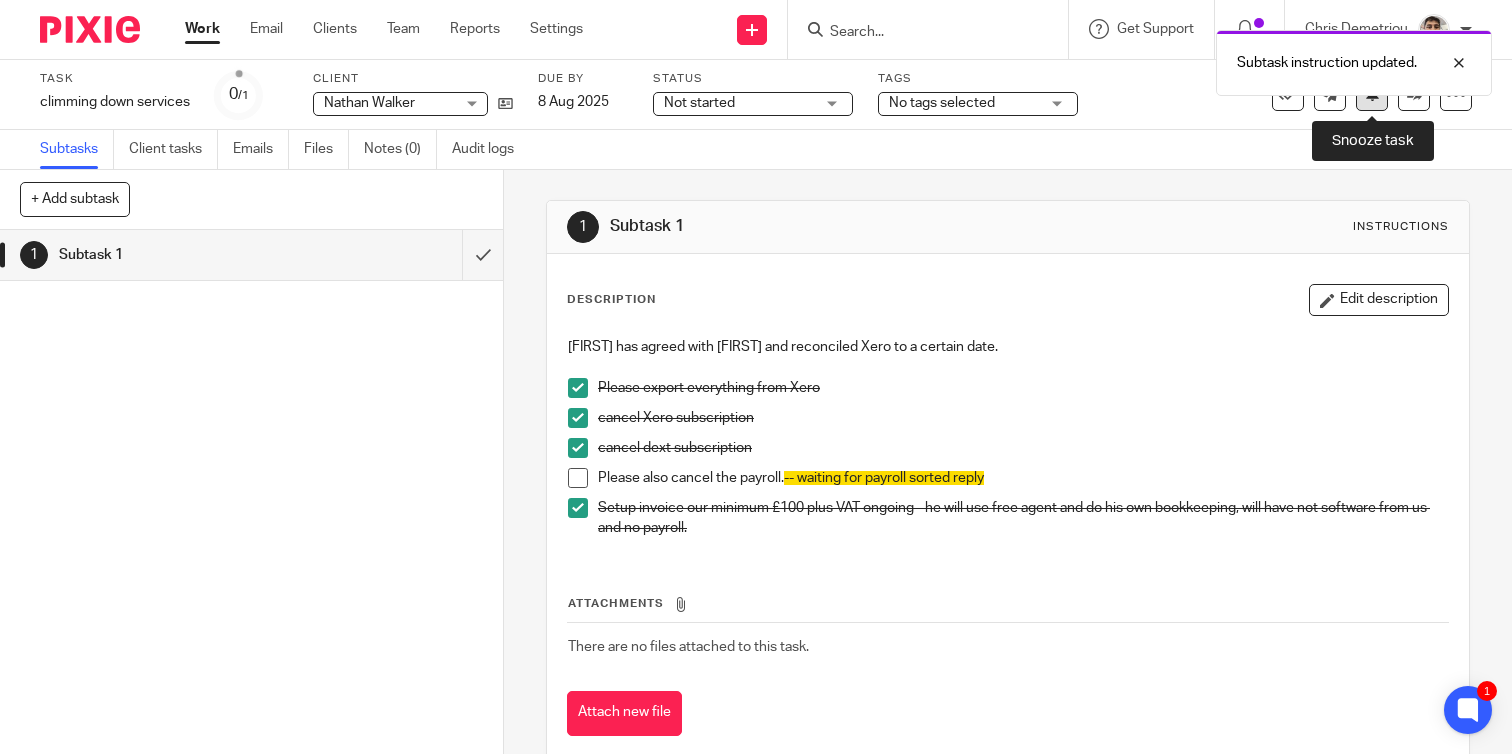 click at bounding box center (1372, 95) 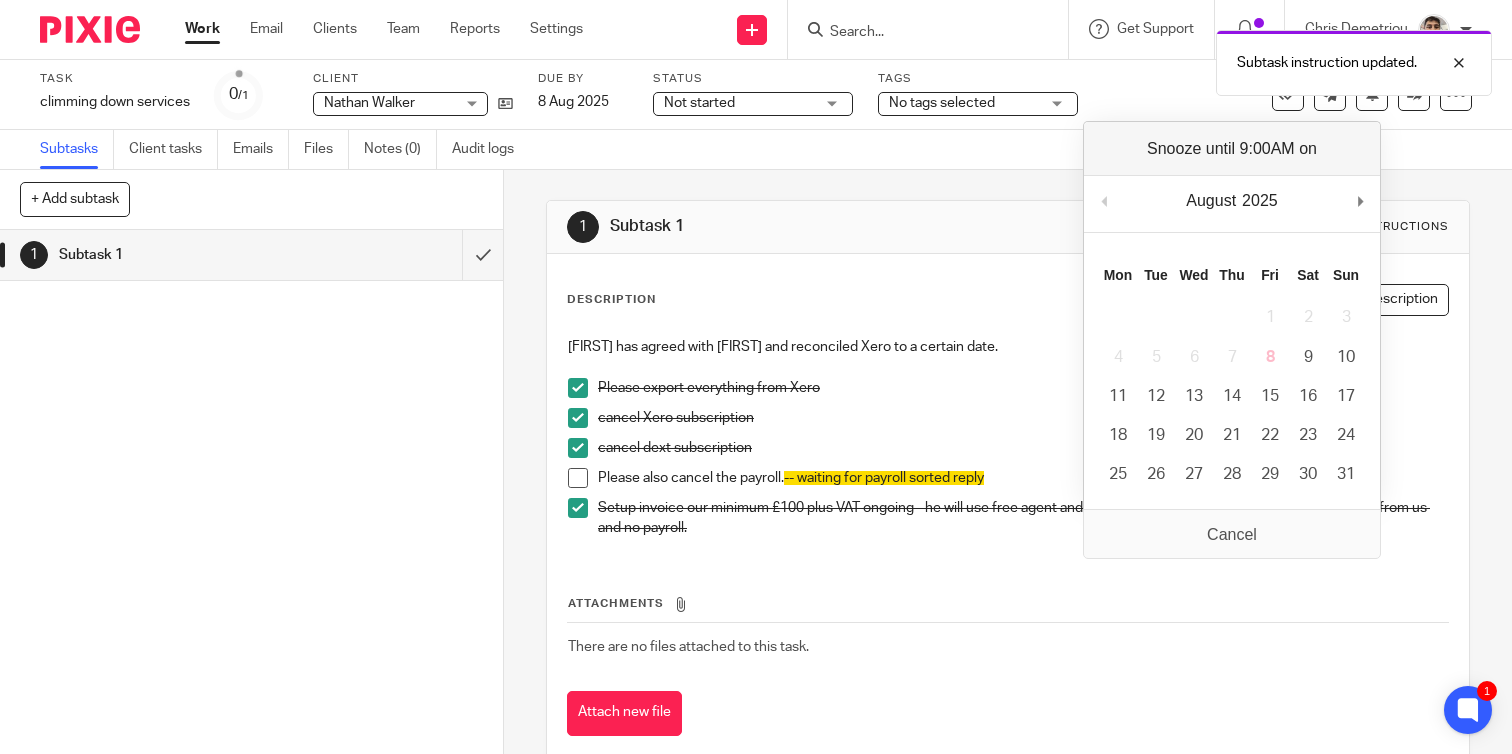 type 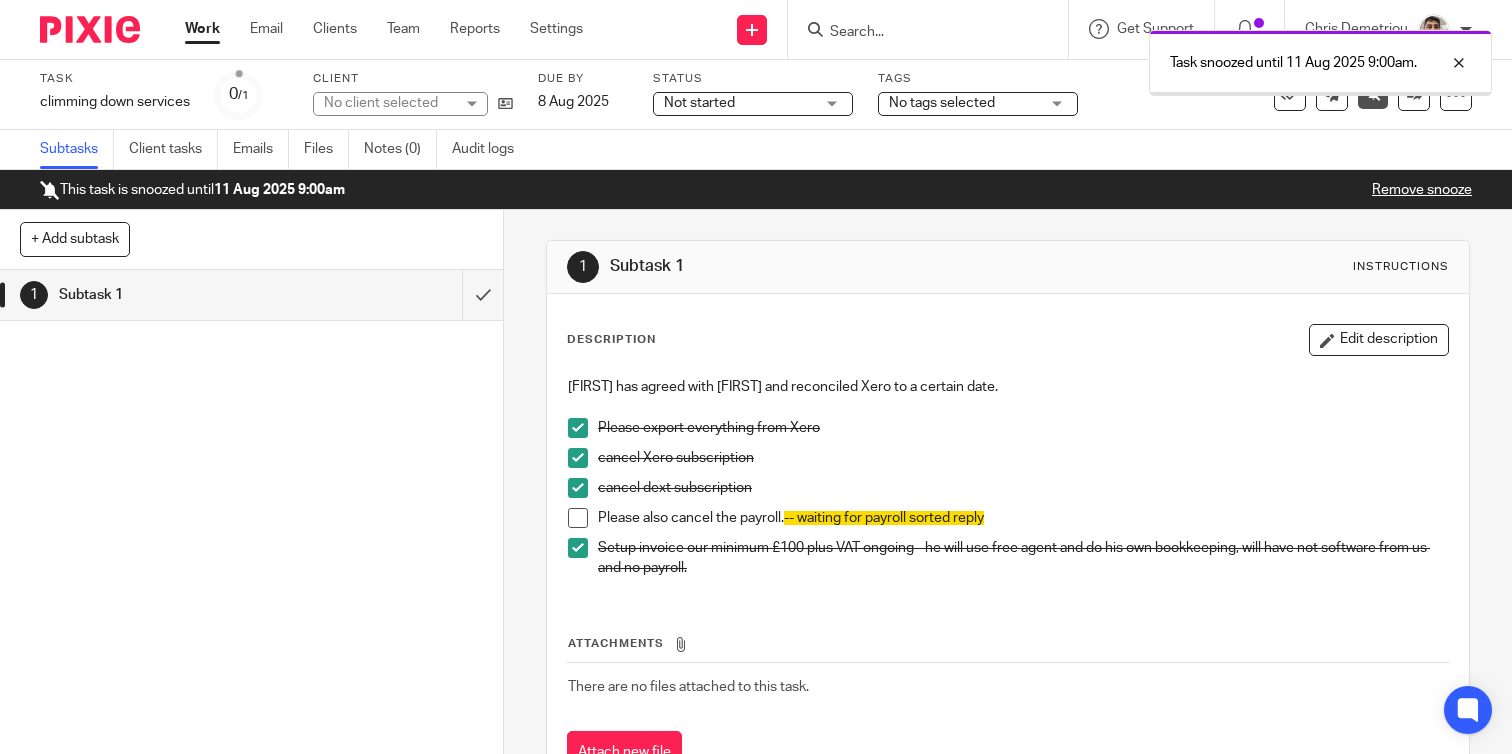 scroll, scrollTop: 0, scrollLeft: 0, axis: both 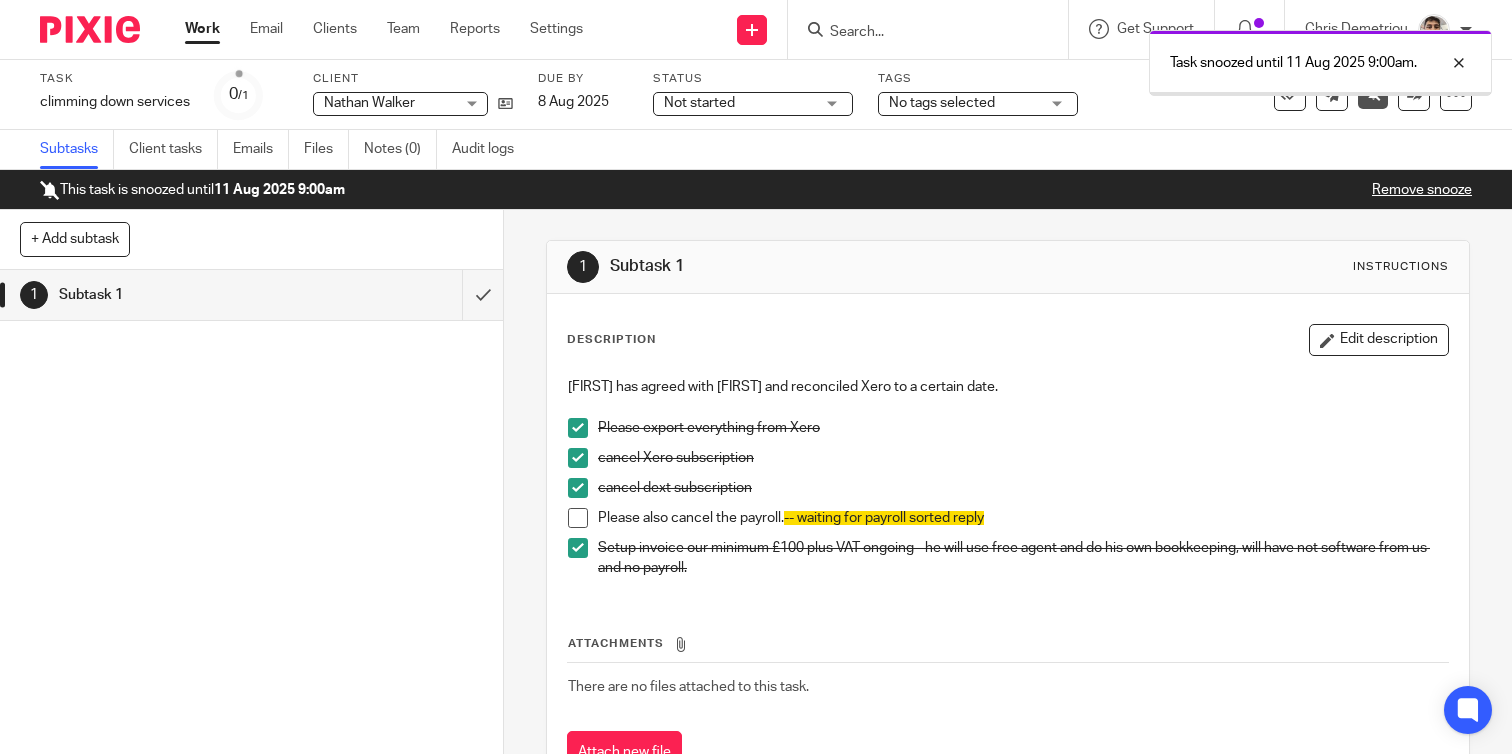 click on "1
Subtask 1" at bounding box center (251, 512) 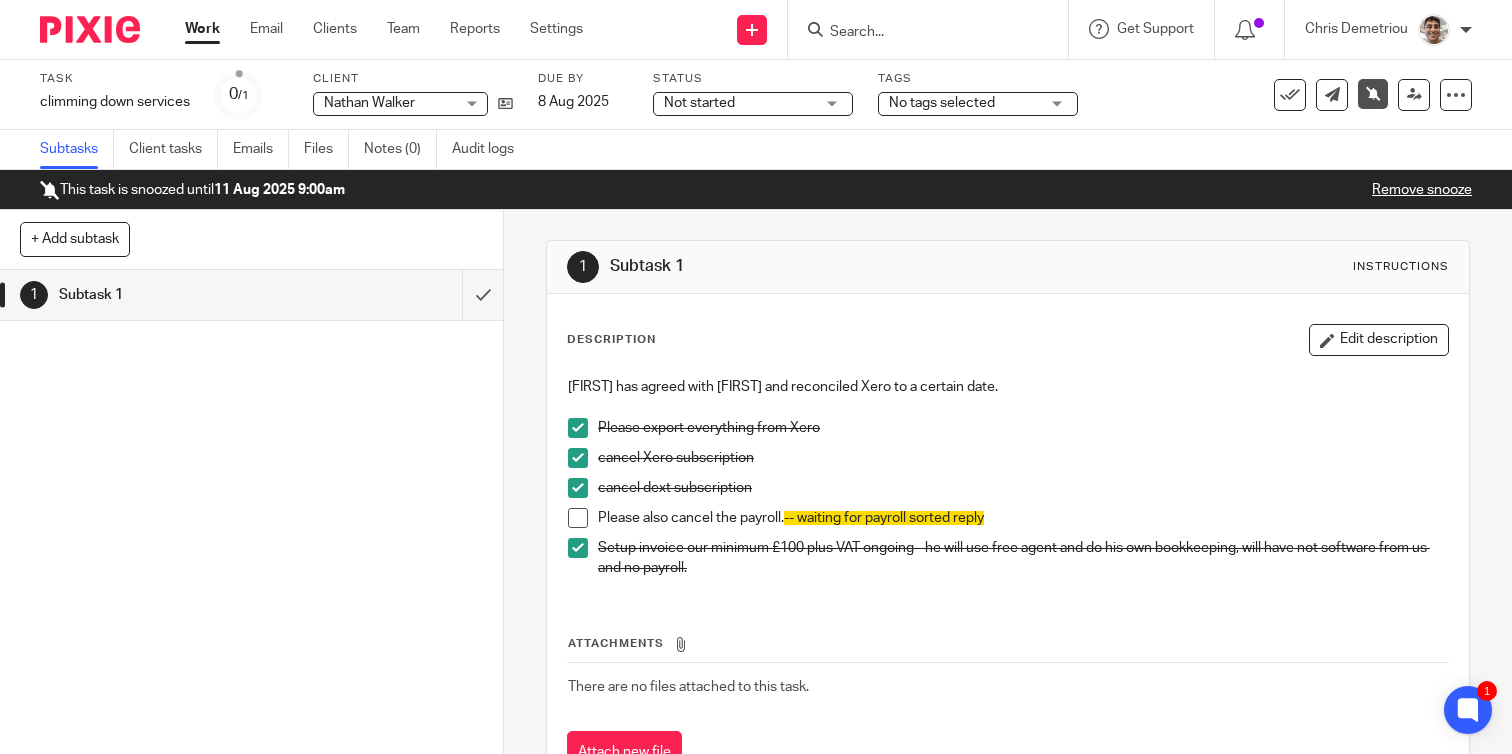 click on "Work" at bounding box center (202, 29) 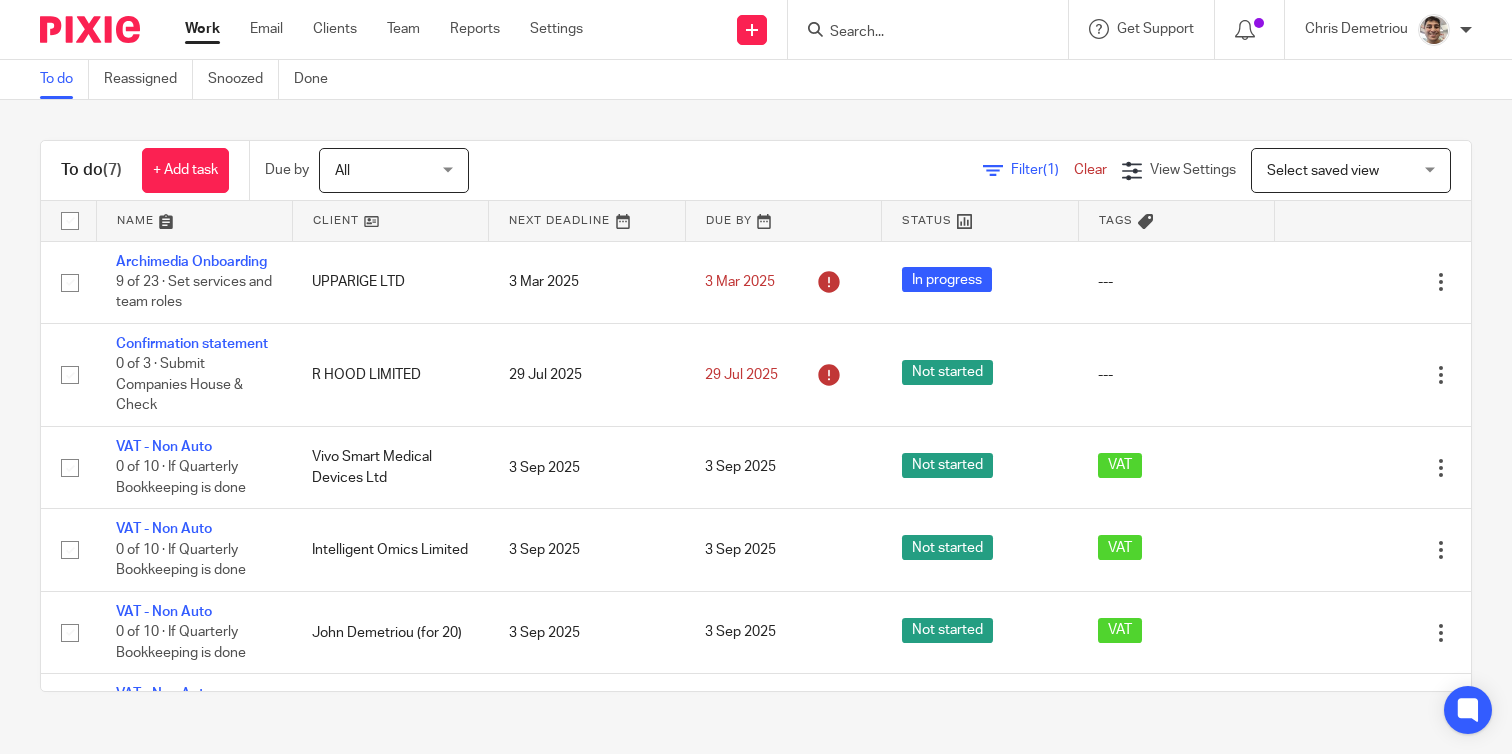 scroll, scrollTop: 0, scrollLeft: 0, axis: both 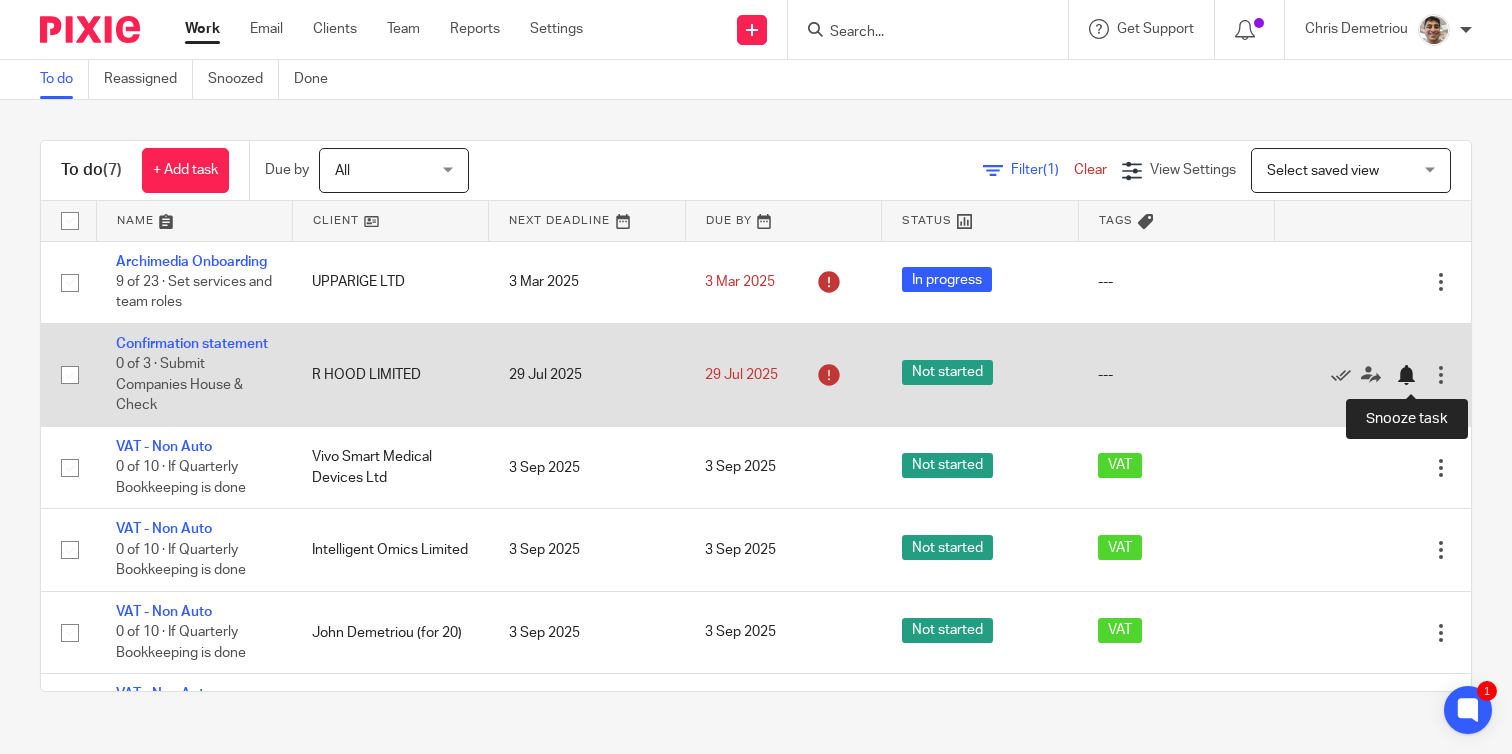 click at bounding box center [1406, 375] 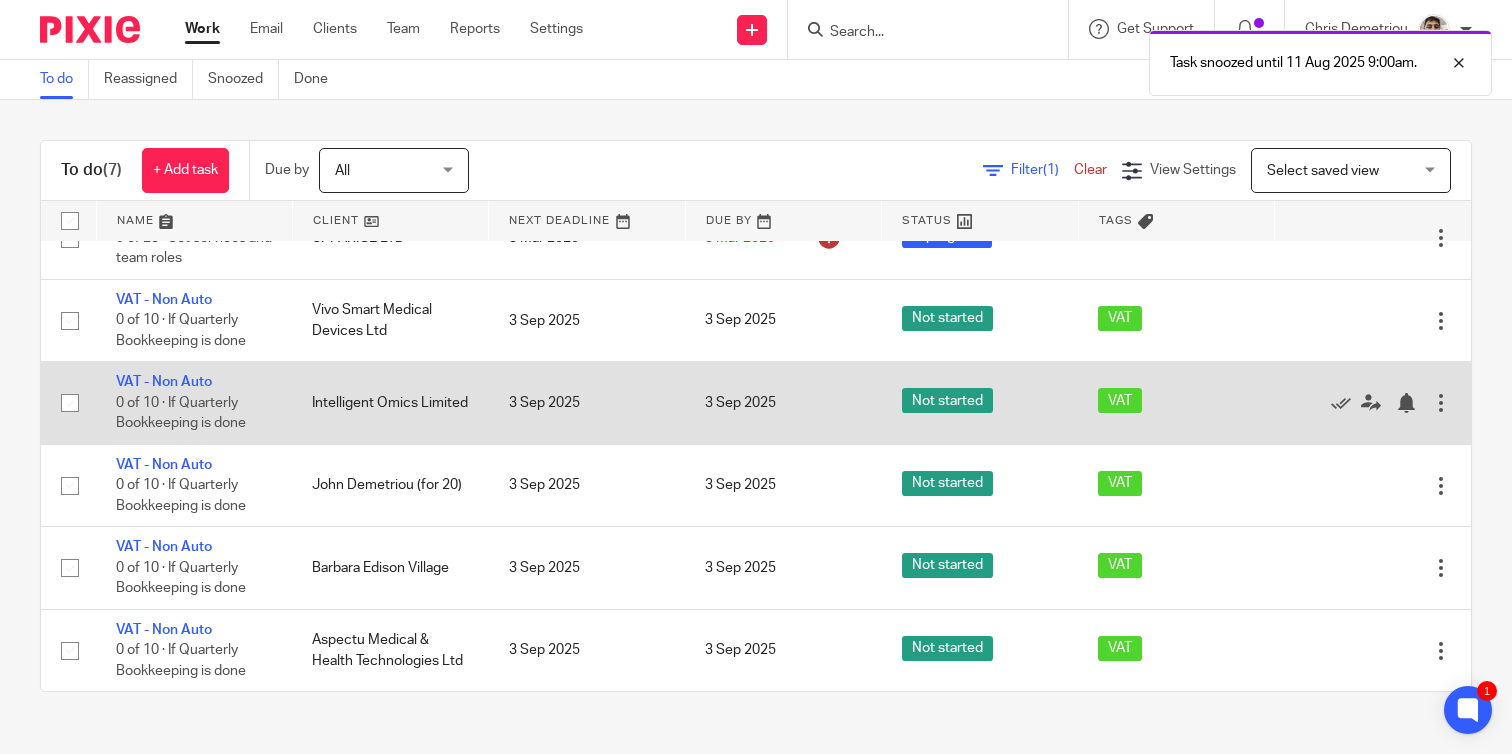 scroll, scrollTop: 0, scrollLeft: 0, axis: both 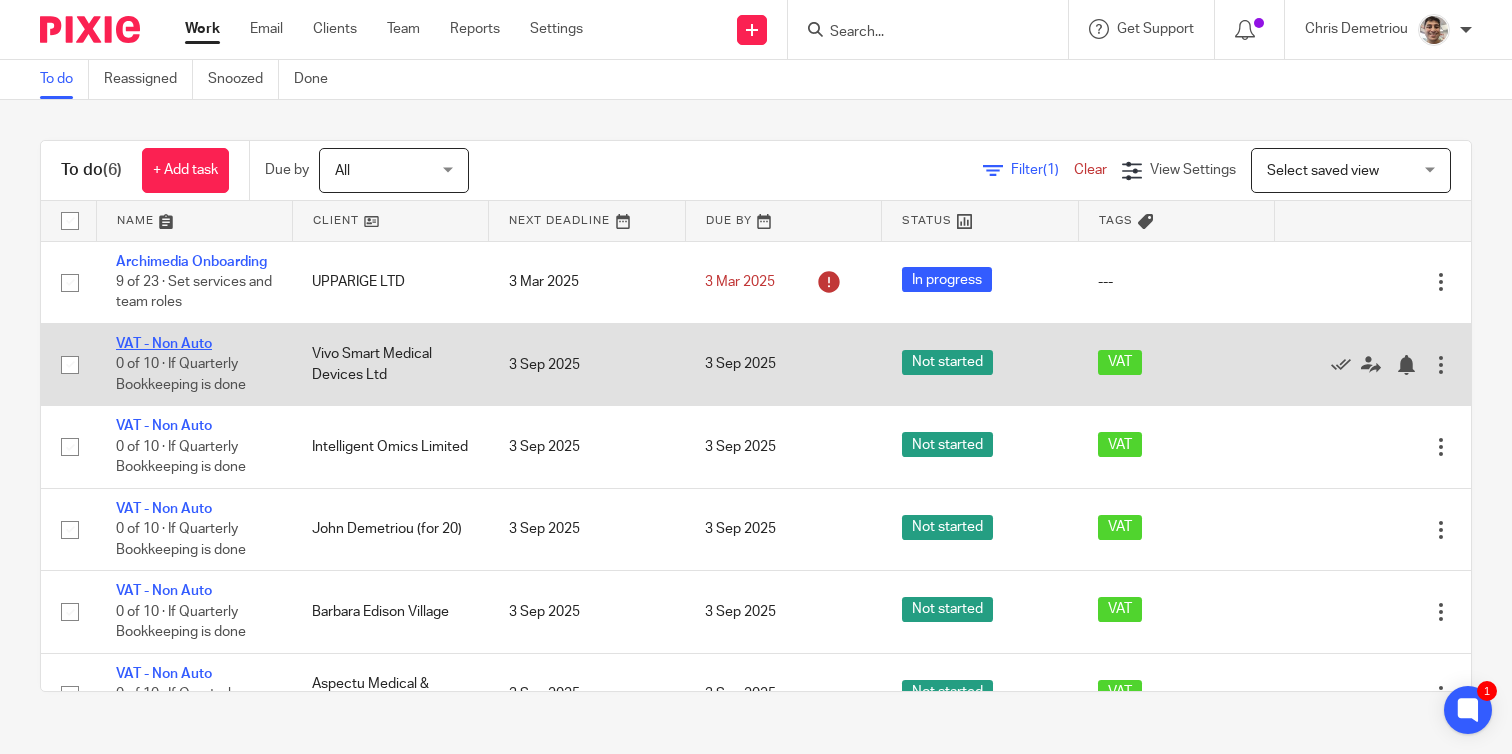 click on "VAT - Non Auto" at bounding box center [164, 344] 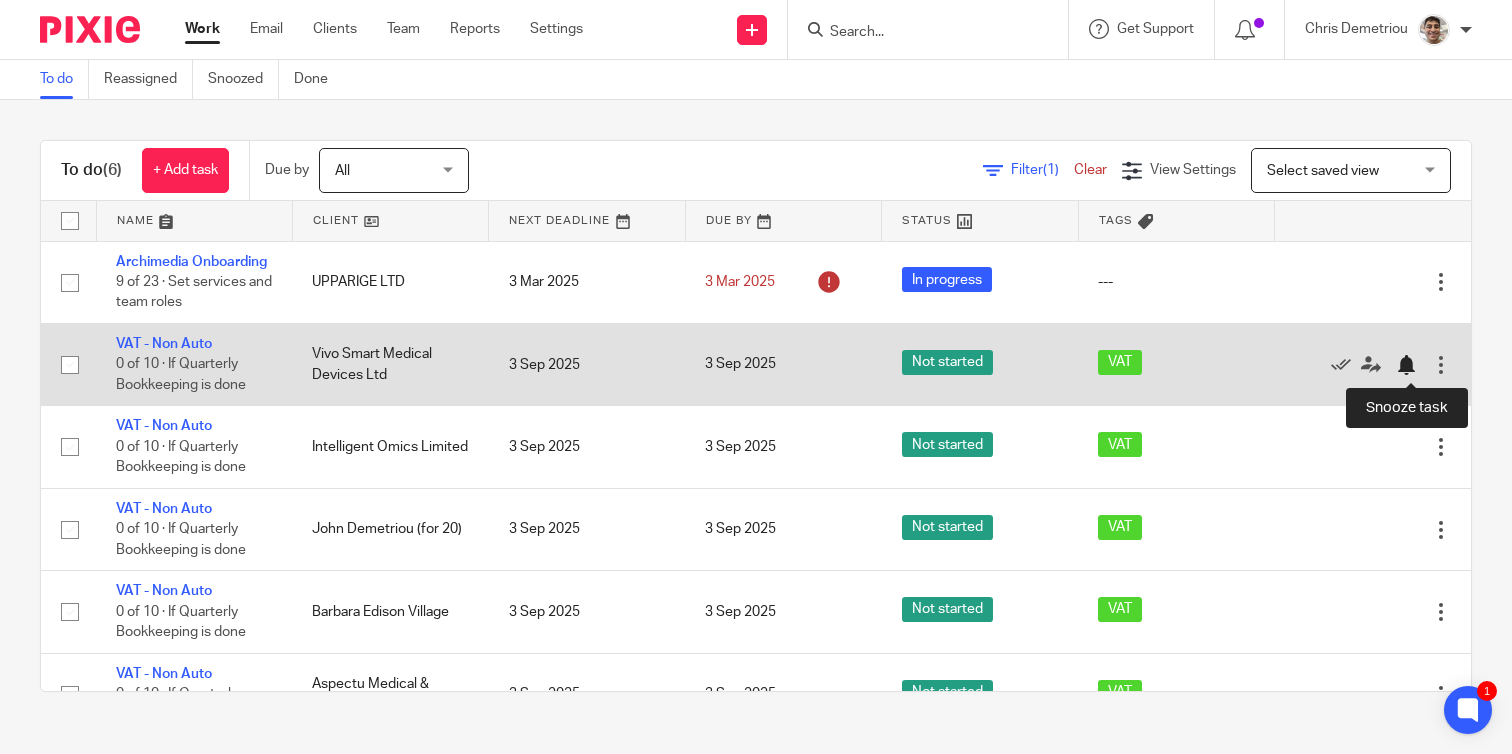 click at bounding box center (1406, 365) 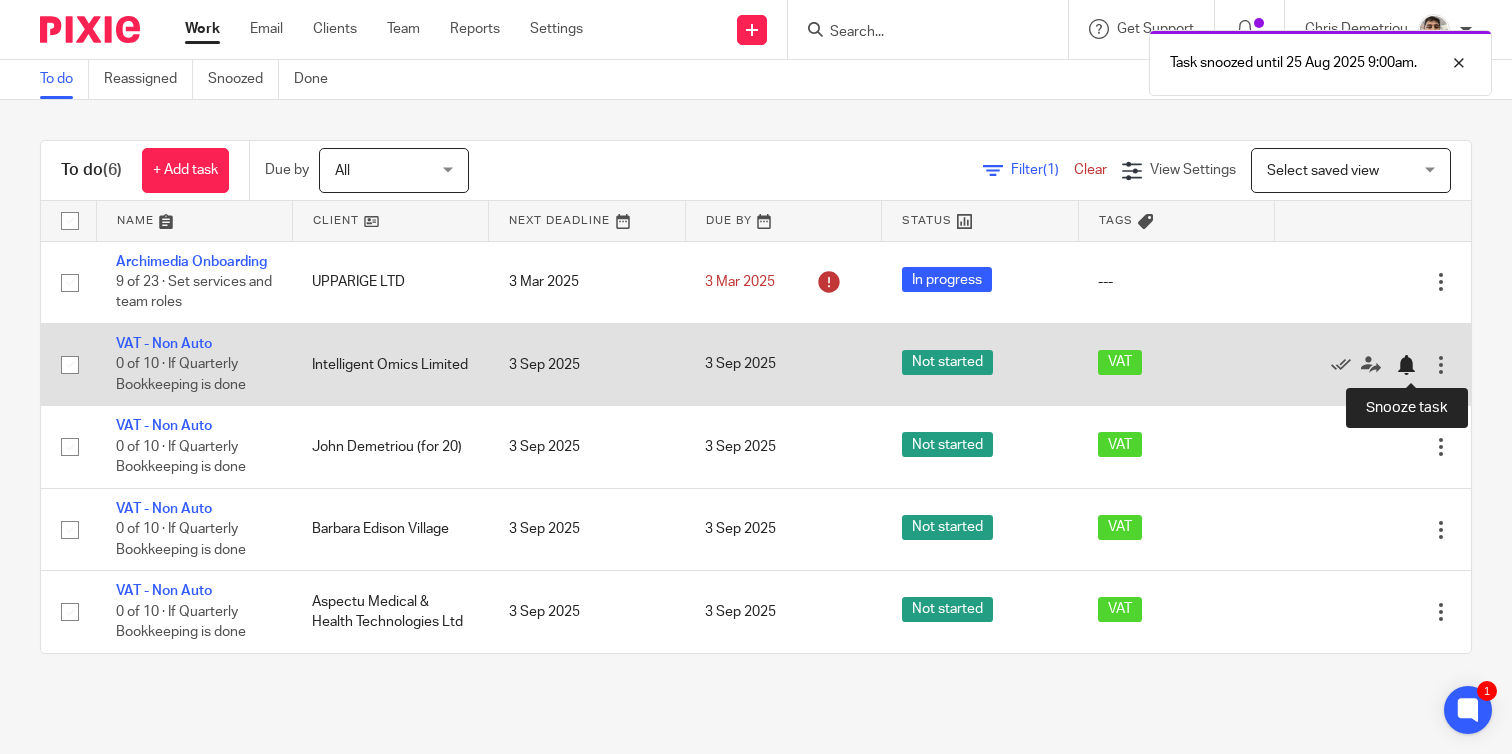 click at bounding box center [1406, 365] 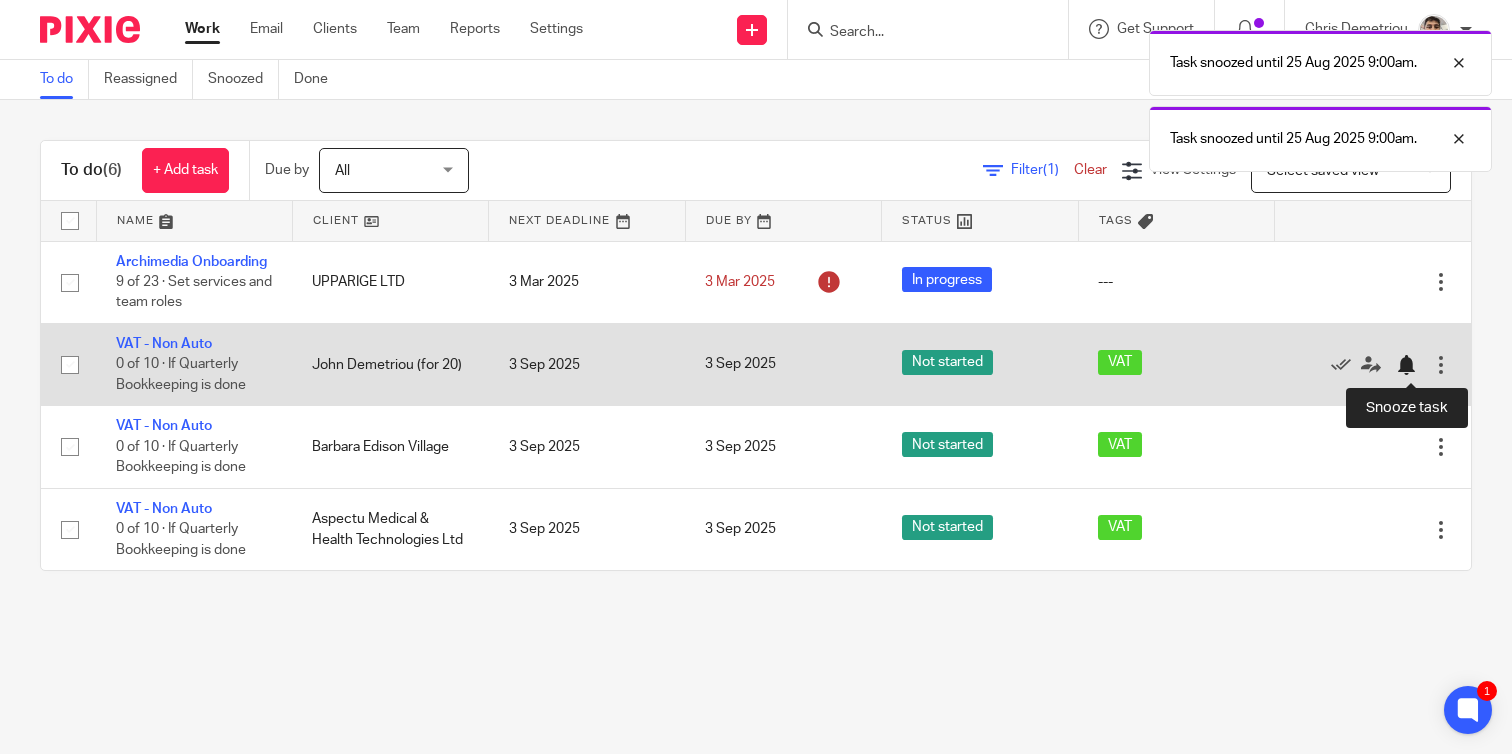 click at bounding box center [1406, 365] 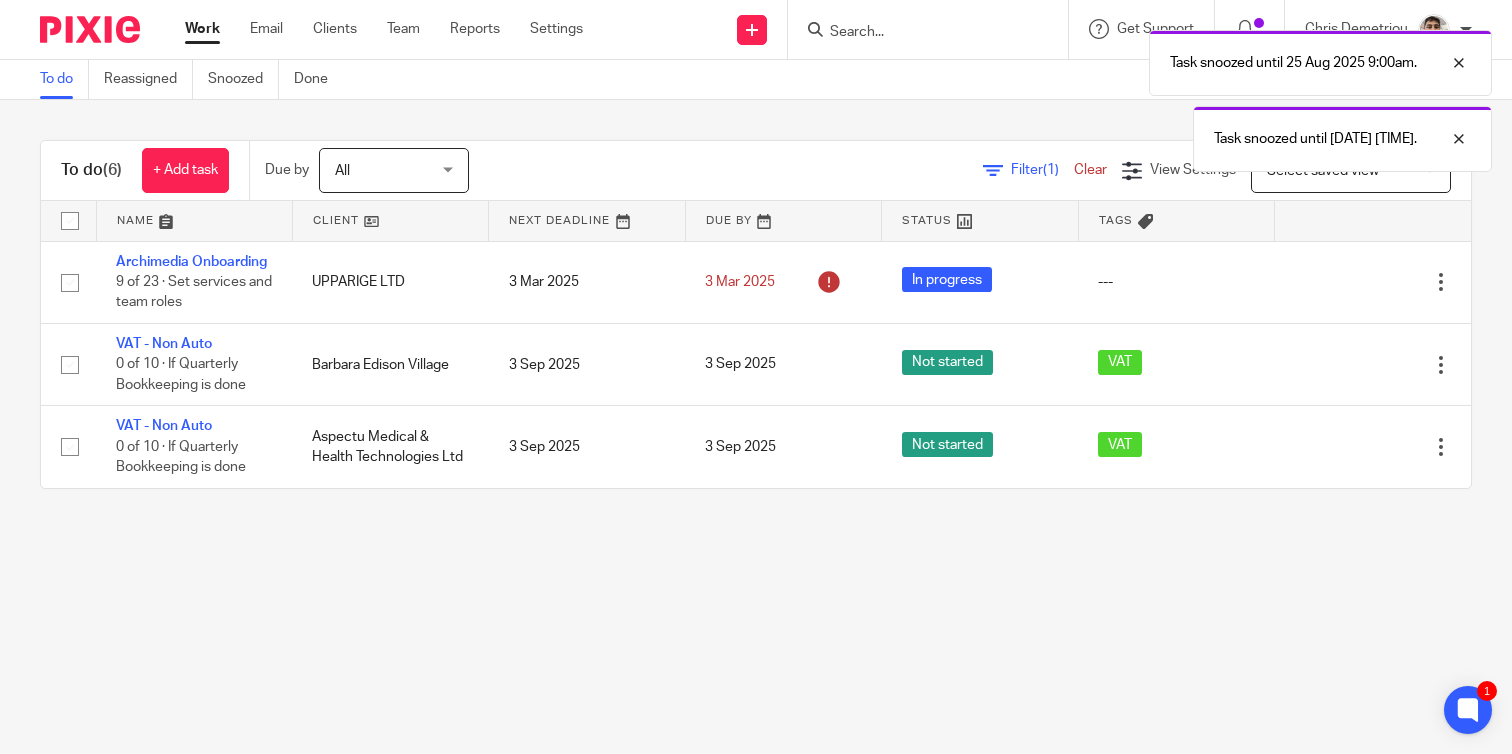 click on "To do
Reassigned
Snoozed
Done
To do
(6)
+ Add task
Due by
All
All
Today
Tomorrow
This week
Next week
This month
Next month
All
all     Filter
(1) Clear     View Settings   View Settings     (1) Filters   Clear   Save     Manage saved views
Select saved view
Select saved view
Select saved view
Name     Client     Next Deadline     Due By     Status   Tags
No client selected
No client selected
88store Ltd
AAJVER Ltd
Abi Willstead" at bounding box center [756, 377] 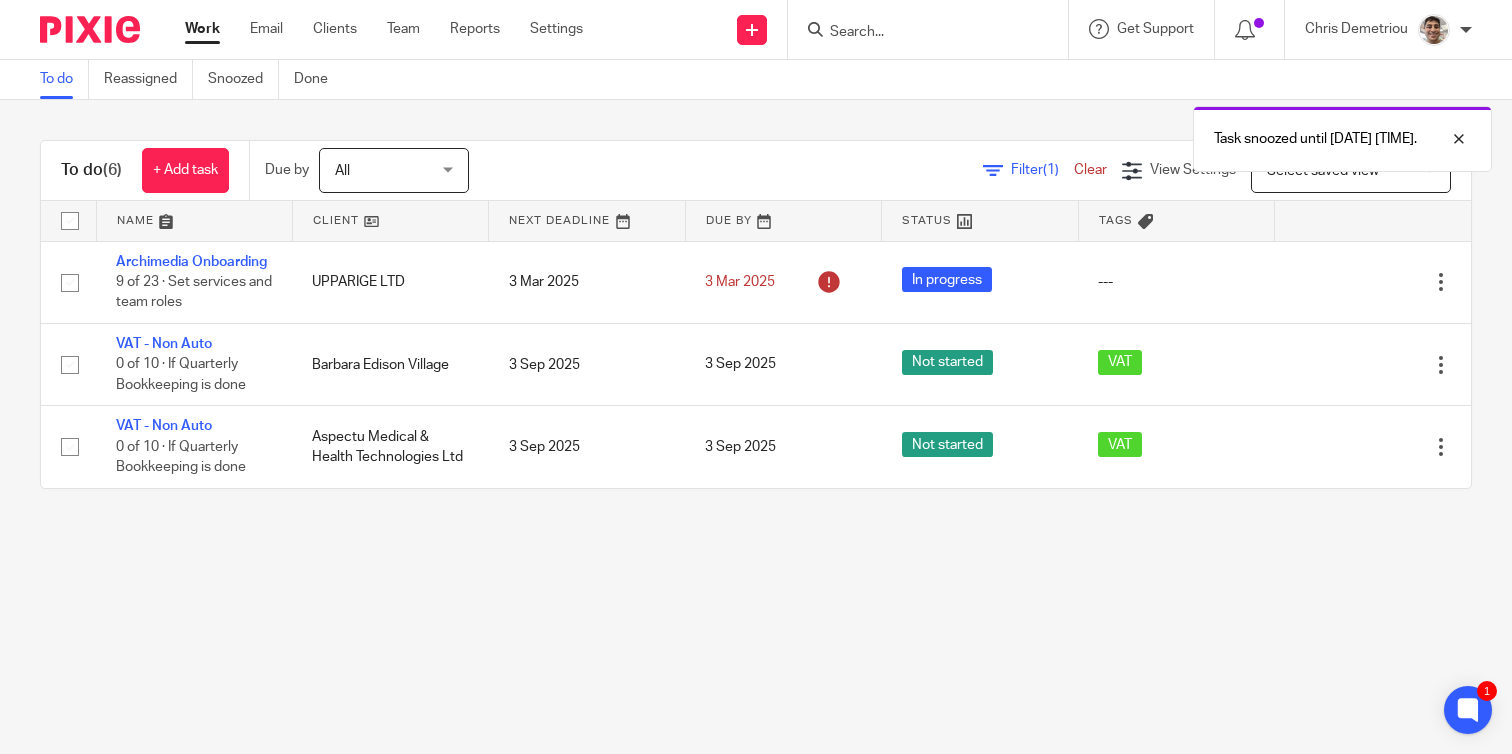 click on "To do
Reassigned
Snoozed
Done
To do
(6)
+ Add task
Due by
All
All
Today
Tomorrow
This week
Next week
This month
Next month
All
all     Filter
(1) Clear     View Settings   View Settings     (1) Filters   Clear   Save     Manage saved views
Select saved view
Select saved view
Select saved view
Name     Client     Next Deadline     Due By     Status   Tags
No client selected
No client selected
88store Ltd
AAJVER Ltd
Abi Willstead" at bounding box center (756, 377) 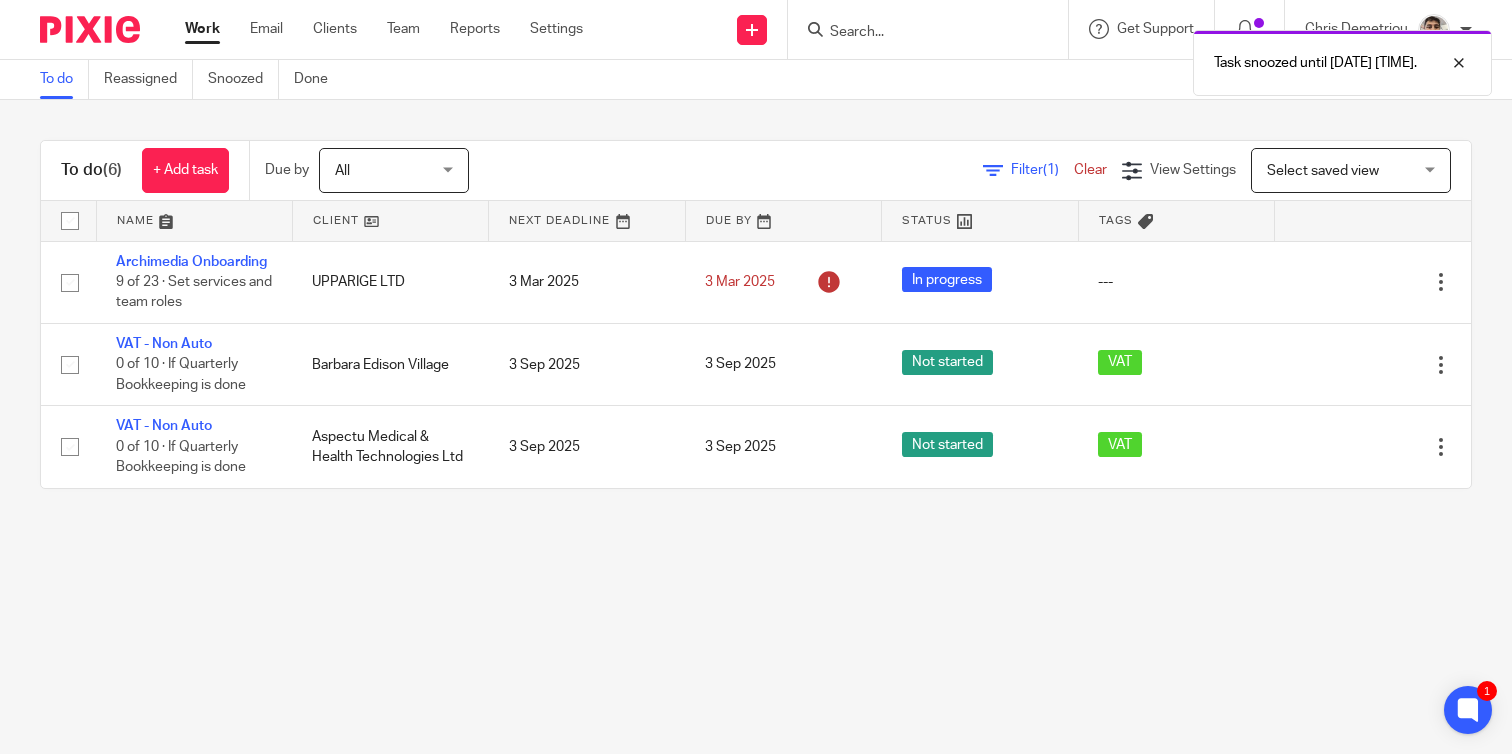 click on "To do
Reassigned
Snoozed
Done
To do
(6)
+ Add task
Due by
All
All
Today
Tomorrow
This week
Next week
This month
Next month
All
all     Filter
(1) Clear     View Settings   View Settings     (1) Filters   Clear   Save     Manage saved views
Select saved view
Select saved view
Select saved view
Name     Client     Next Deadline     Due By     Status   Tags
No client selected
No client selected
88store Ltd
AAJVER Ltd
Abi Willstead" at bounding box center (756, 377) 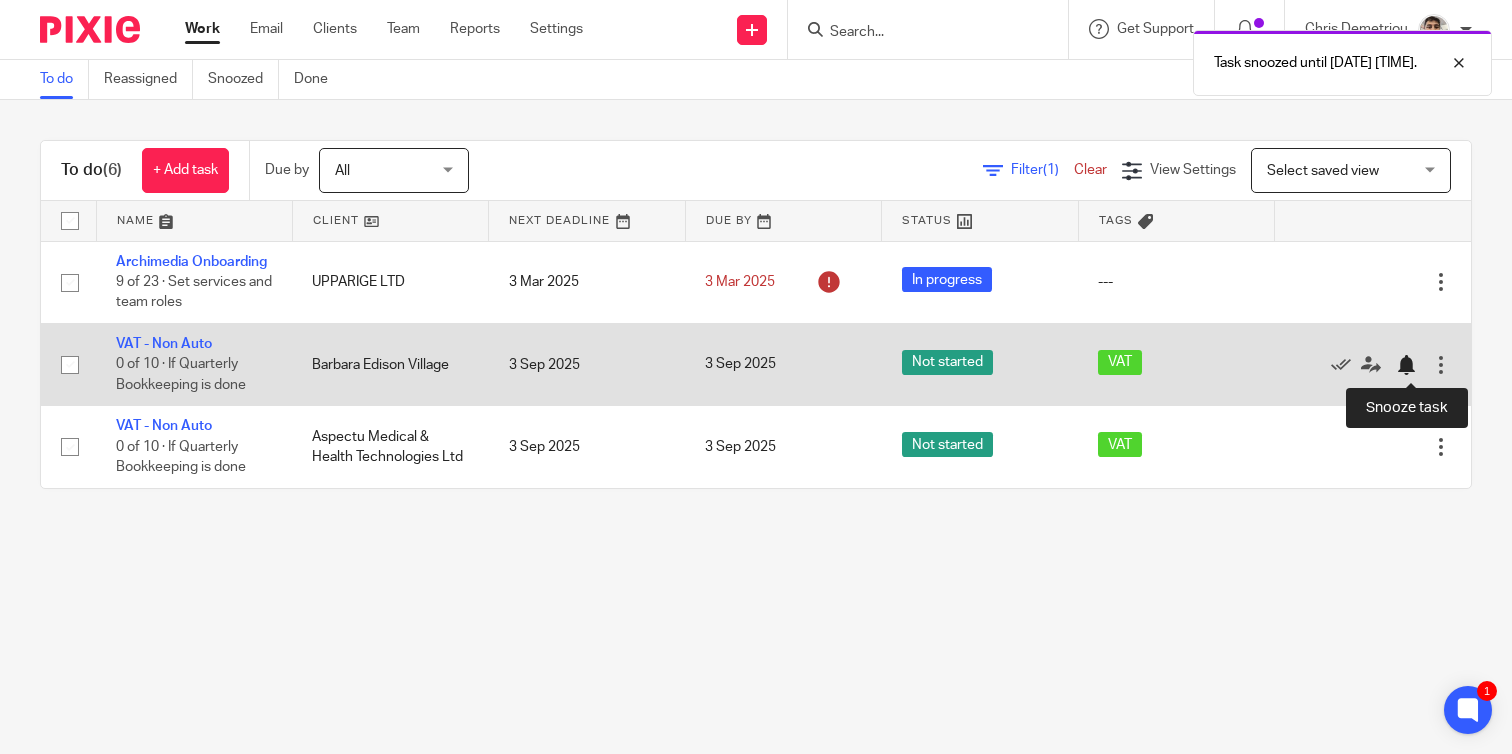 click at bounding box center (1406, 365) 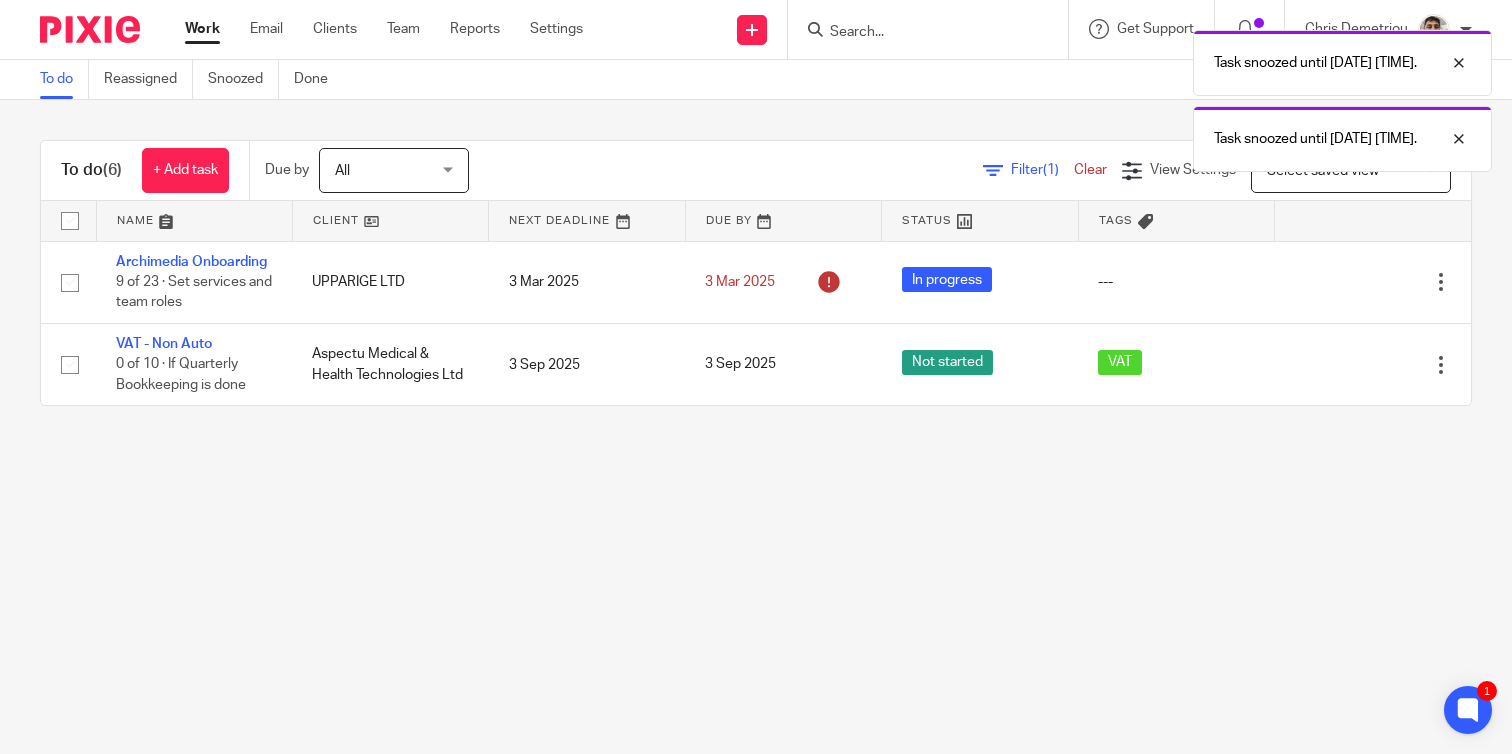 click on "To do
Reassigned
Snoozed
Done
To do
(6)
+ Add task
Due by
All
All
Today
Tomorrow
This week
Next week
This month
Next month
All
all     Filter
(1) Clear     View Settings   View Settings     (1) Filters   Clear   Save     Manage saved views
Select saved view
Select saved view
Select saved view
Name     Client     Next Deadline     Due By     Status   Tags
No client selected
No client selected
88store Ltd
AAJVER Ltd
Abi Willstead" at bounding box center [756, 377] 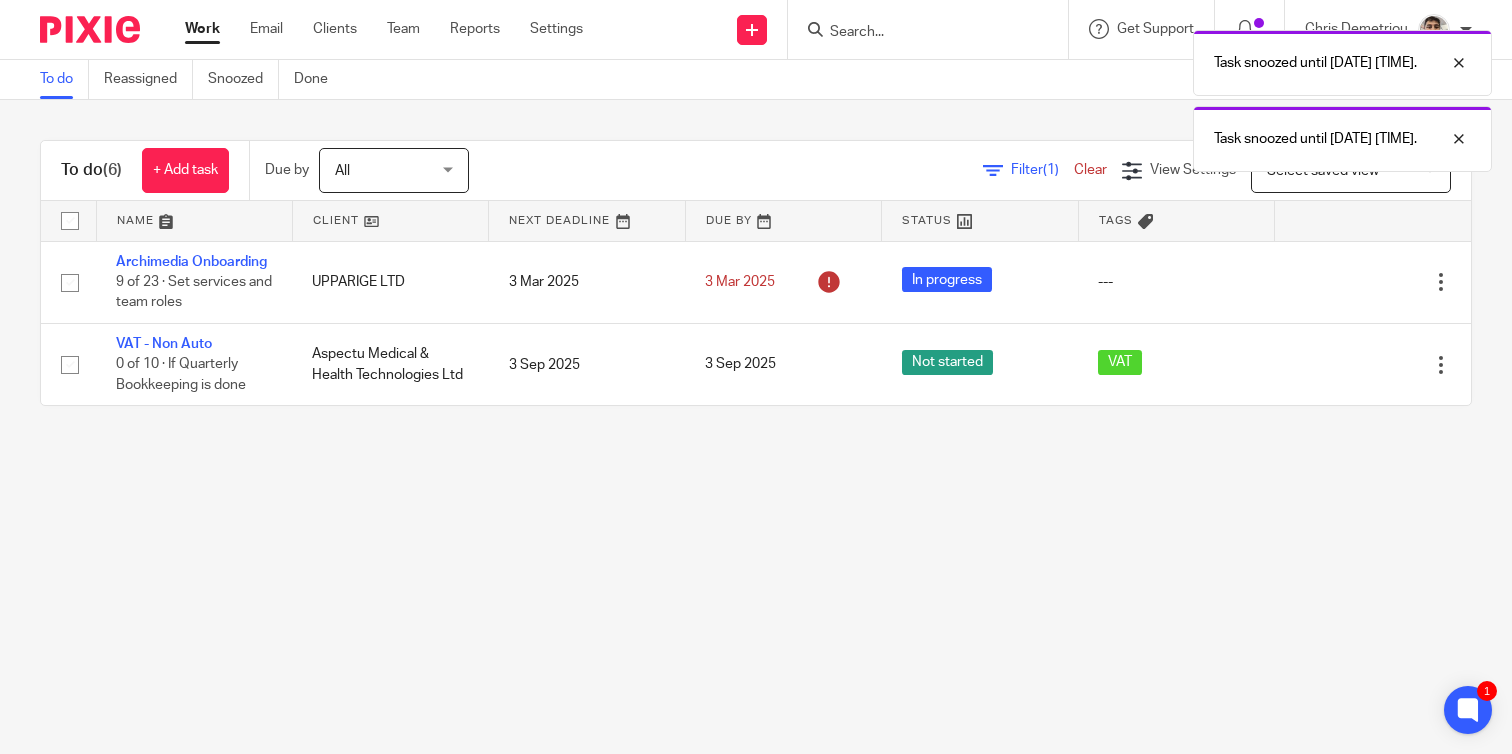 click on "To do
Reassigned
Snoozed
Done
To do
(6)
+ Add task
Due by
All
All
Today
Tomorrow
This week
Next week
This month
Next month
All
all     Filter
(1) Clear     View Settings   View Settings     (1) Filters   Clear   Save     Manage saved views
Select saved view
Select saved view
Select saved view
Name     Client     Next Deadline     Due By     Status   Tags
No client selected
No client selected
88store Ltd
AAJVER Ltd
Abi Willstead" at bounding box center [756, 377] 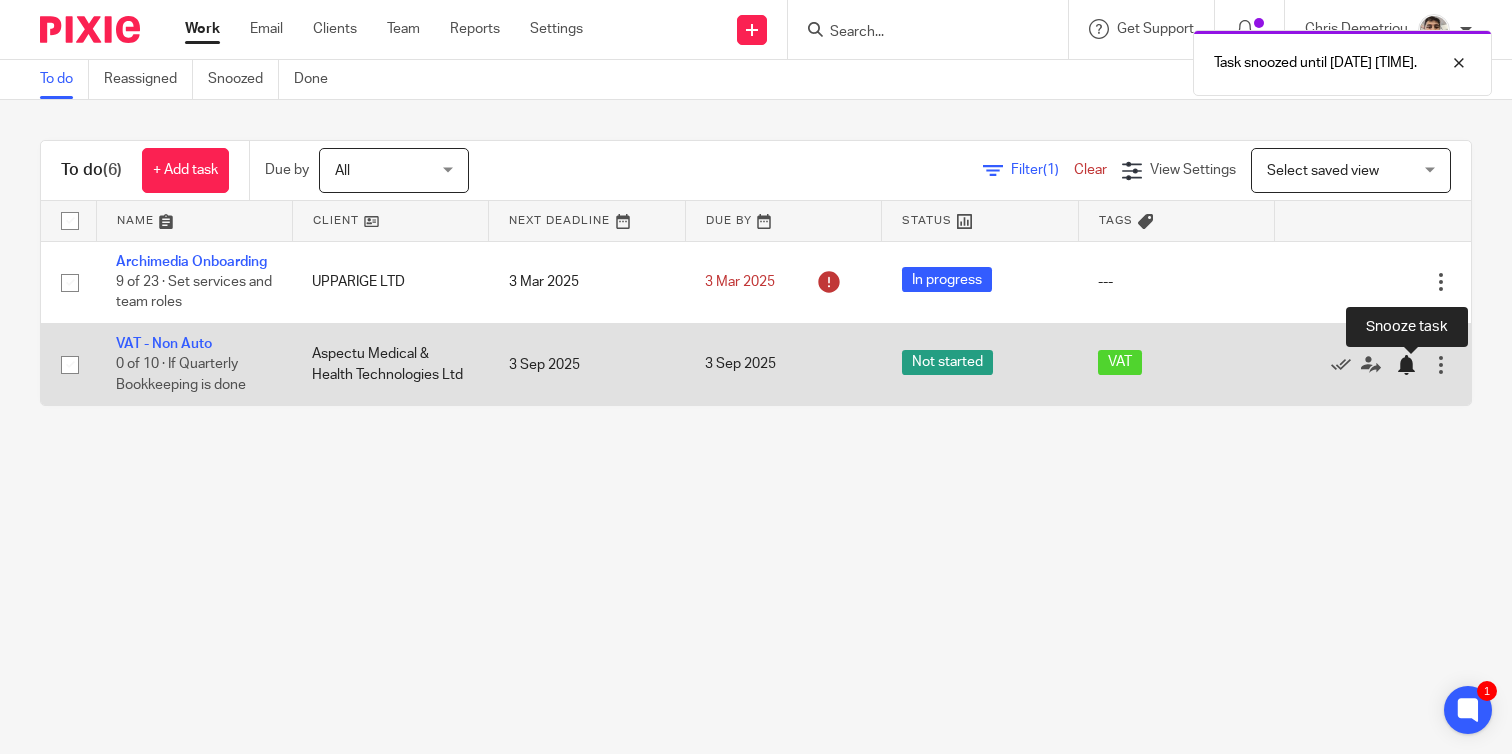 click at bounding box center [1406, 365] 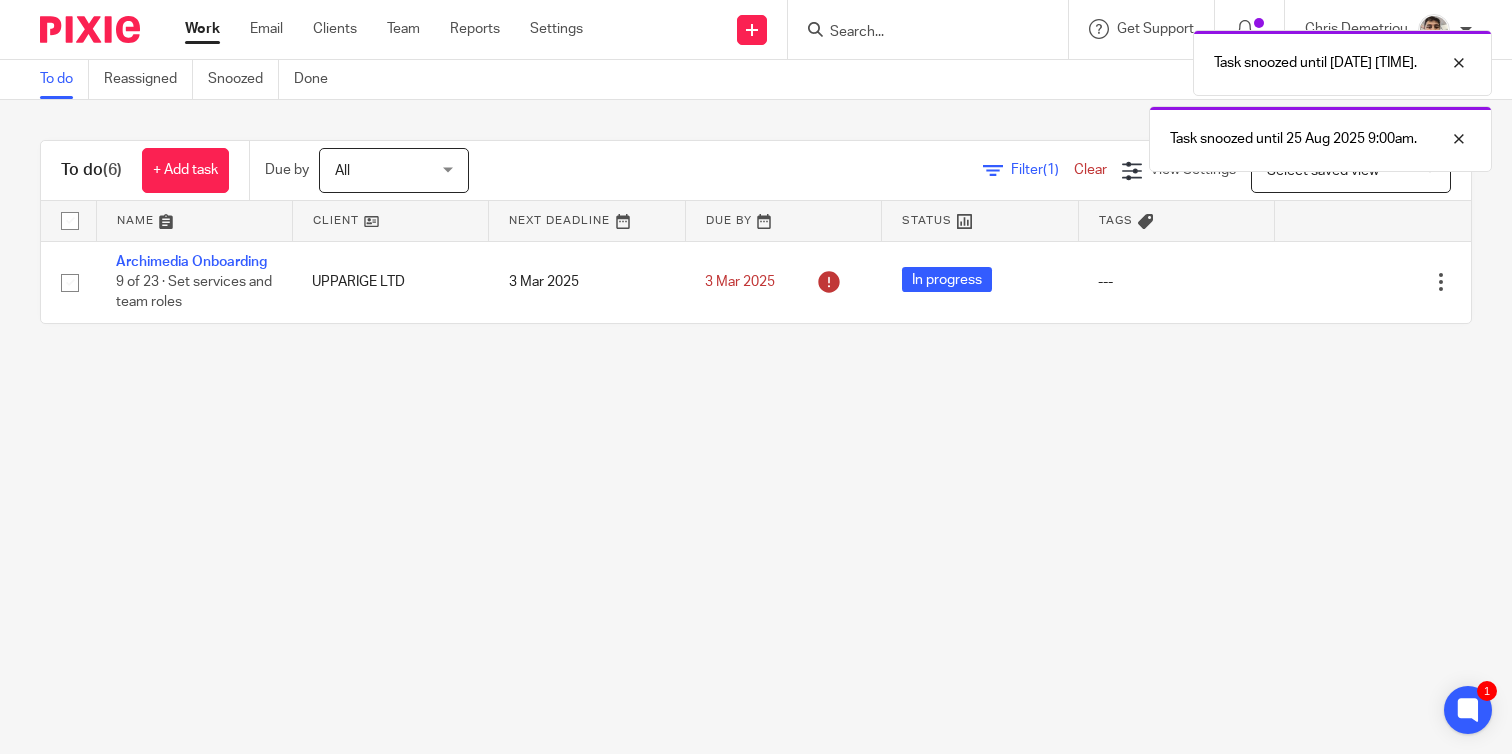 click on "To do
Reassigned
Snoozed
Done
To do
(6)
+ Add task
Due by
All
All
Today
Tomorrow
This week
Next week
This month
Next month
All
all     Filter
(1) Clear     View Settings   View Settings     (1) Filters   Clear   Save     Manage saved views
Select saved view
Select saved view
Select saved view
Name     Client     Next Deadline     Due By     Status   Tags
No client selected
No client selected
88store Ltd
AAJVER Ltd
Abi Willstead" at bounding box center [756, 377] 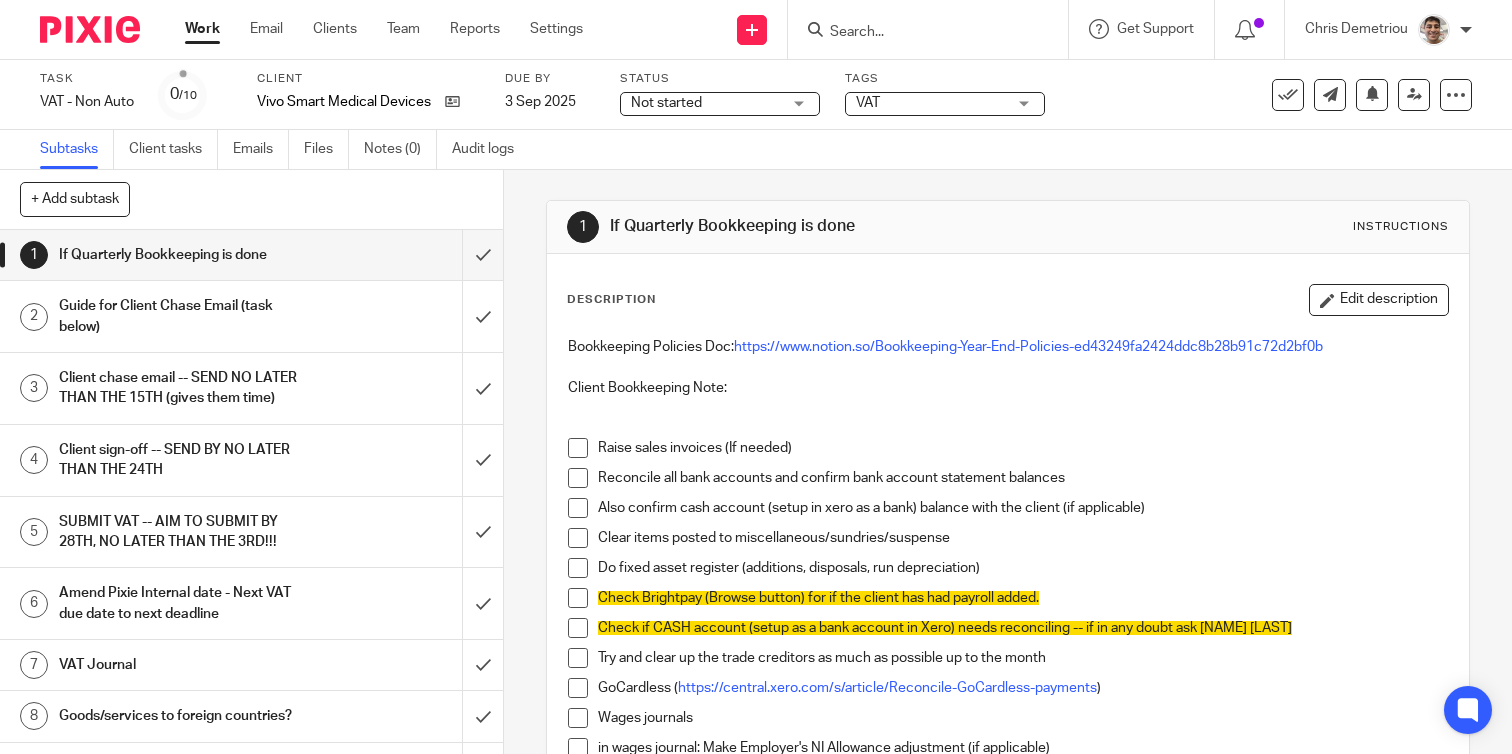 scroll, scrollTop: 0, scrollLeft: 0, axis: both 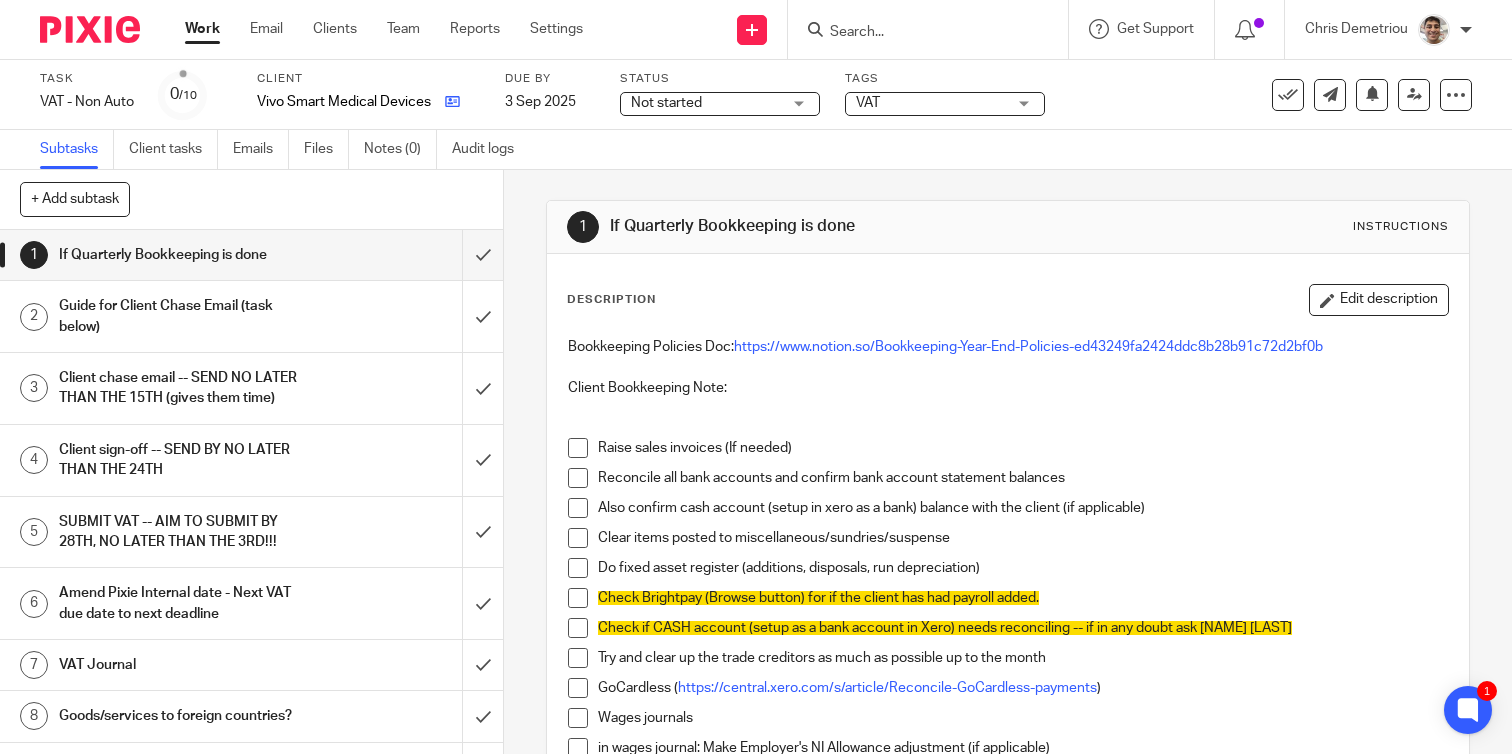 click at bounding box center (452, 101) 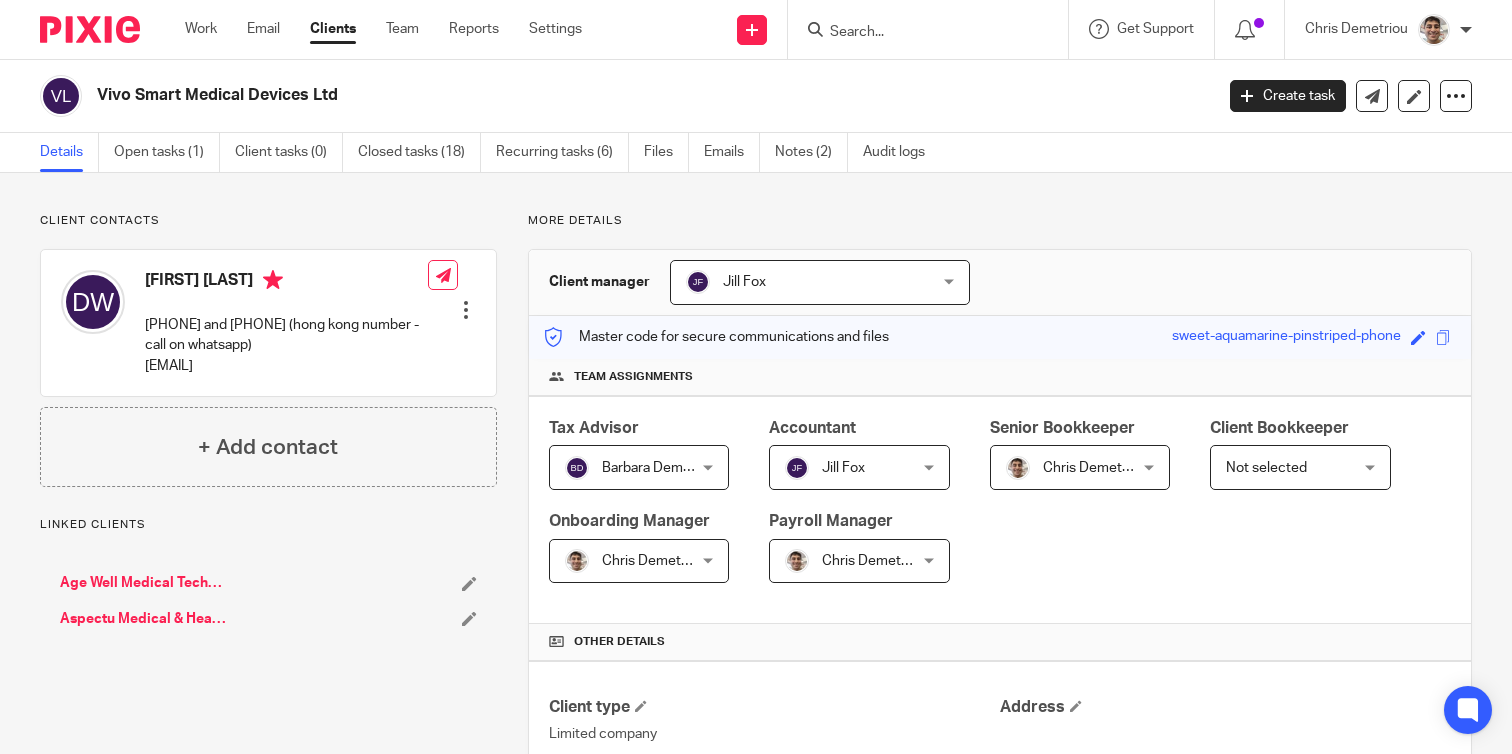 scroll, scrollTop: 0, scrollLeft: 0, axis: both 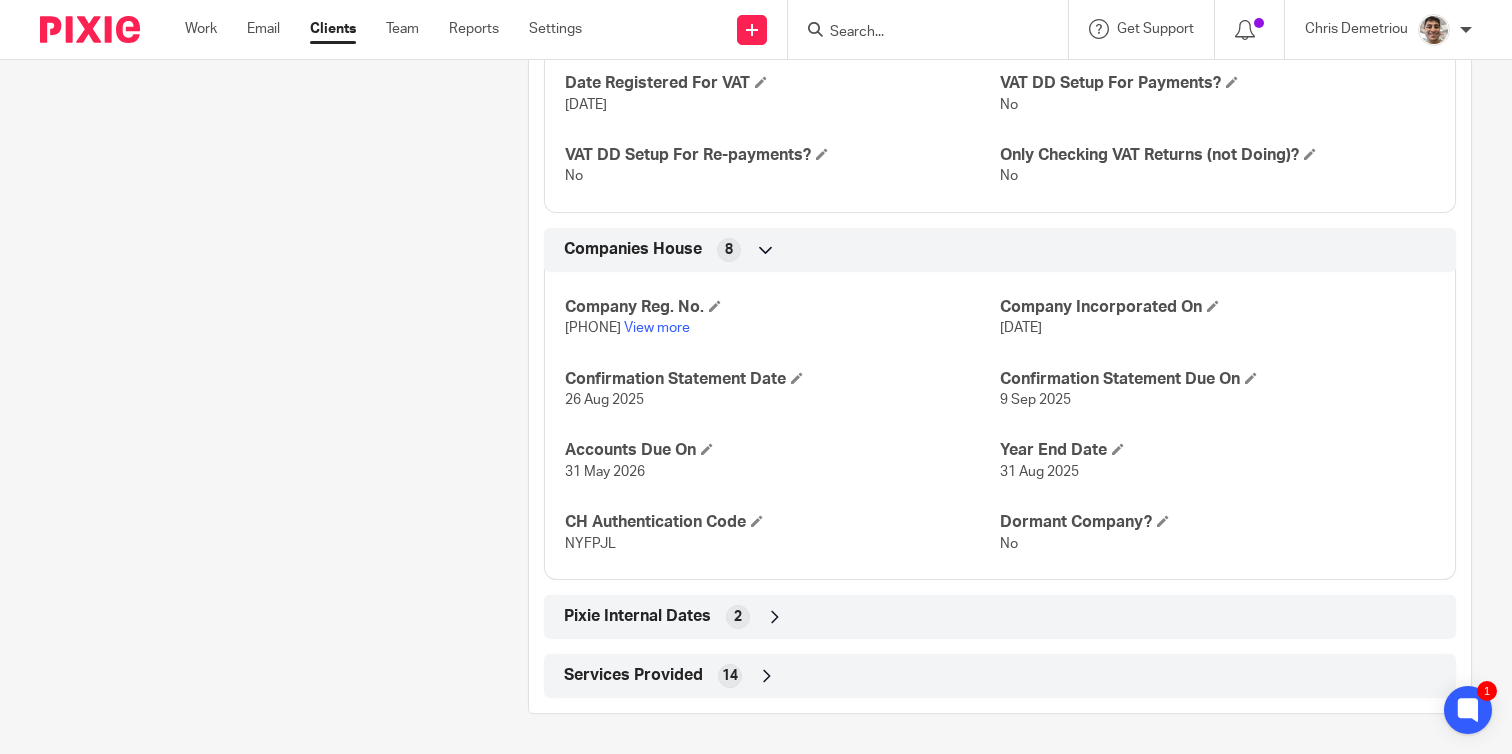 click at bounding box center [775, 617] 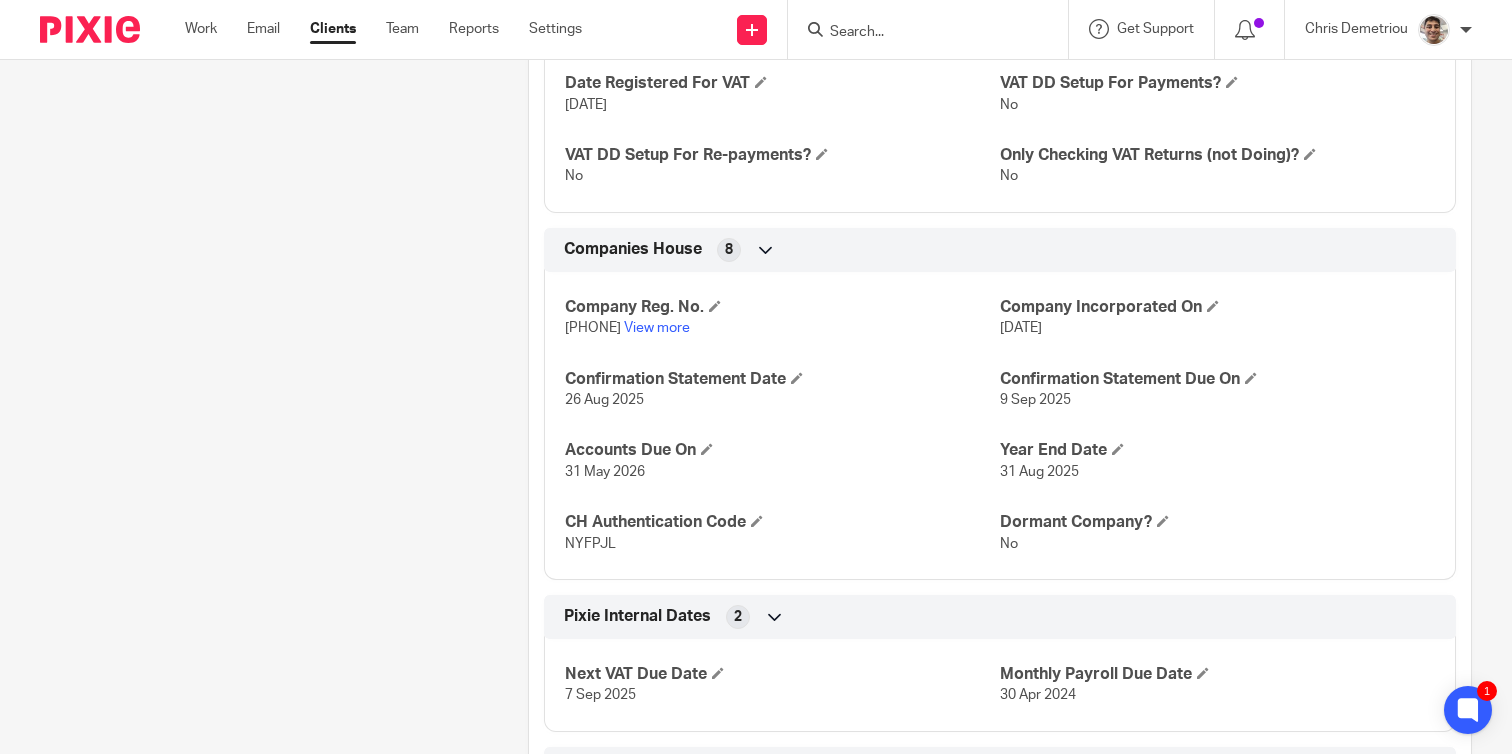 click on "Client contacts
David Wright
01157788178 and +85295369919 (hong kong number - call on whatsapp)
david@vivoinnovation.com
Edit contact
Create client from contact
Export data
Delete contact
+ Add contact" at bounding box center [253, -472] 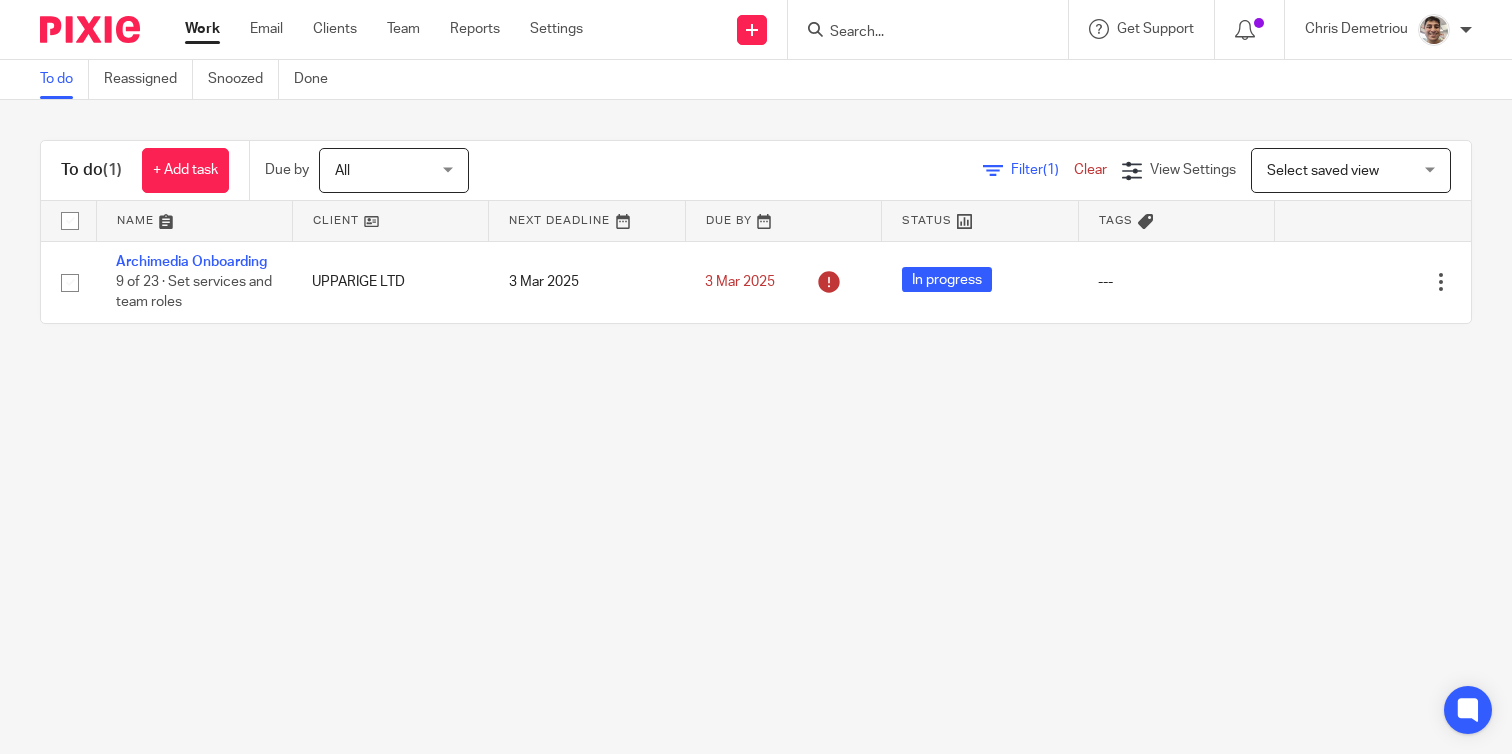 scroll, scrollTop: 0, scrollLeft: 0, axis: both 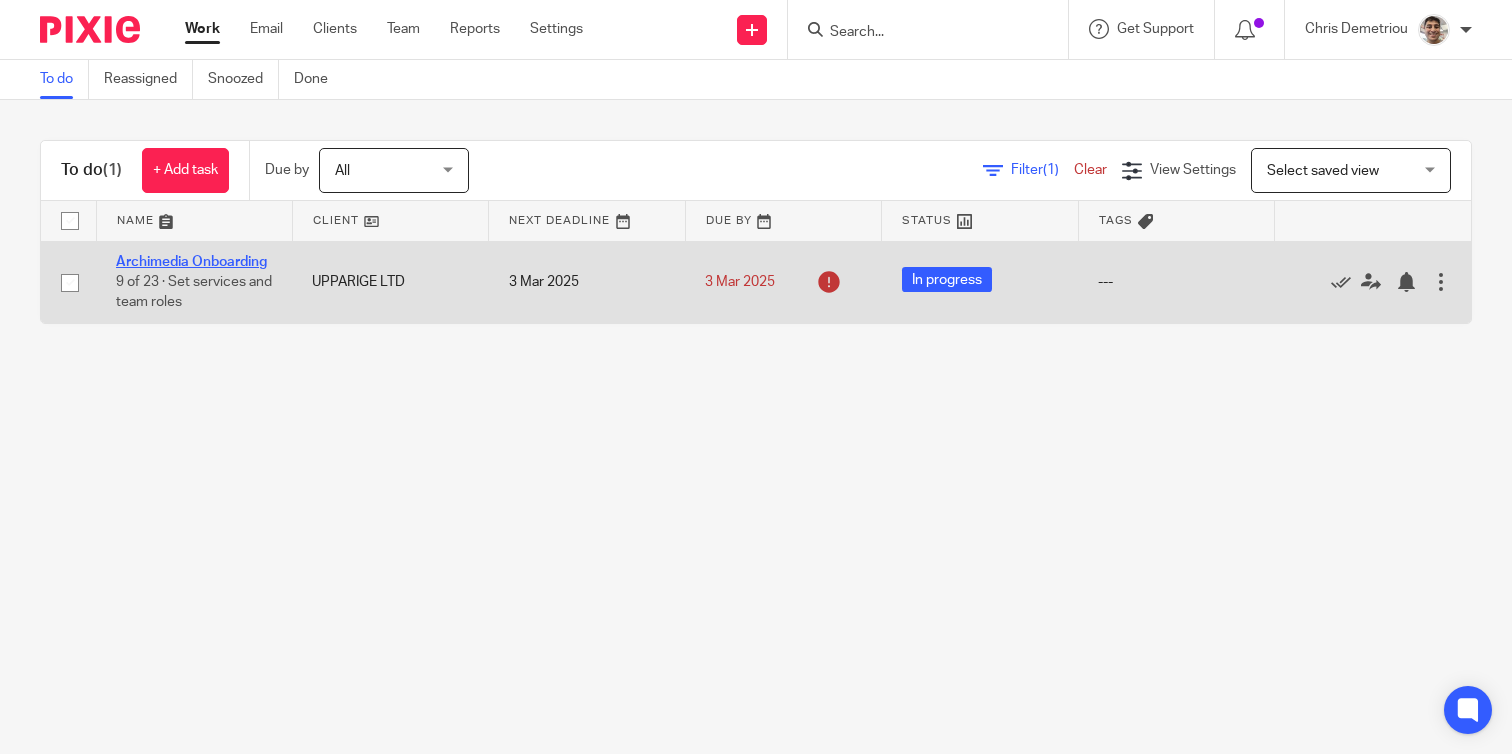 click on "Archimedia Onboarding" at bounding box center [191, 262] 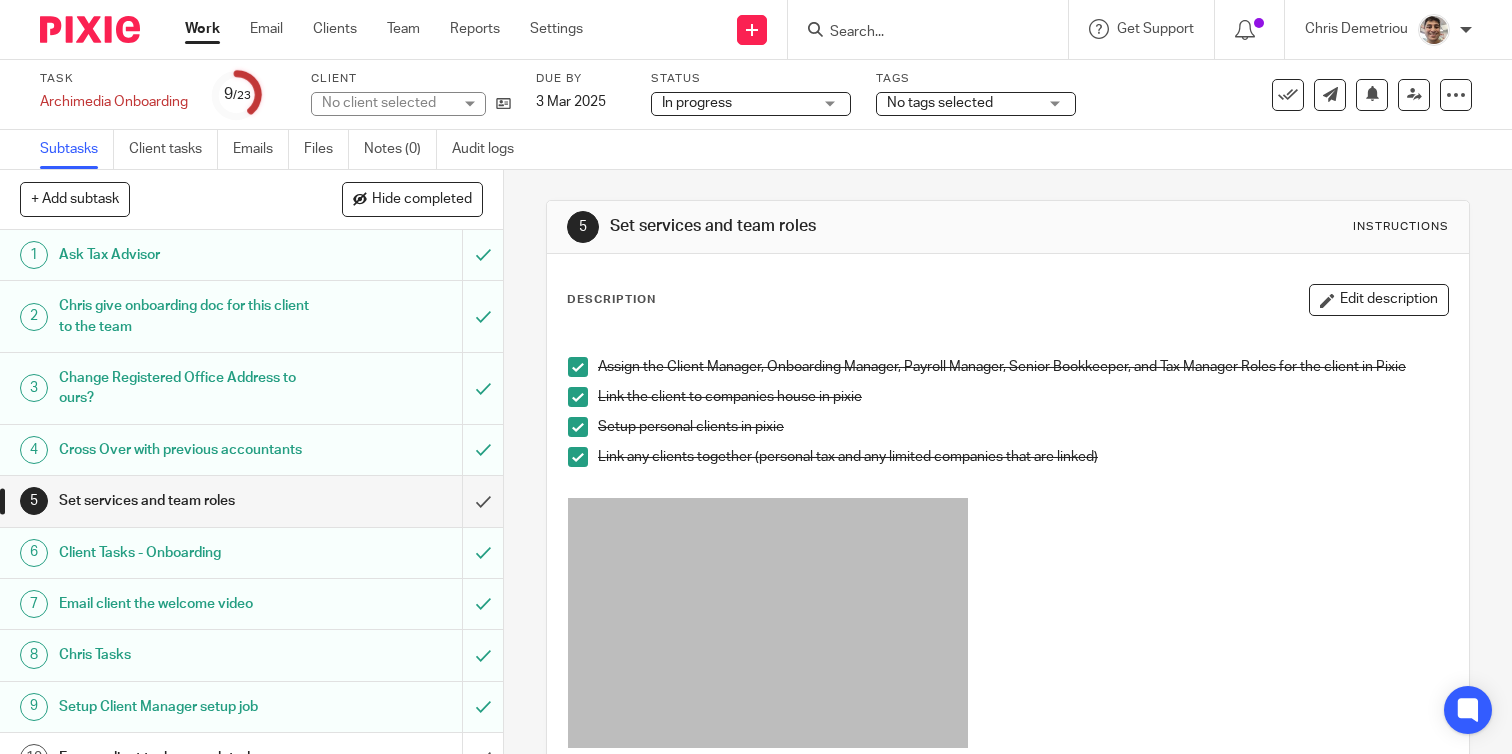 scroll, scrollTop: 0, scrollLeft: 0, axis: both 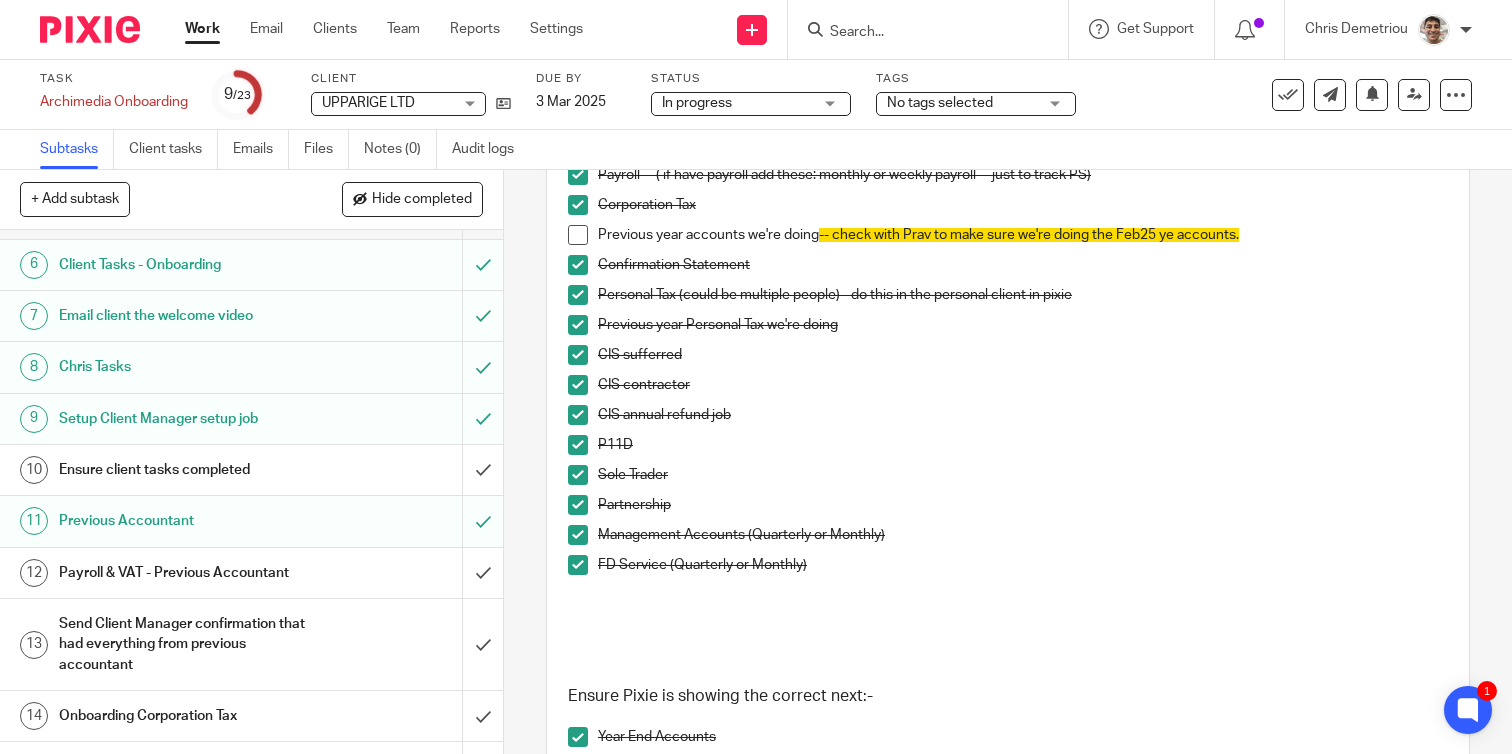 click on "Ensure client tasks completed" at bounding box center (187, 470) 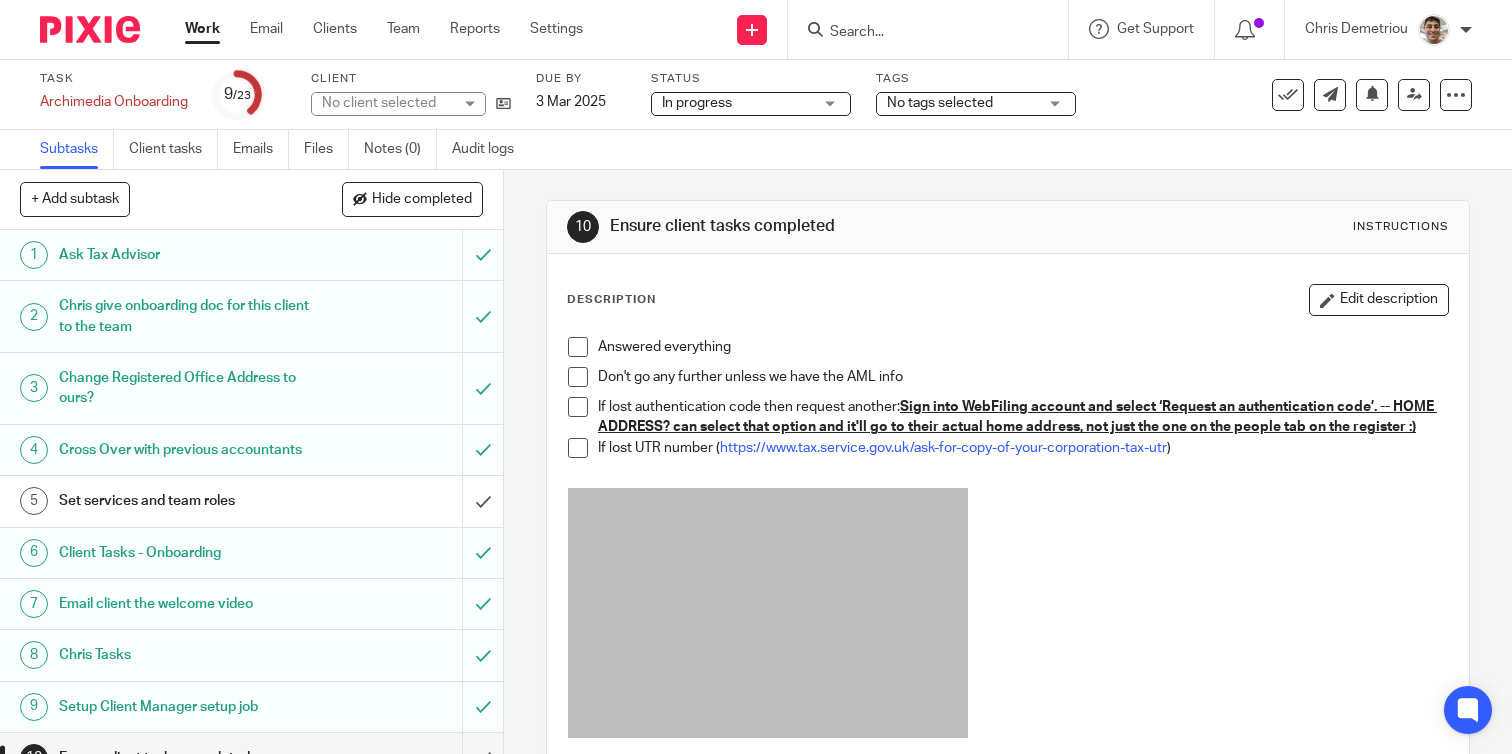 scroll, scrollTop: 0, scrollLeft: 0, axis: both 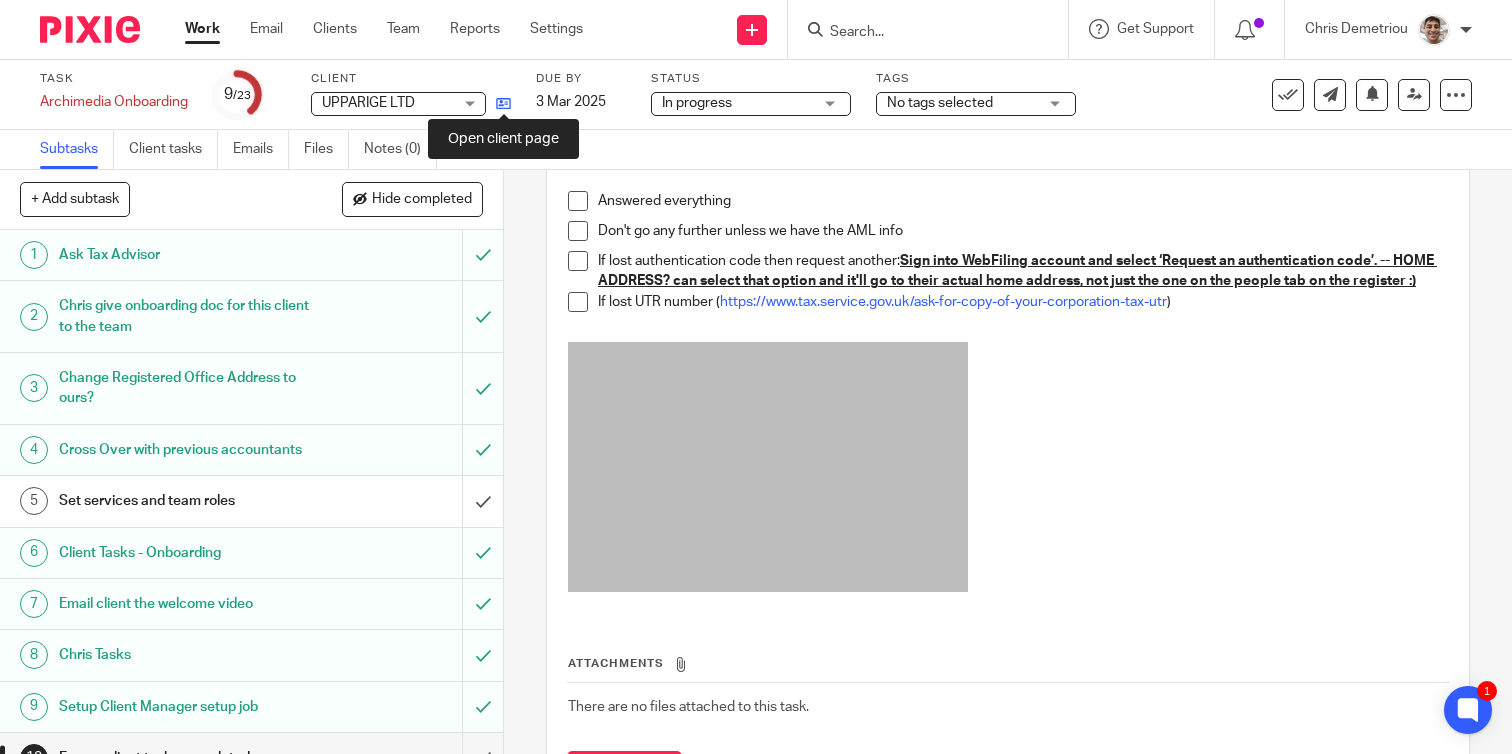click at bounding box center [503, 103] 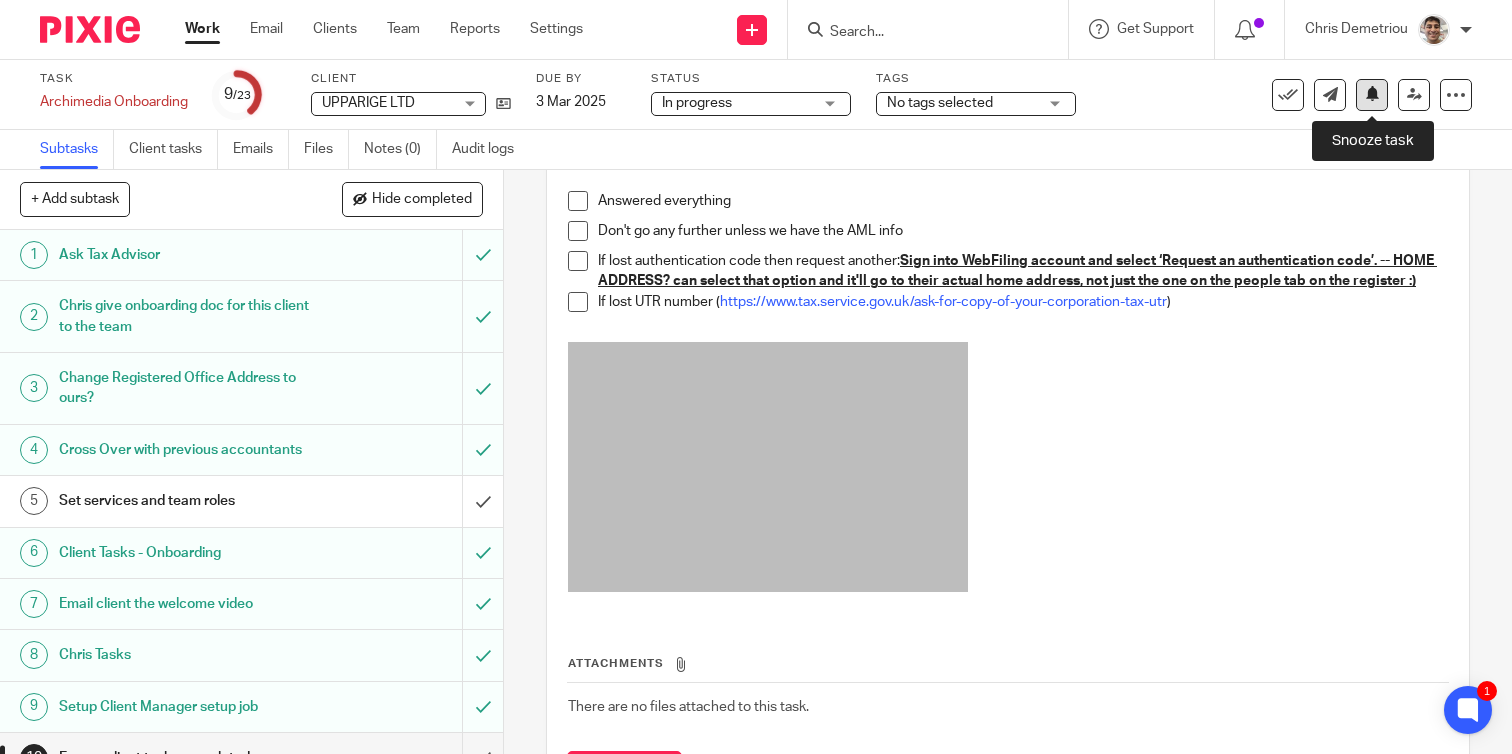 click at bounding box center [1372, 93] 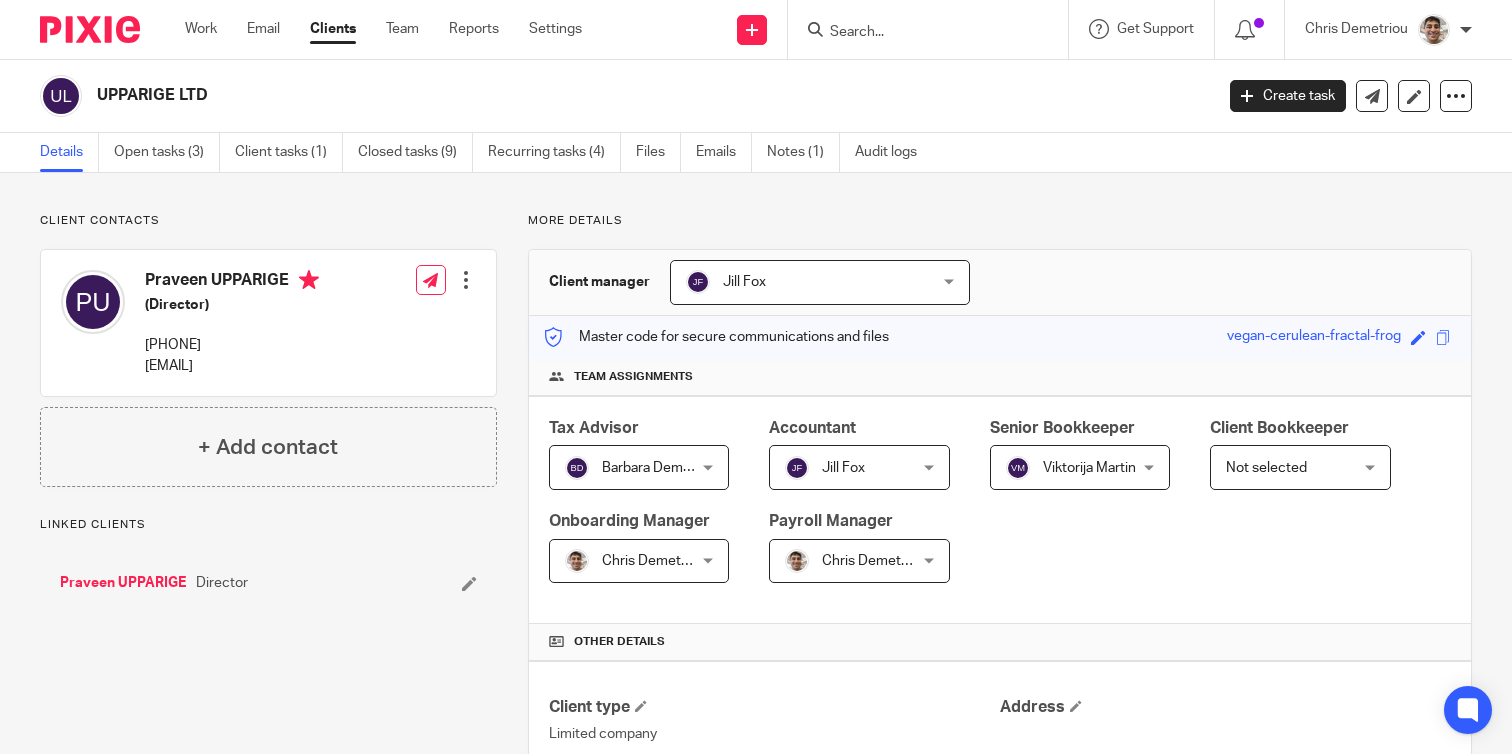 scroll, scrollTop: 0, scrollLeft: 0, axis: both 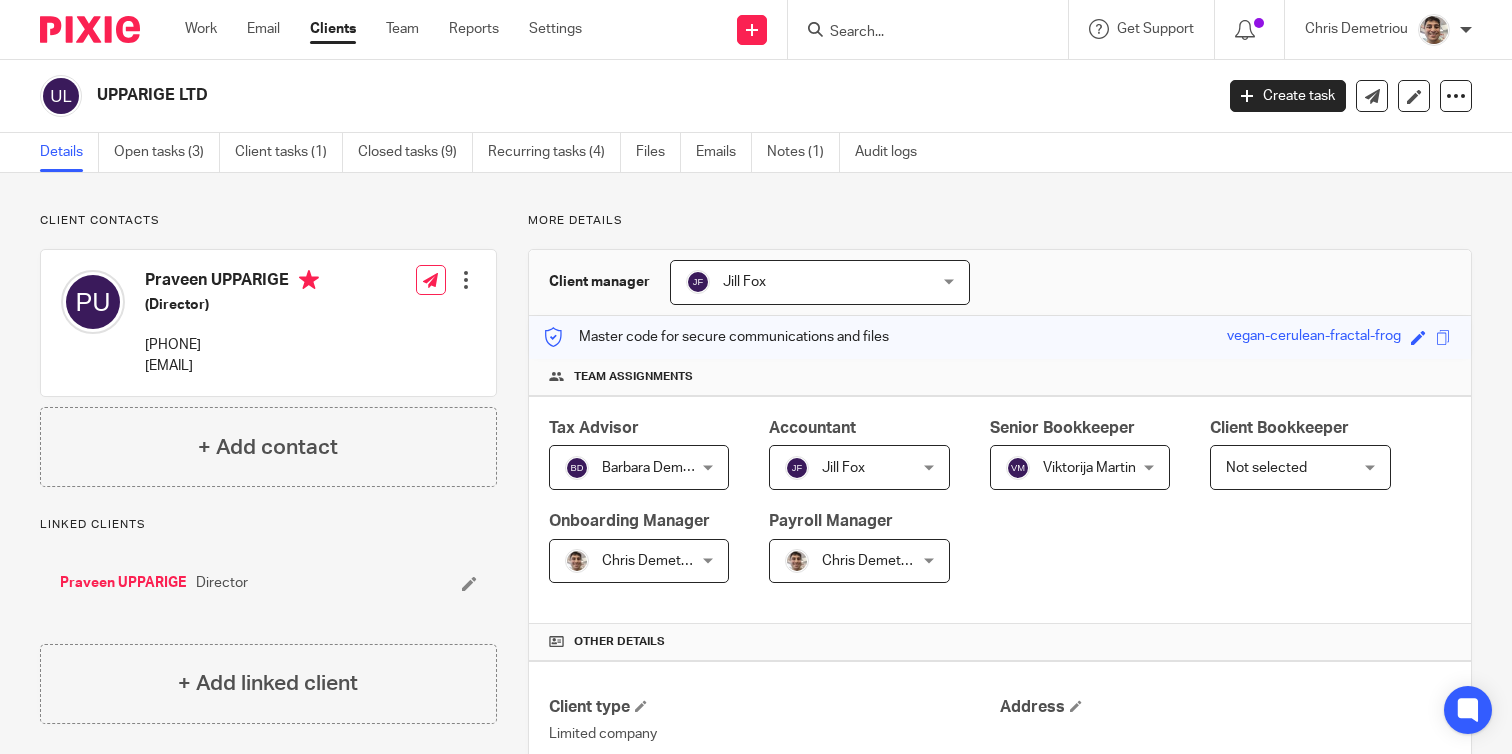 click on "[EMAIL]" at bounding box center [232, 366] 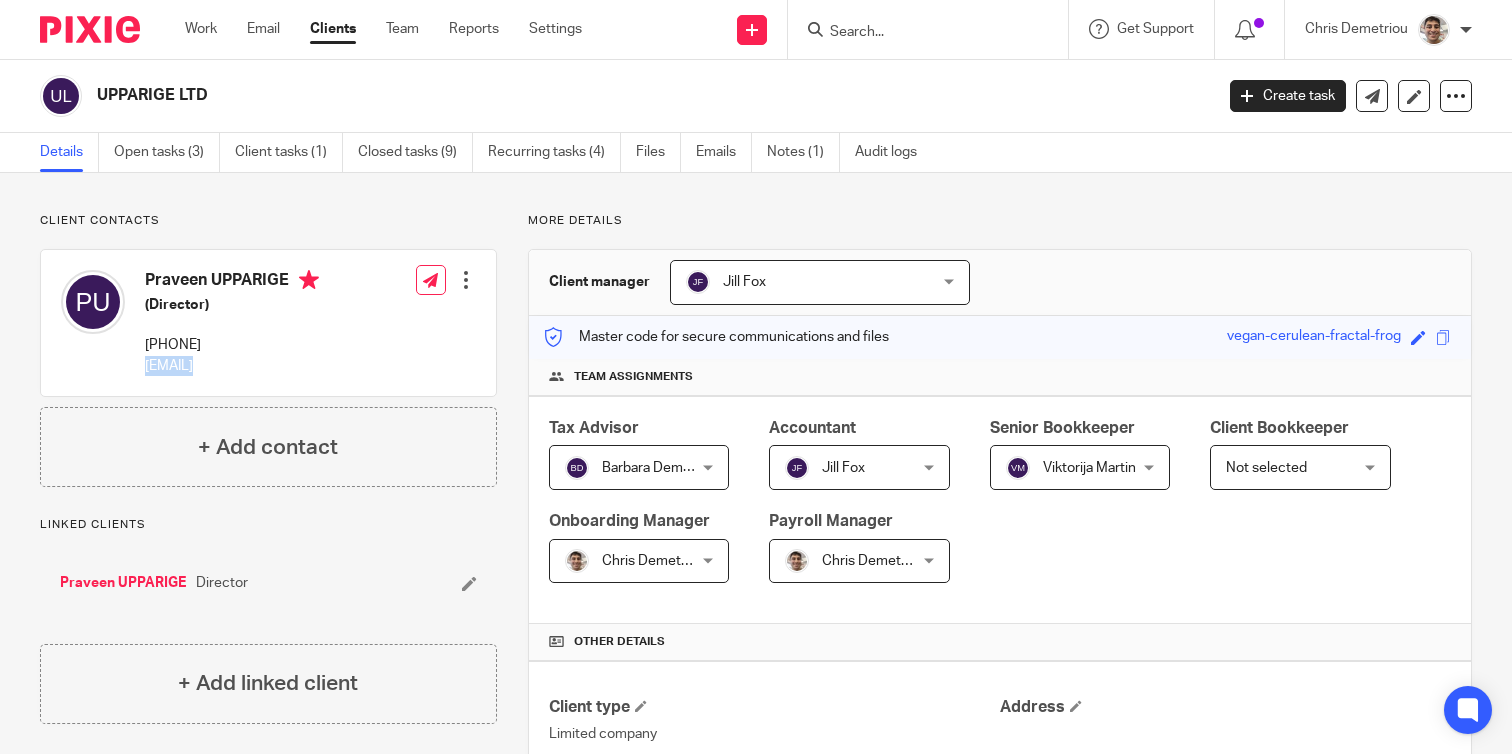 click on "[EMAIL]" at bounding box center (232, 366) 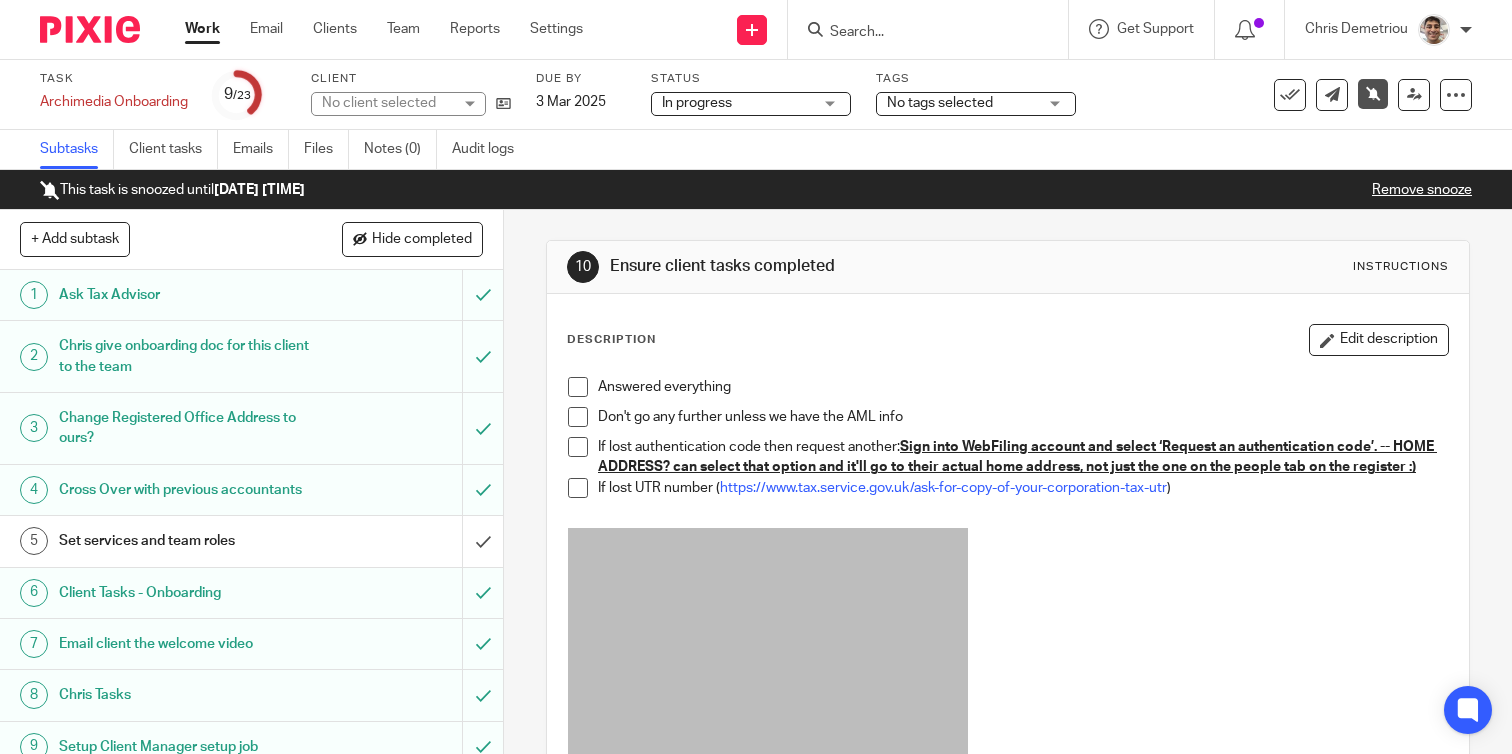 scroll, scrollTop: 0, scrollLeft: 0, axis: both 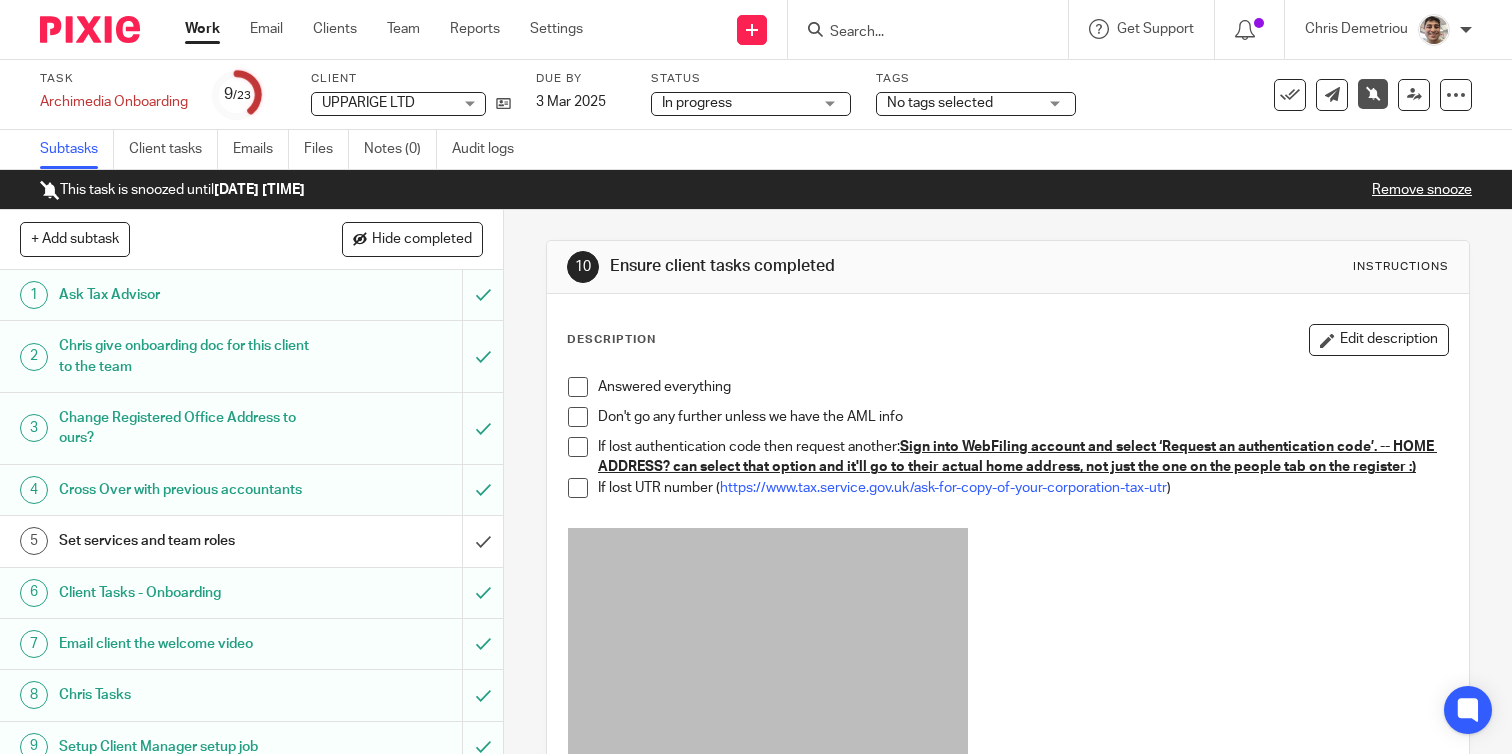 click on "Work" at bounding box center (202, 29) 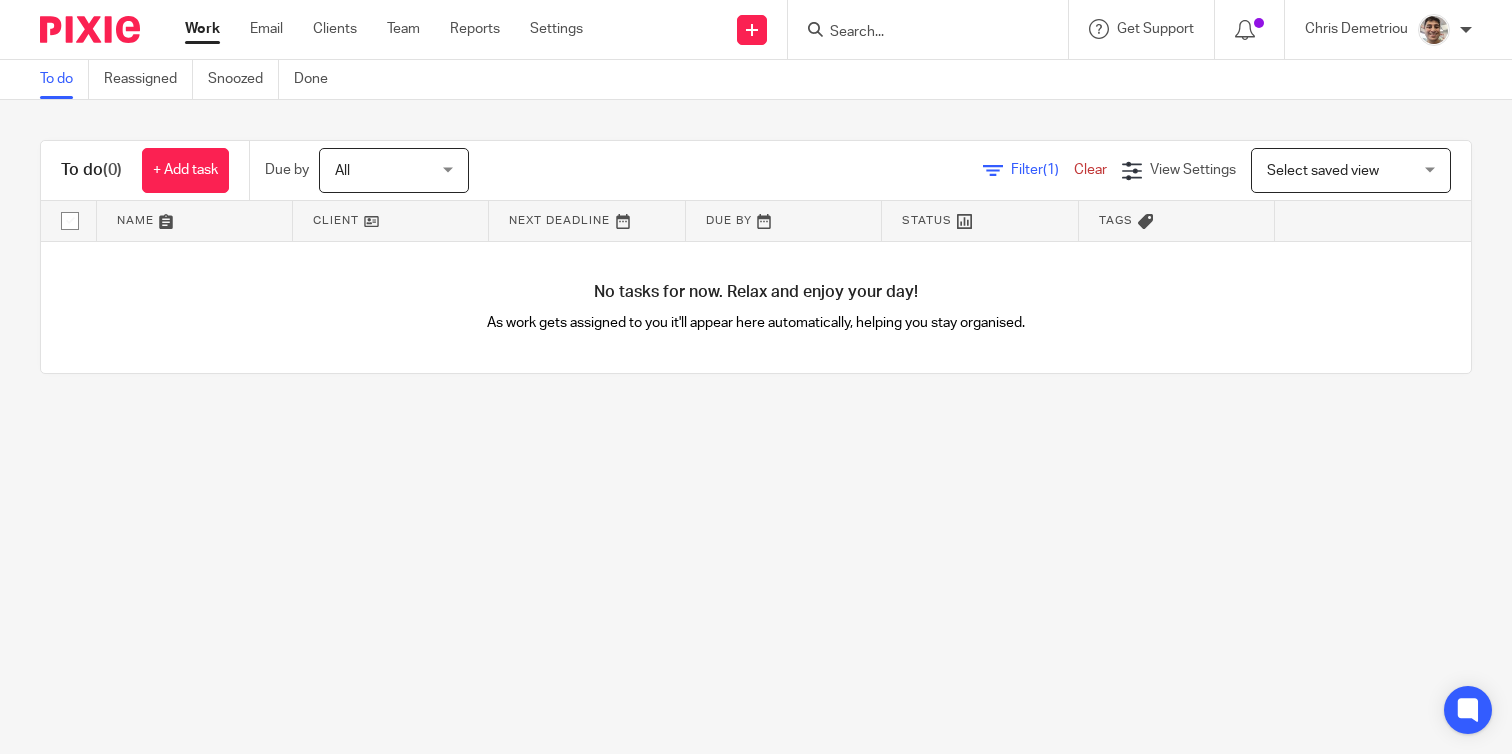 scroll, scrollTop: 0, scrollLeft: 0, axis: both 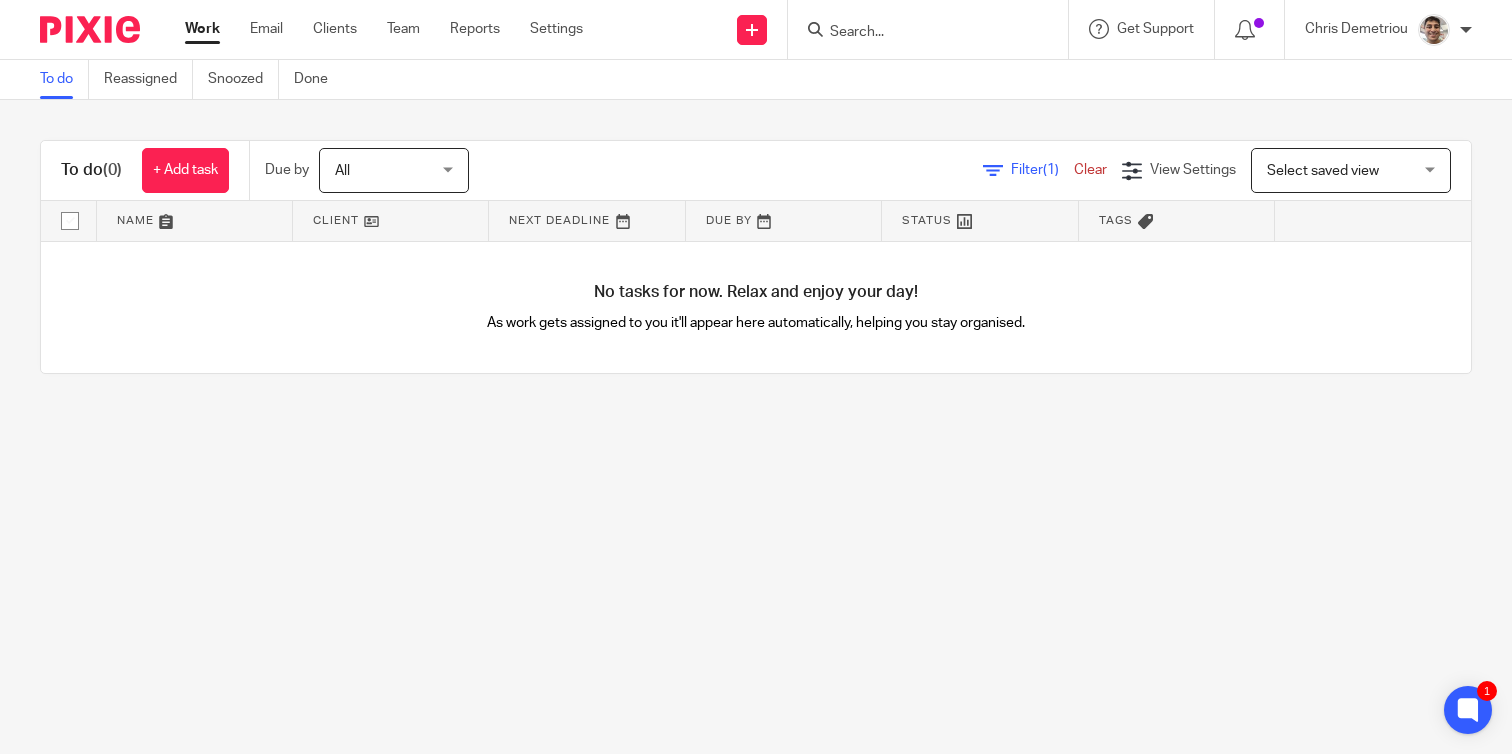 click at bounding box center [918, 33] 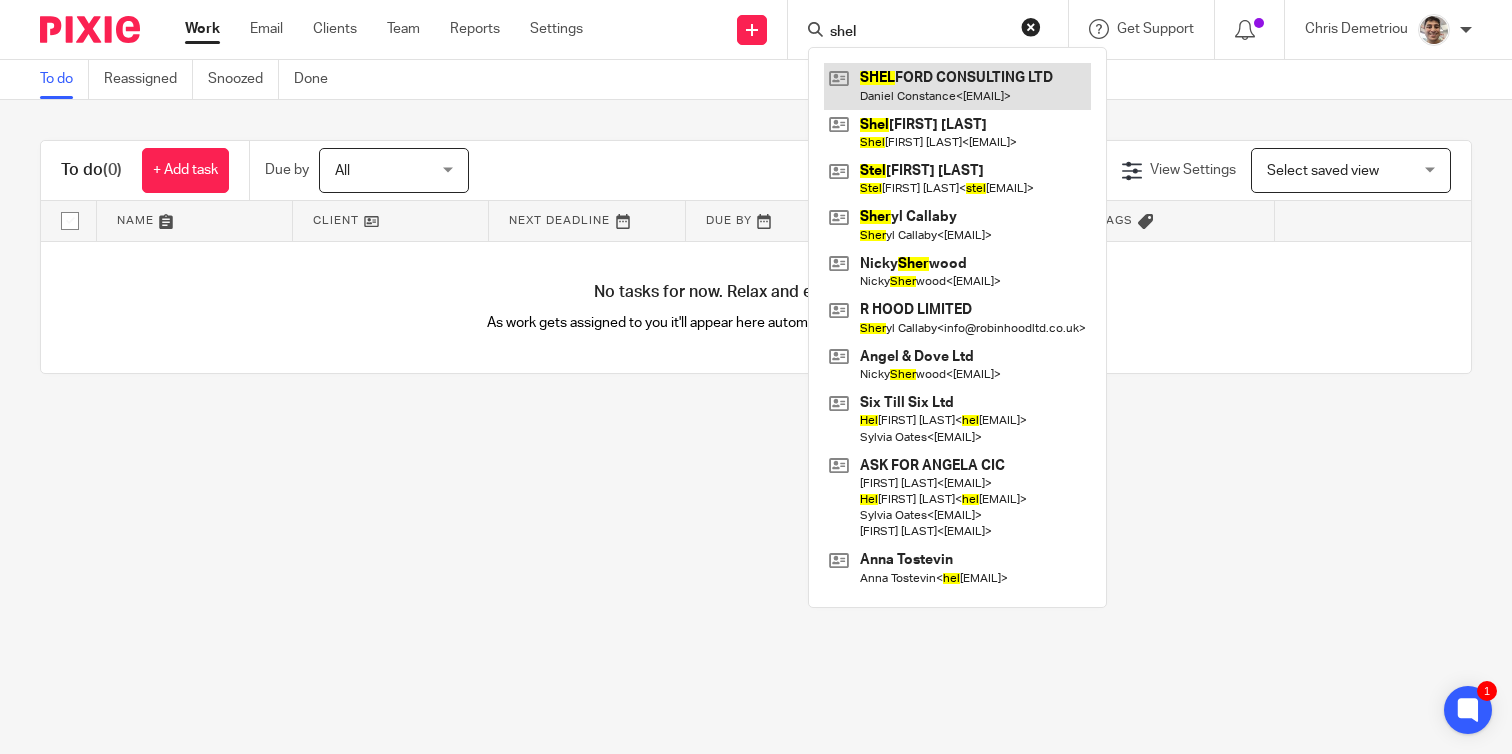 type on "shel" 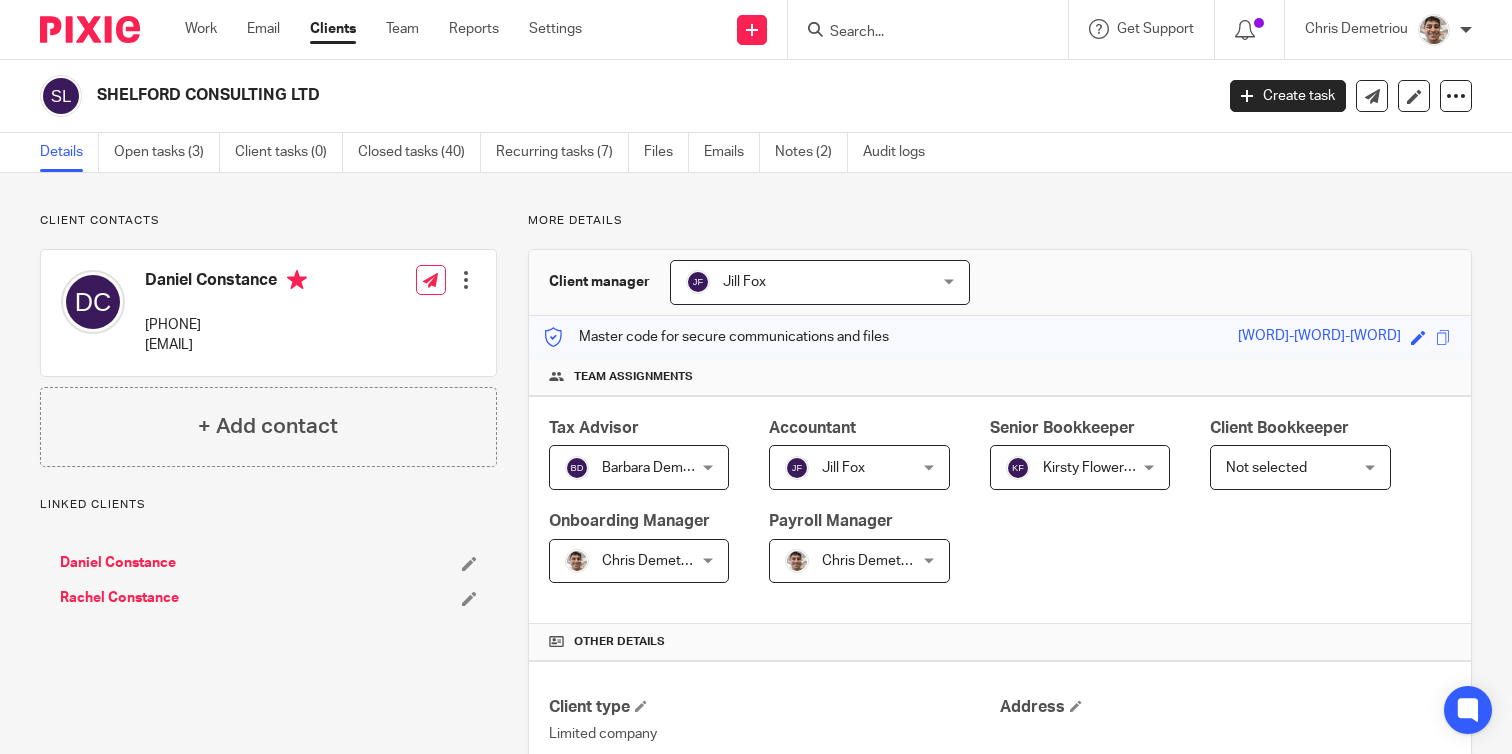 scroll, scrollTop: 0, scrollLeft: 0, axis: both 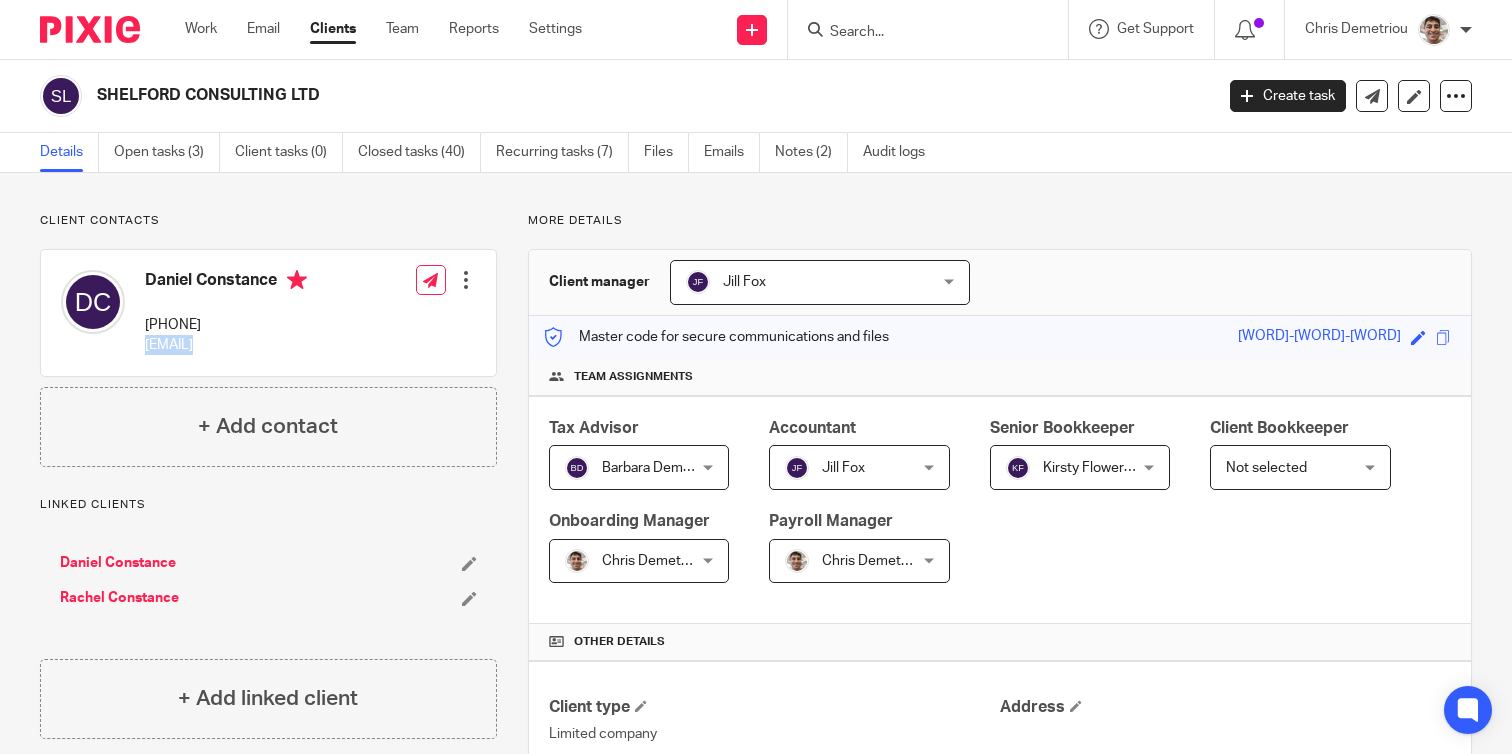 click on "[EMAIL]" at bounding box center (226, 345) 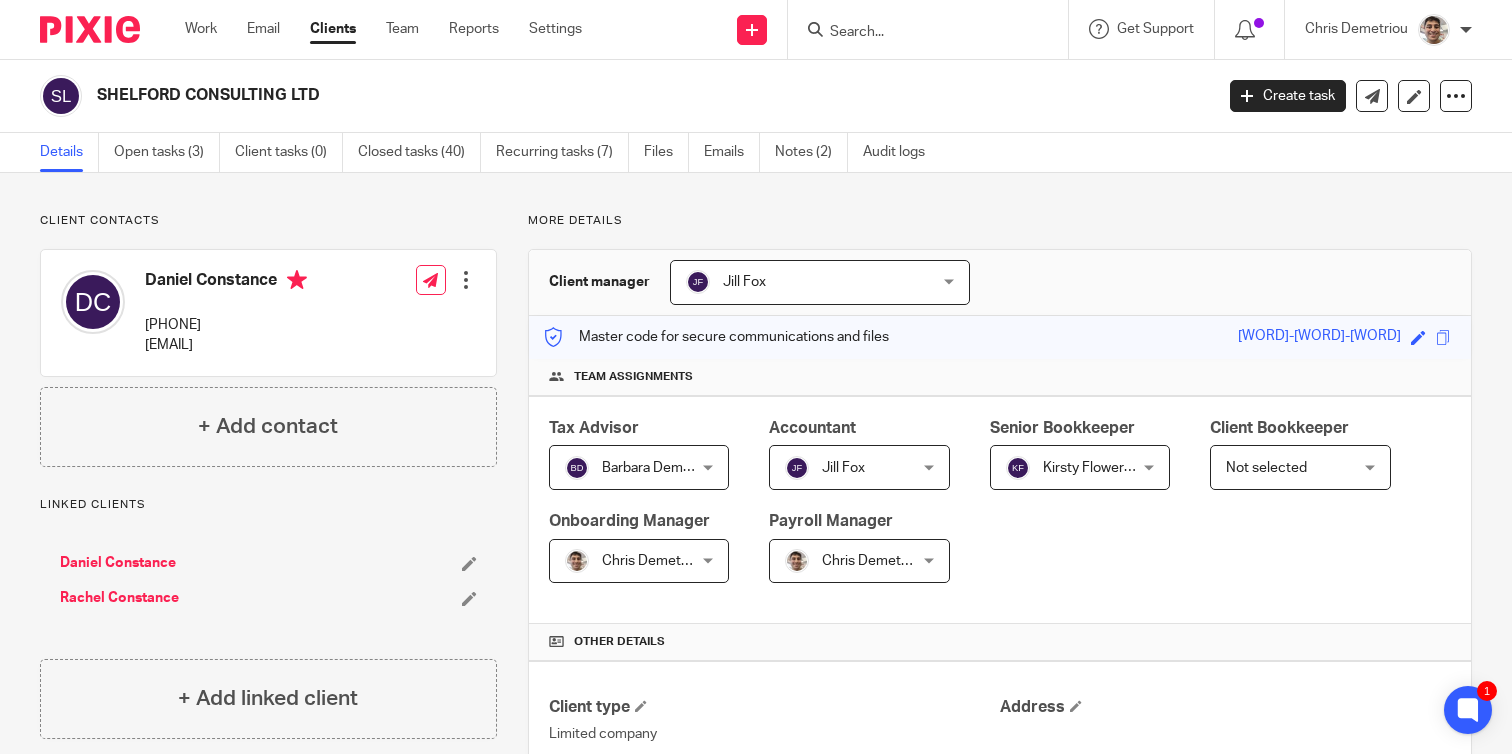 click on "Client contacts
[FIRST] [LAST]
[PHONE]
[EMAIL]
Edit contact
Create client from contact
Export data
Delete contact
+ Add contact
Linked clients" at bounding box center (756, 1369) 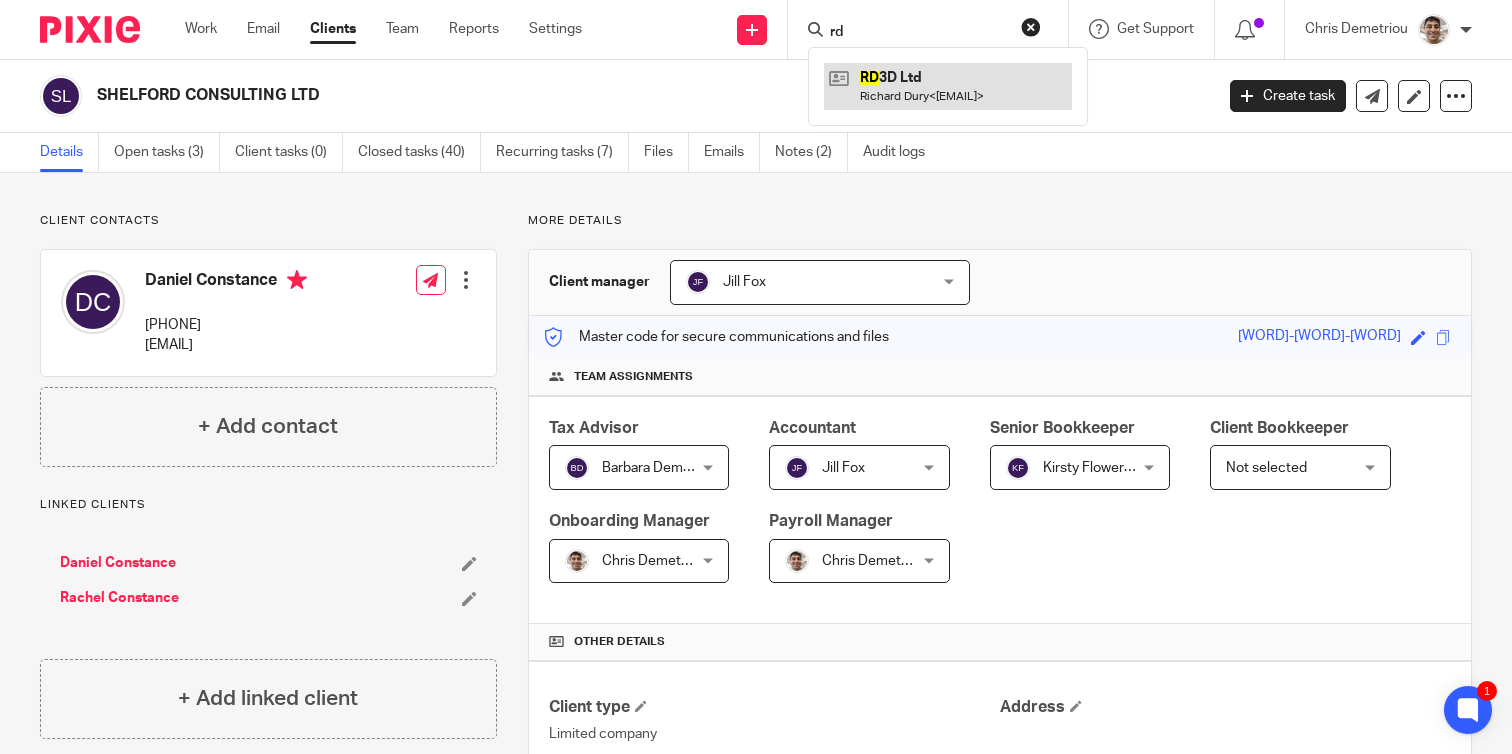 type on "rd" 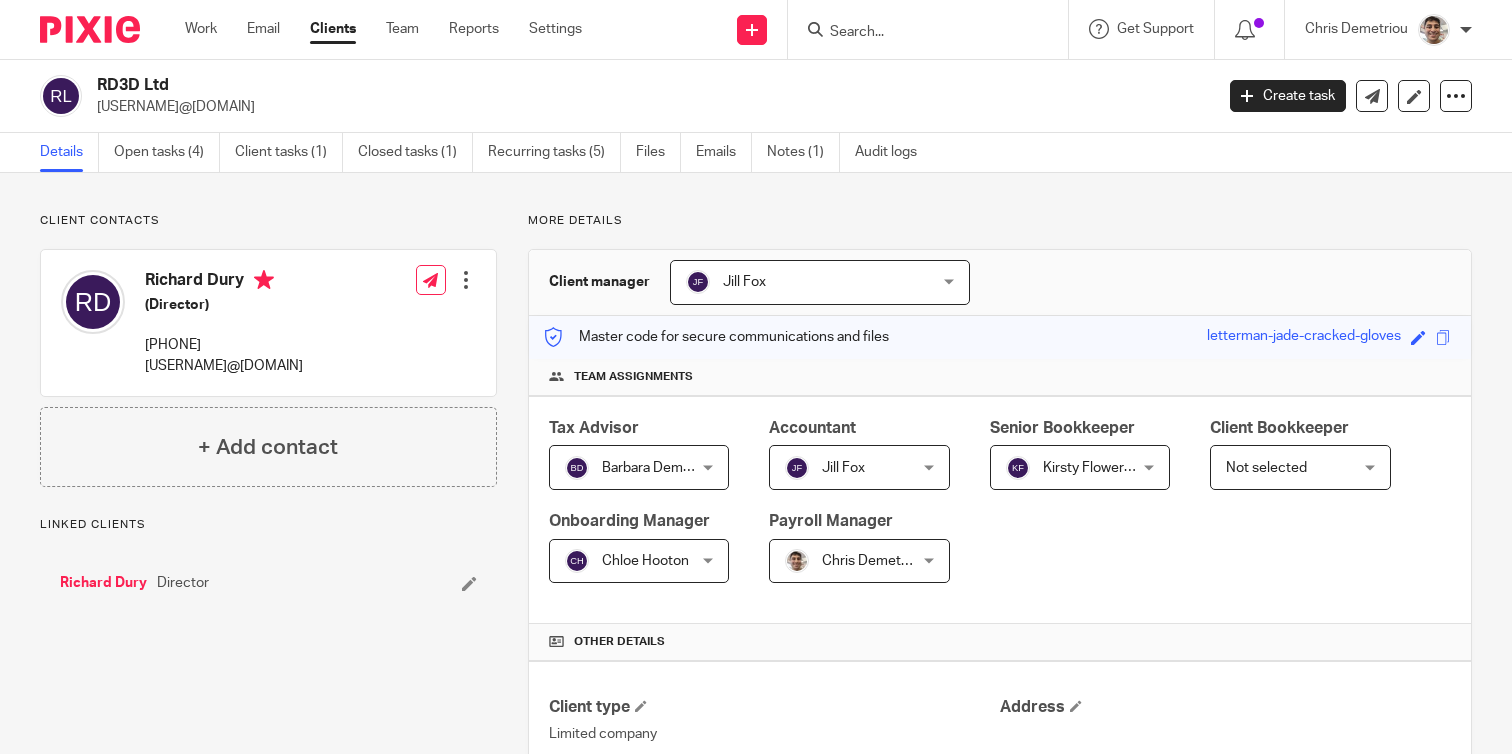 scroll, scrollTop: 0, scrollLeft: 0, axis: both 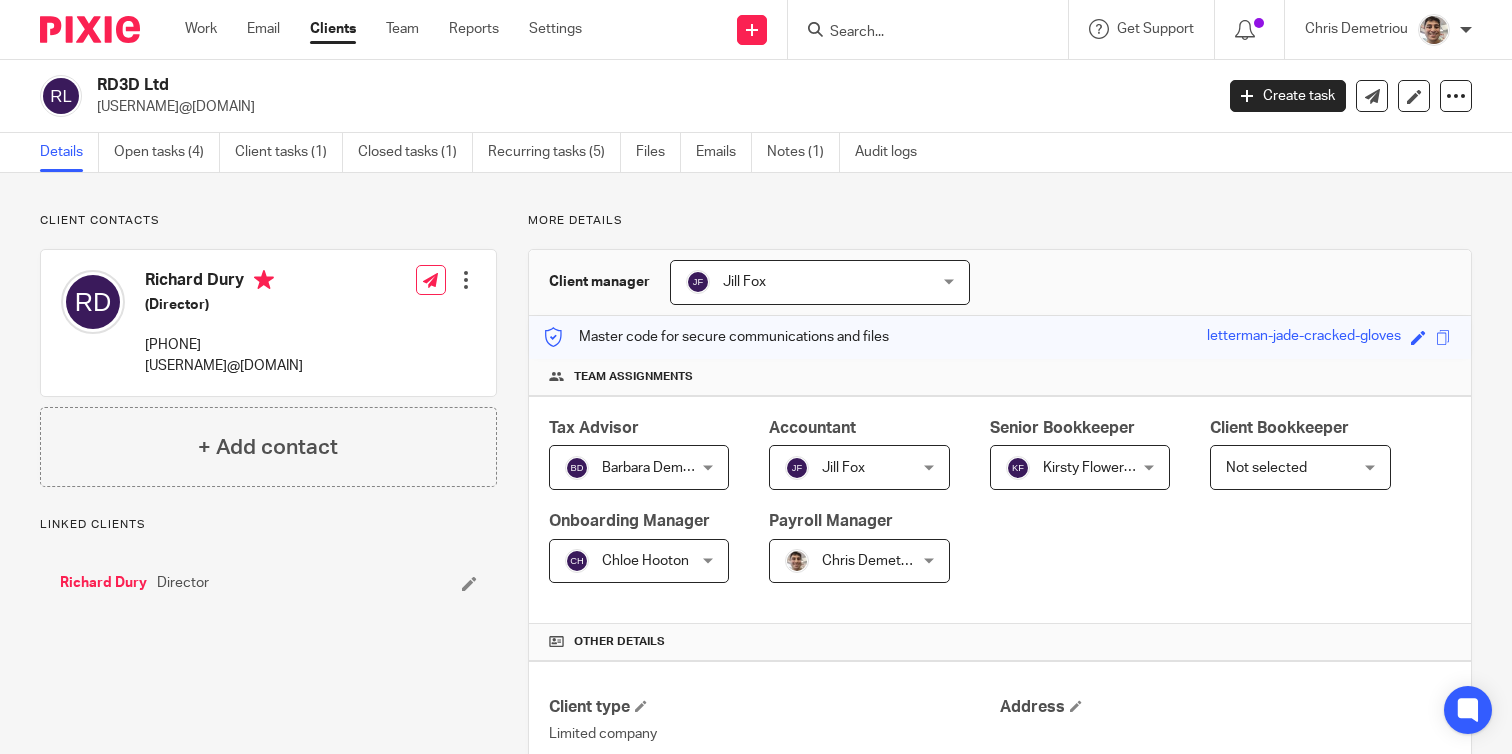 click on "[EMAIL]" at bounding box center [224, 366] 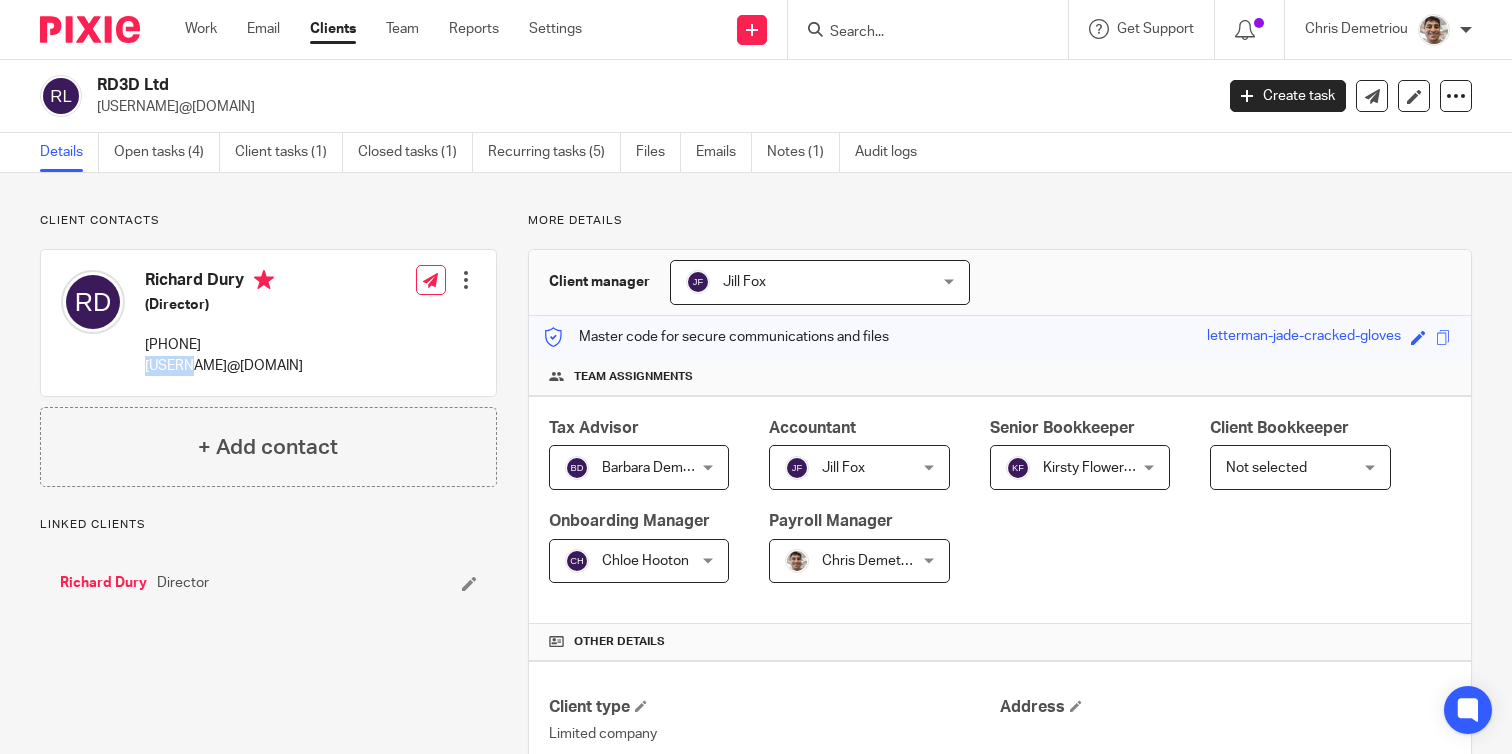 click on "[EMAIL]" at bounding box center (224, 366) 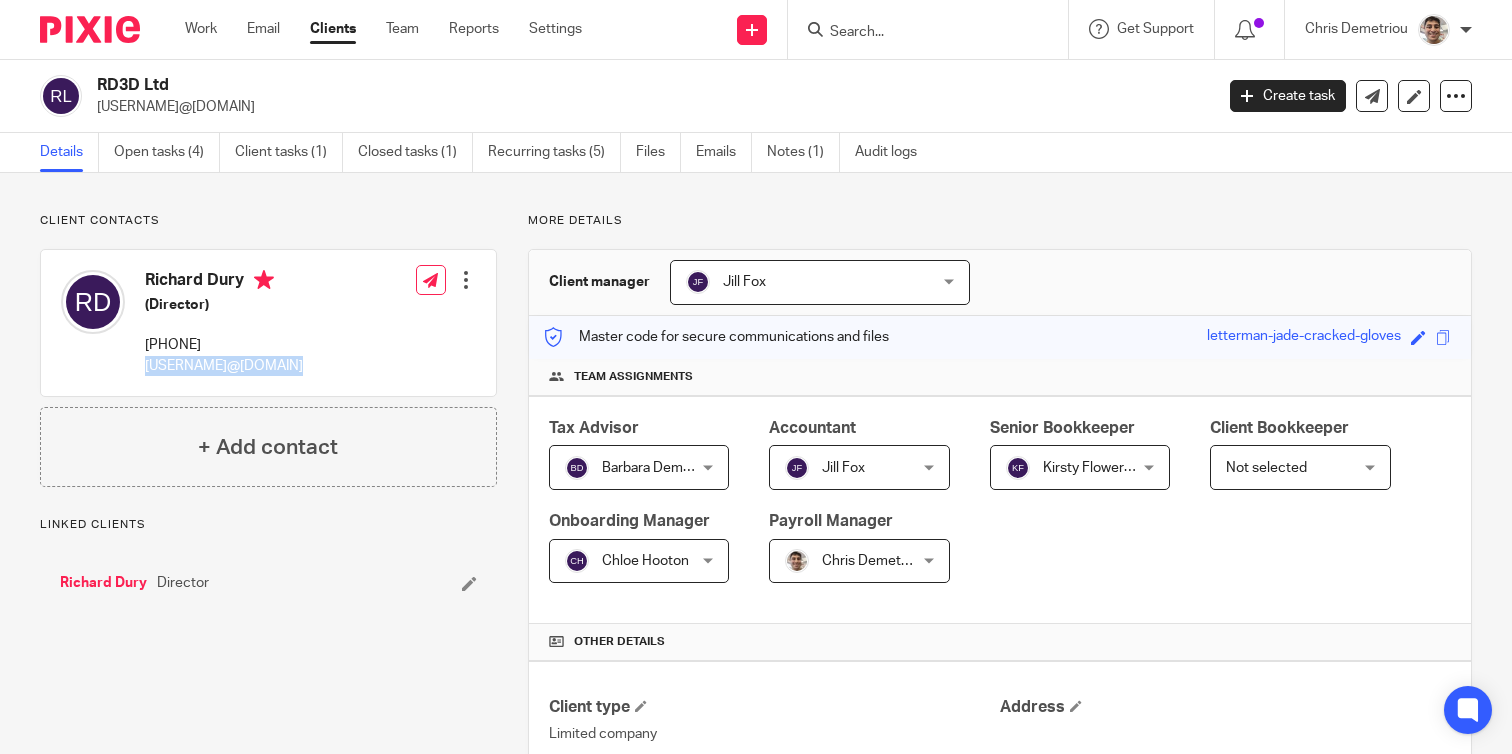 click on "[EMAIL]" at bounding box center [224, 366] 